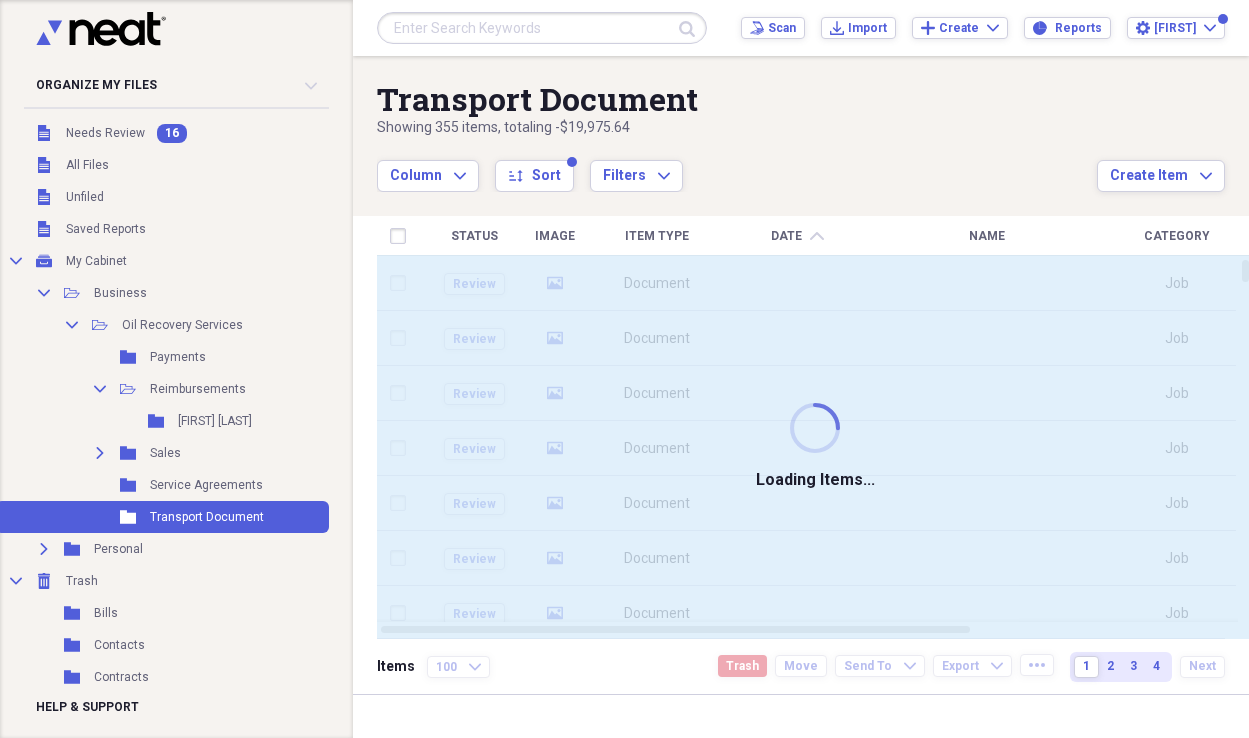 scroll, scrollTop: 0, scrollLeft: 0, axis: both 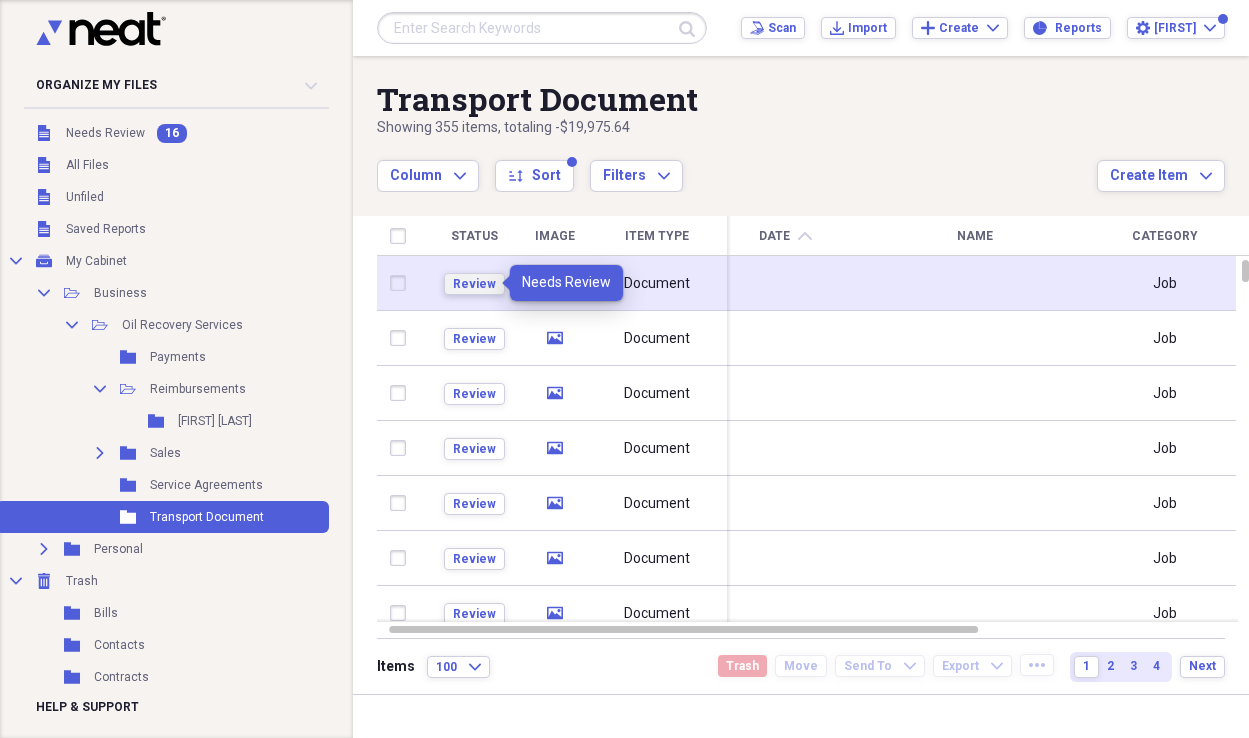 click on "Review" at bounding box center [474, 284] 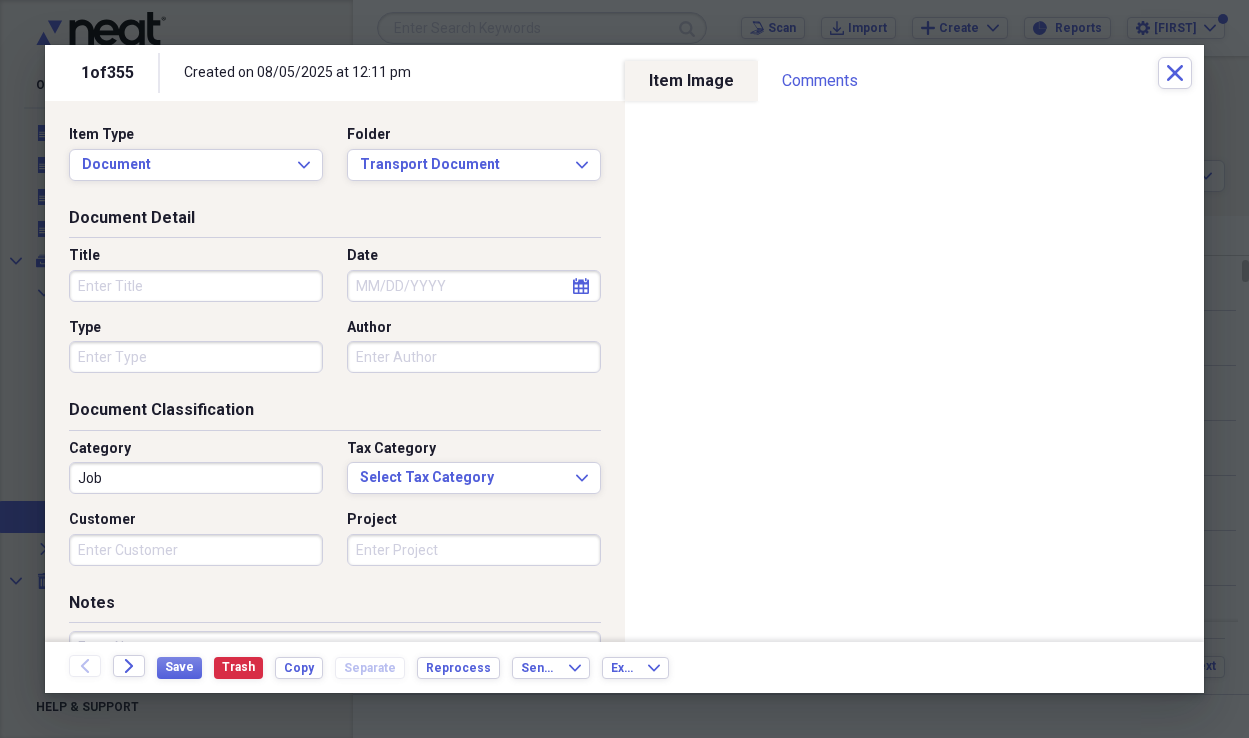 click on "Title" at bounding box center [196, 286] 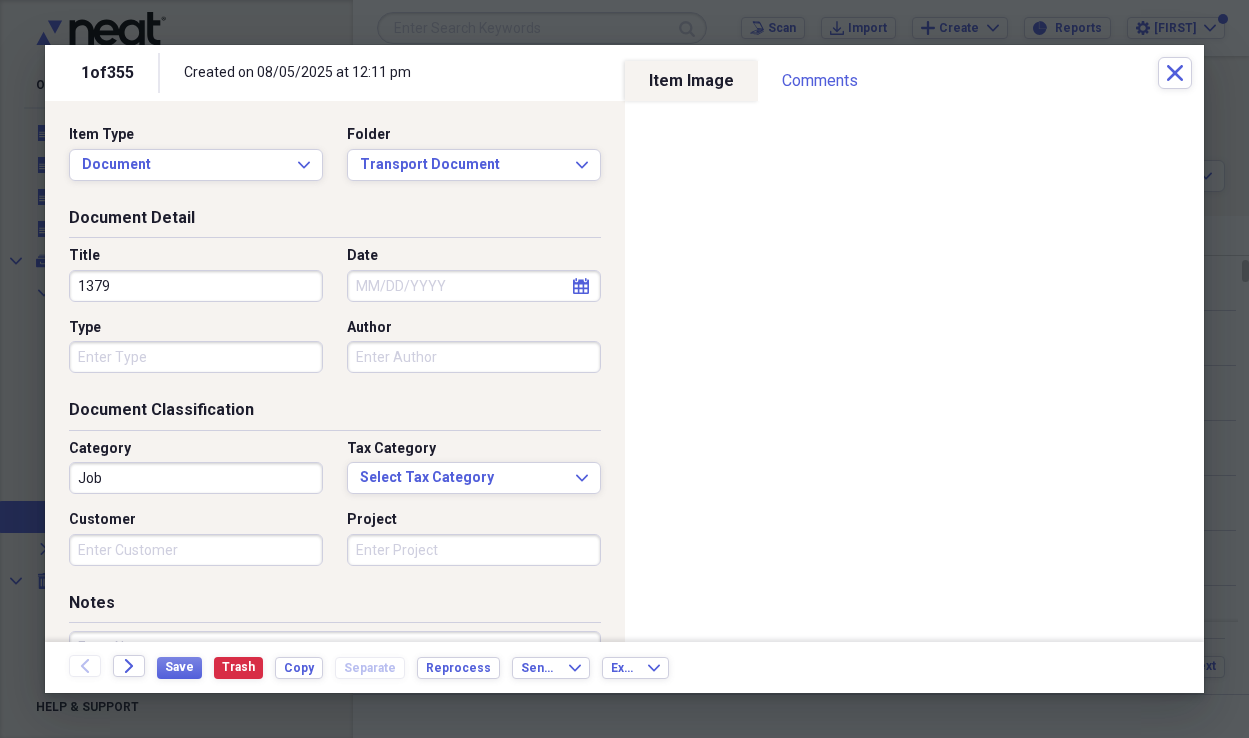 type on "1379" 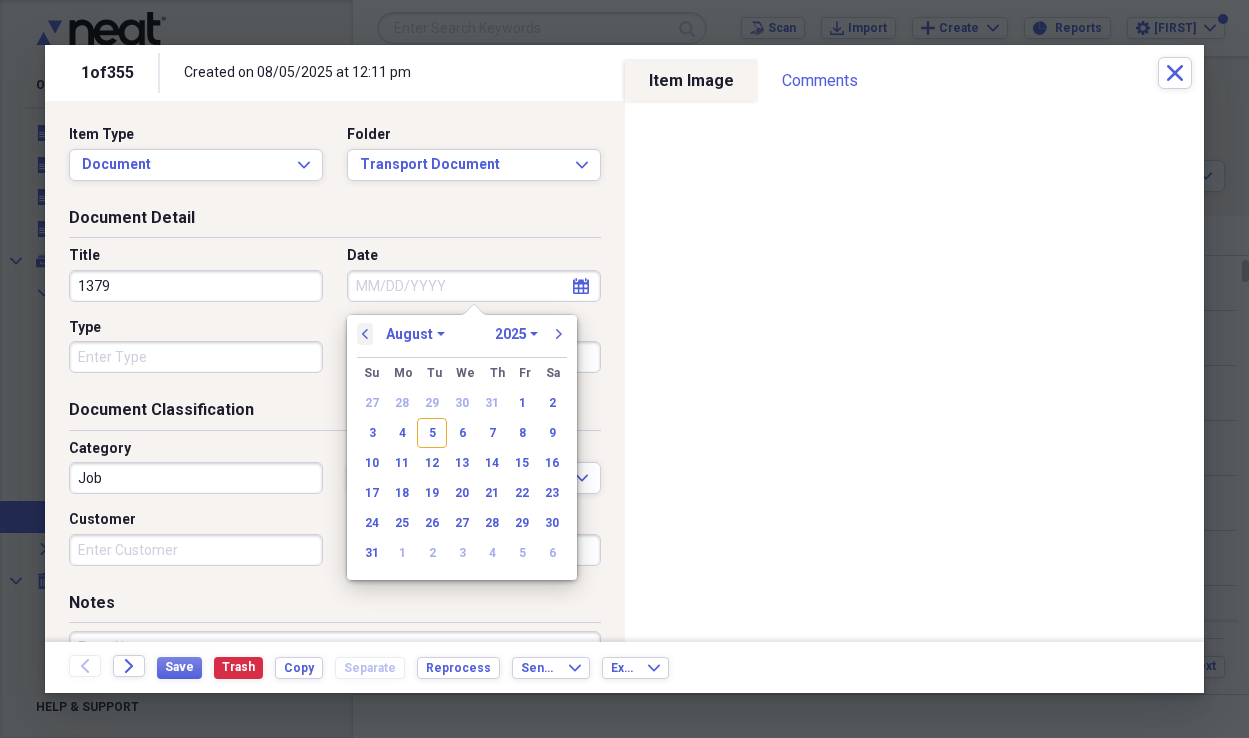 click on "previous" at bounding box center [365, 334] 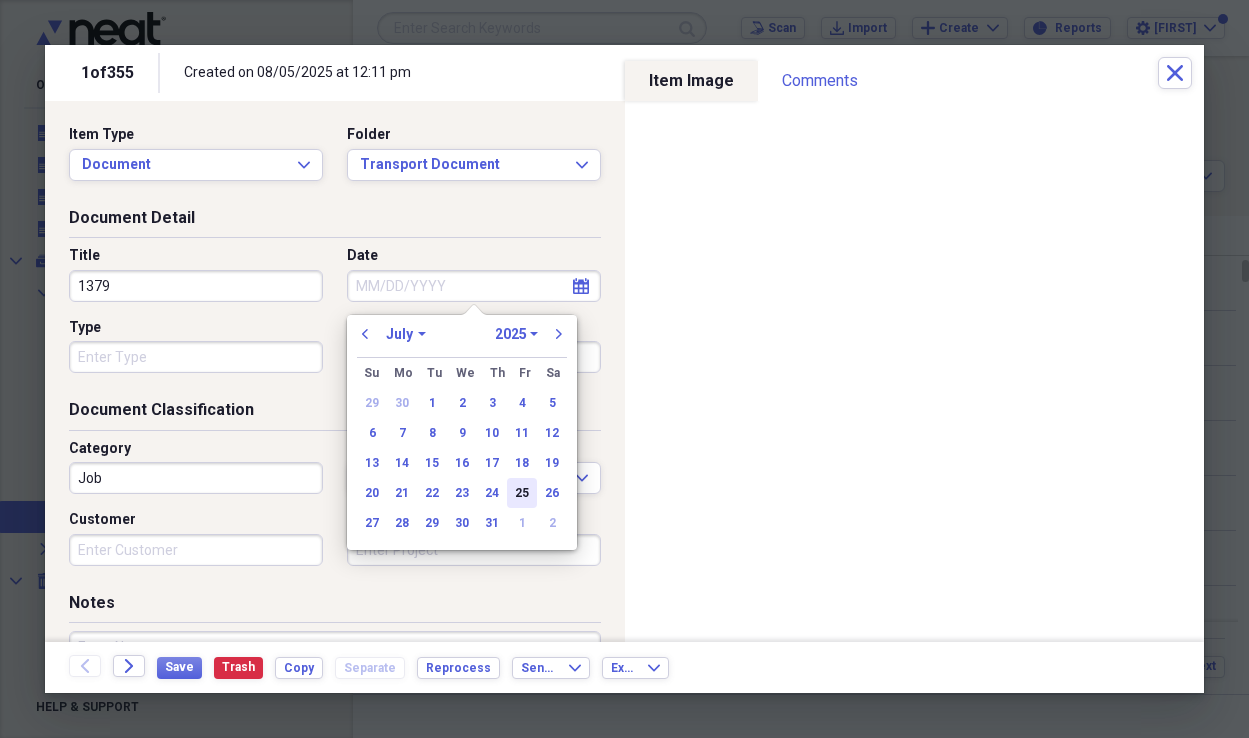 click on "25" at bounding box center (522, 493) 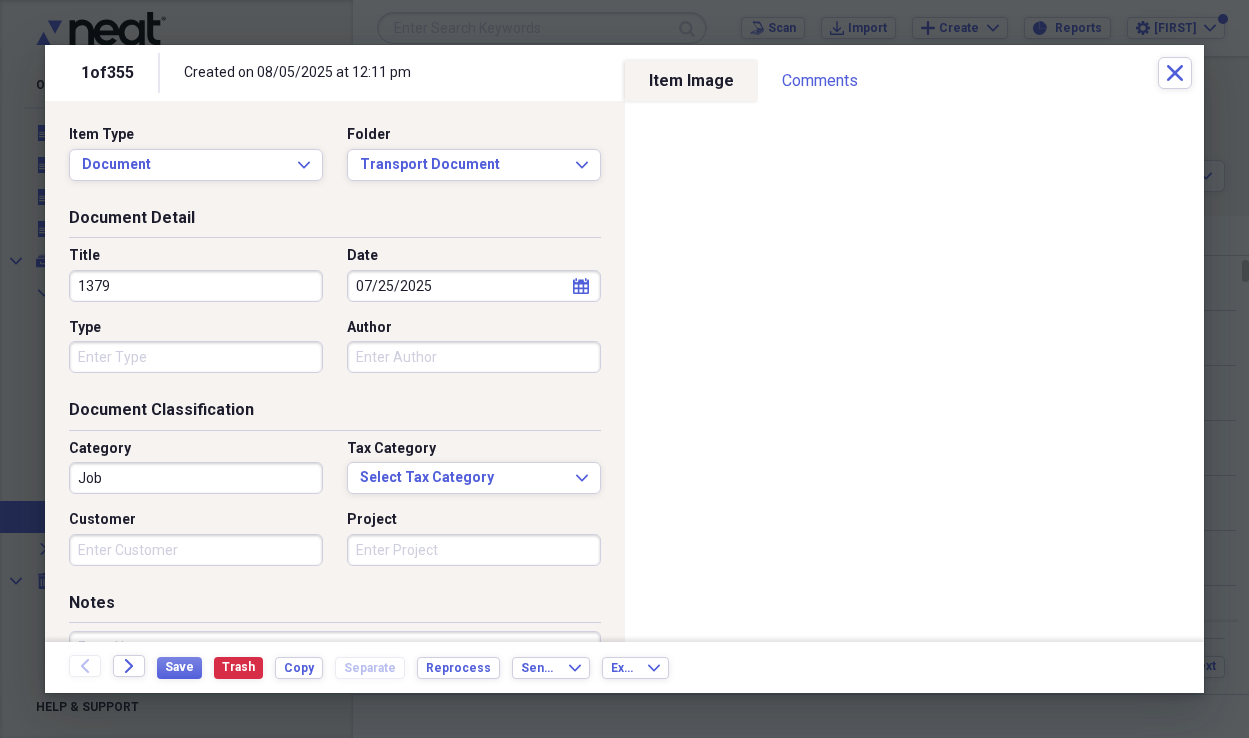 click on "Type" at bounding box center (196, 357) 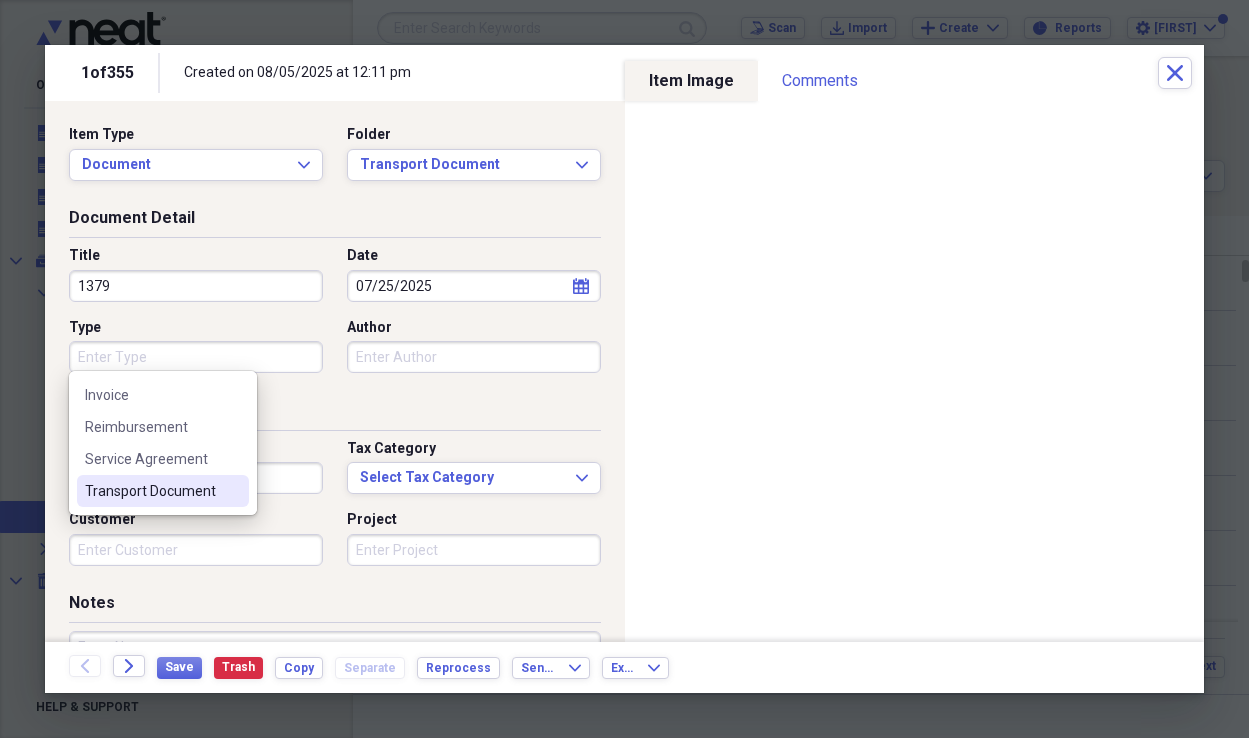 click on "Transport Document" at bounding box center [151, 491] 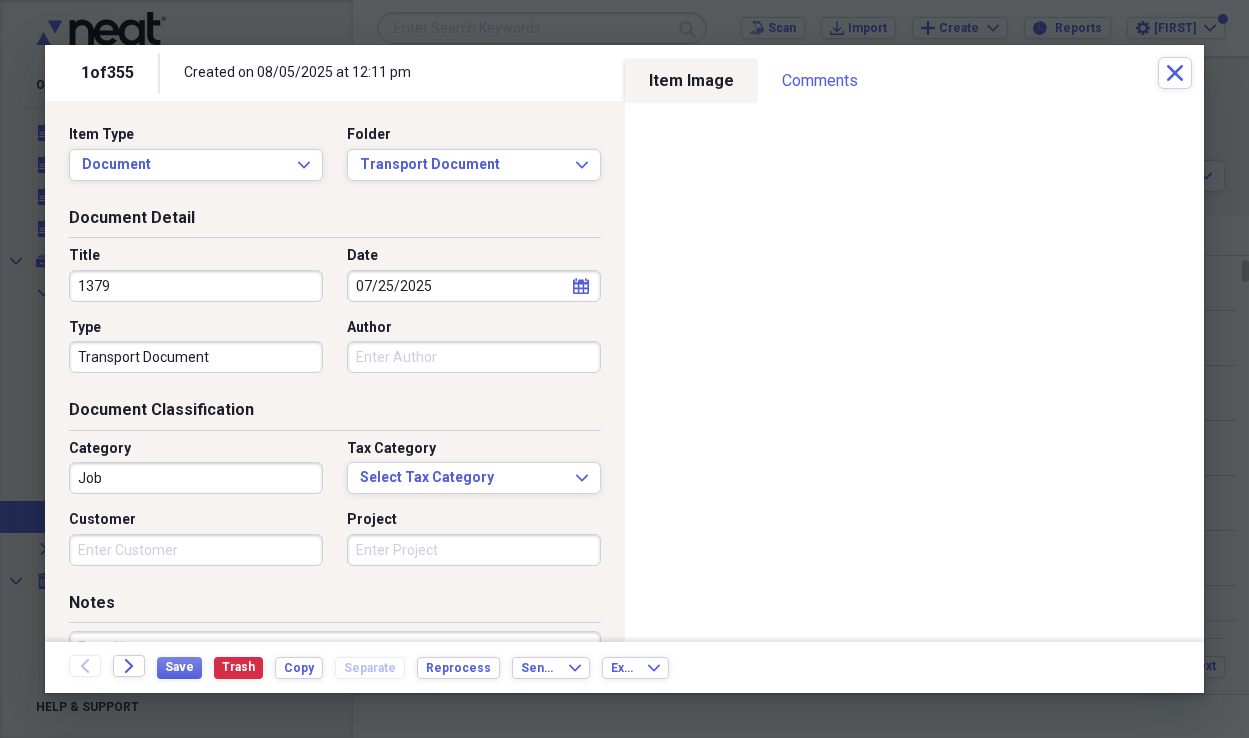 click on "Job" at bounding box center (196, 478) 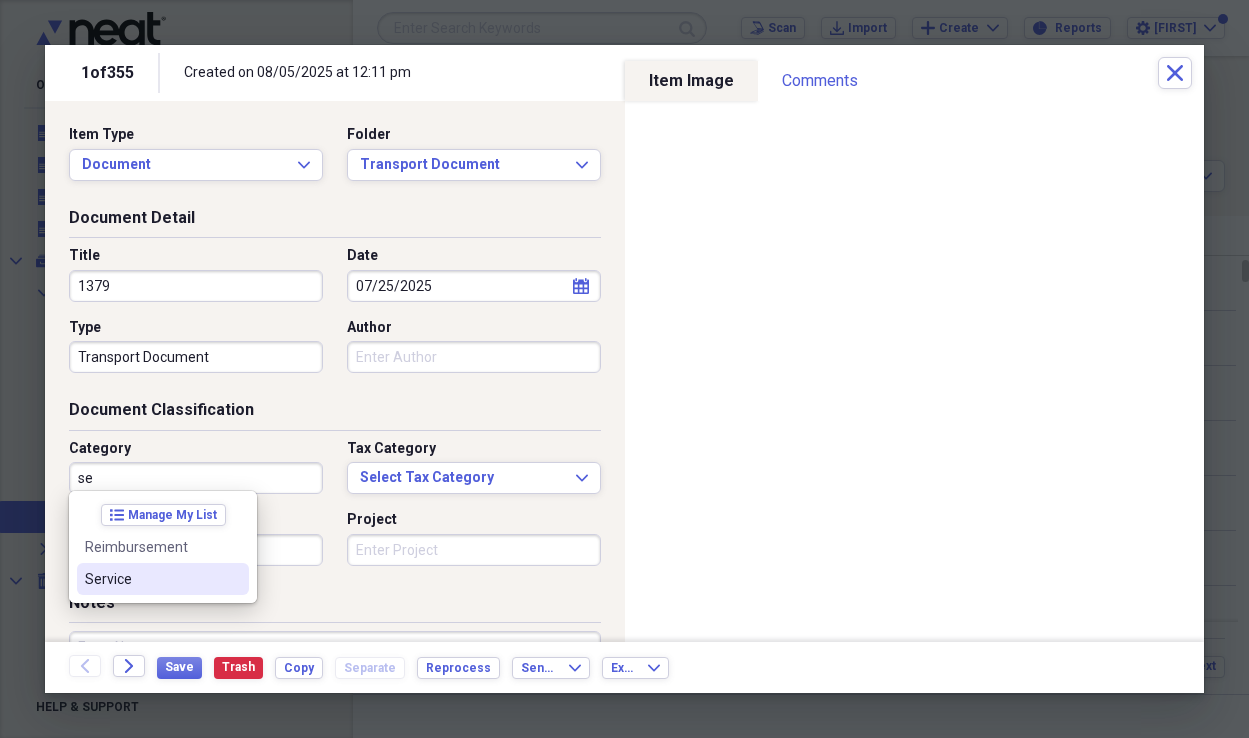 click on "Service" at bounding box center (151, 579) 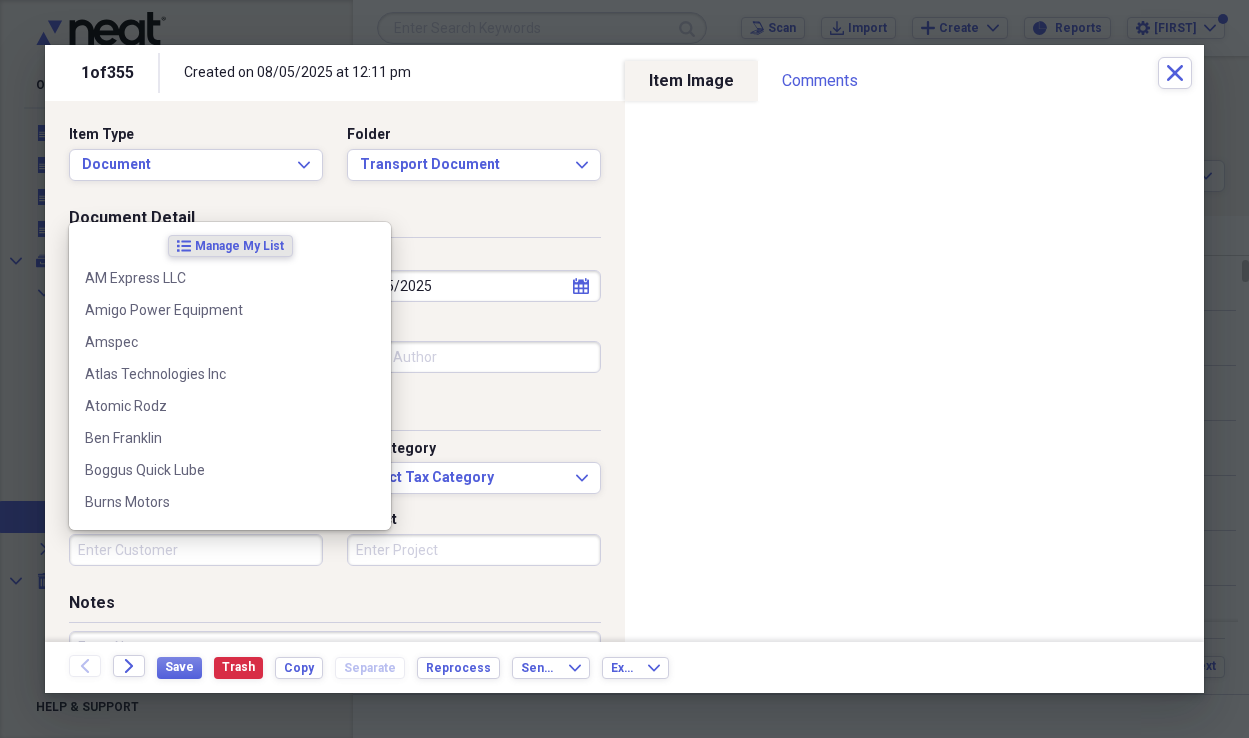 click on "Customer" at bounding box center (196, 550) 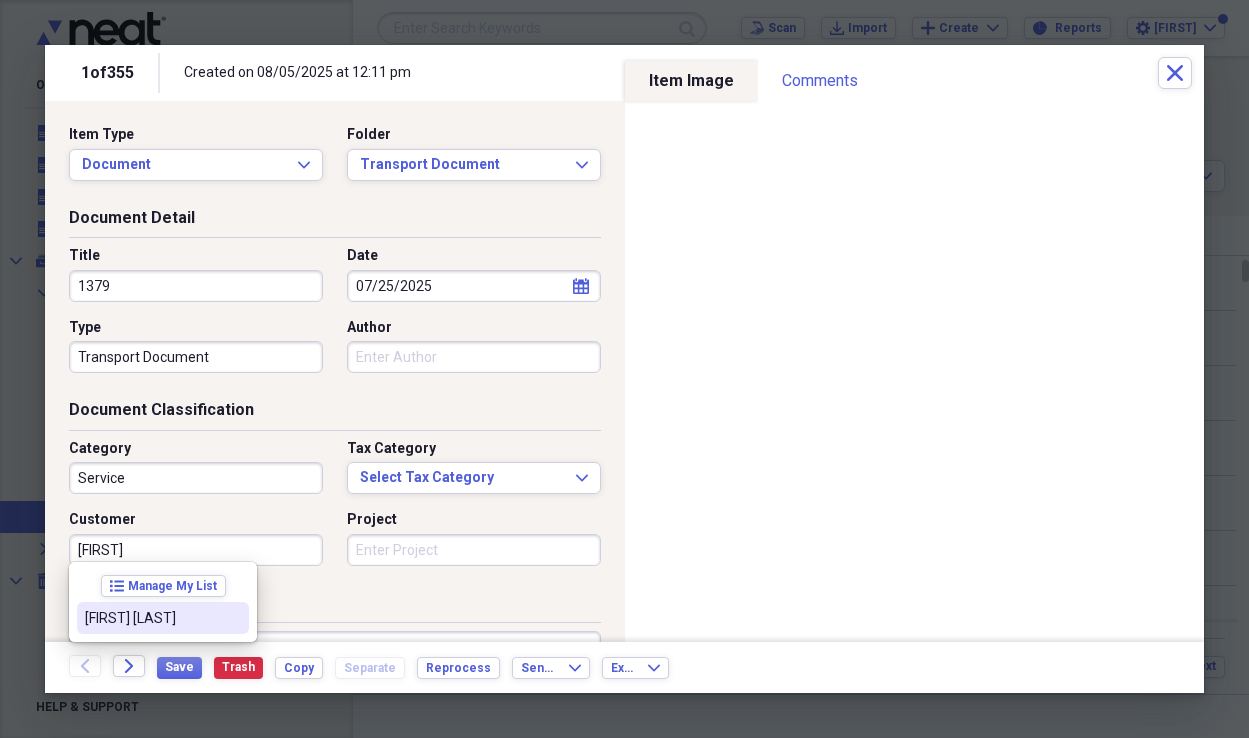 drag, startPoint x: 162, startPoint y: 627, endPoint x: 270, endPoint y: 580, distance: 117.7837 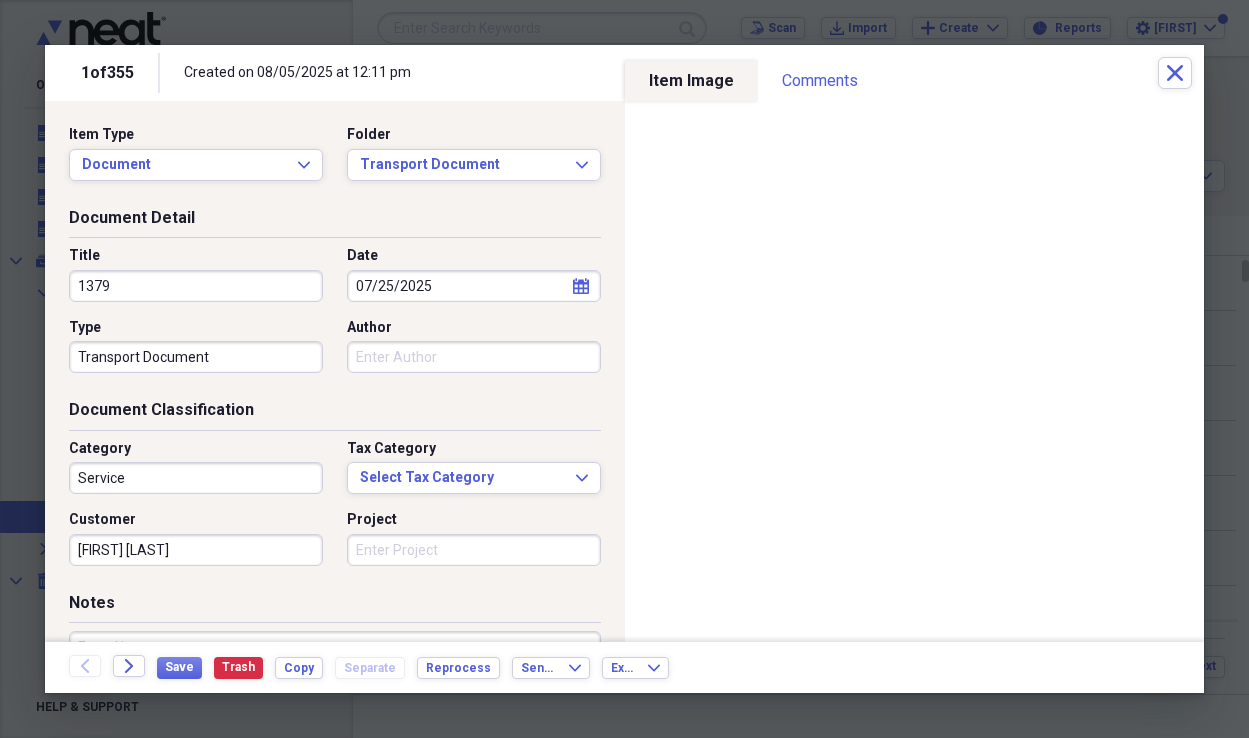 click on "Project" at bounding box center (474, 550) 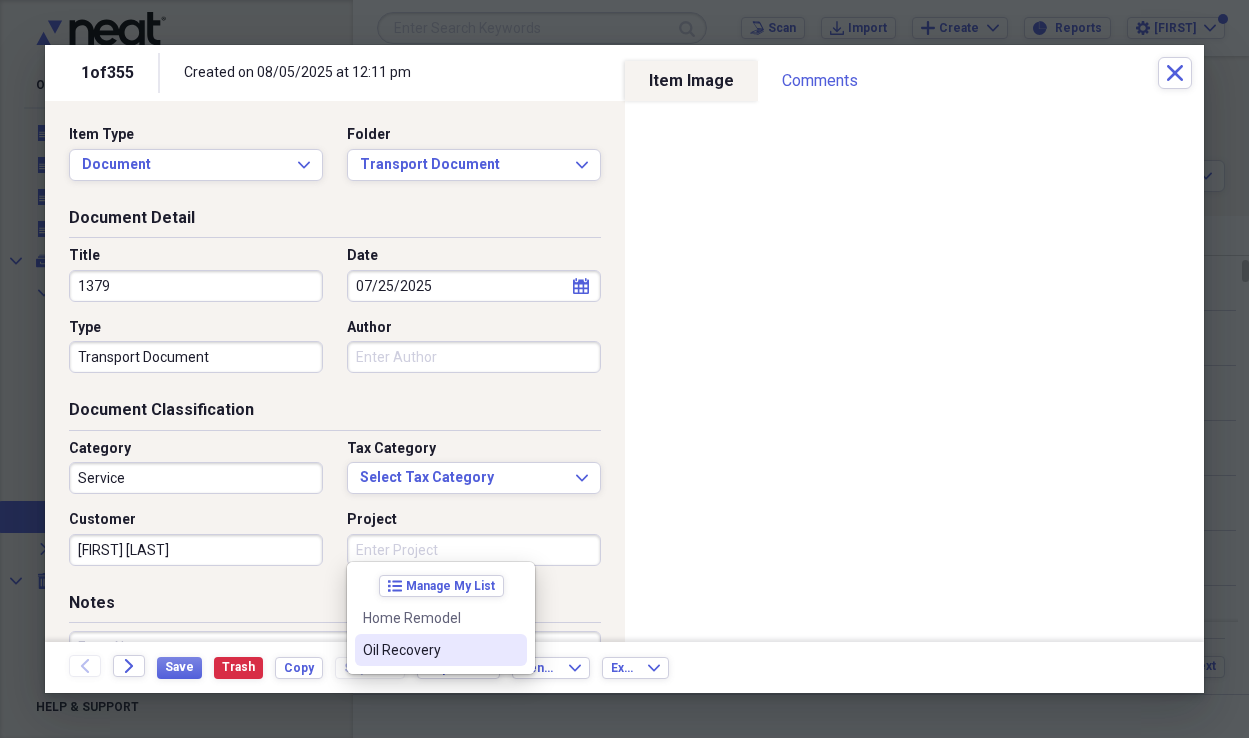 click on "Oil Recovery" at bounding box center (429, 650) 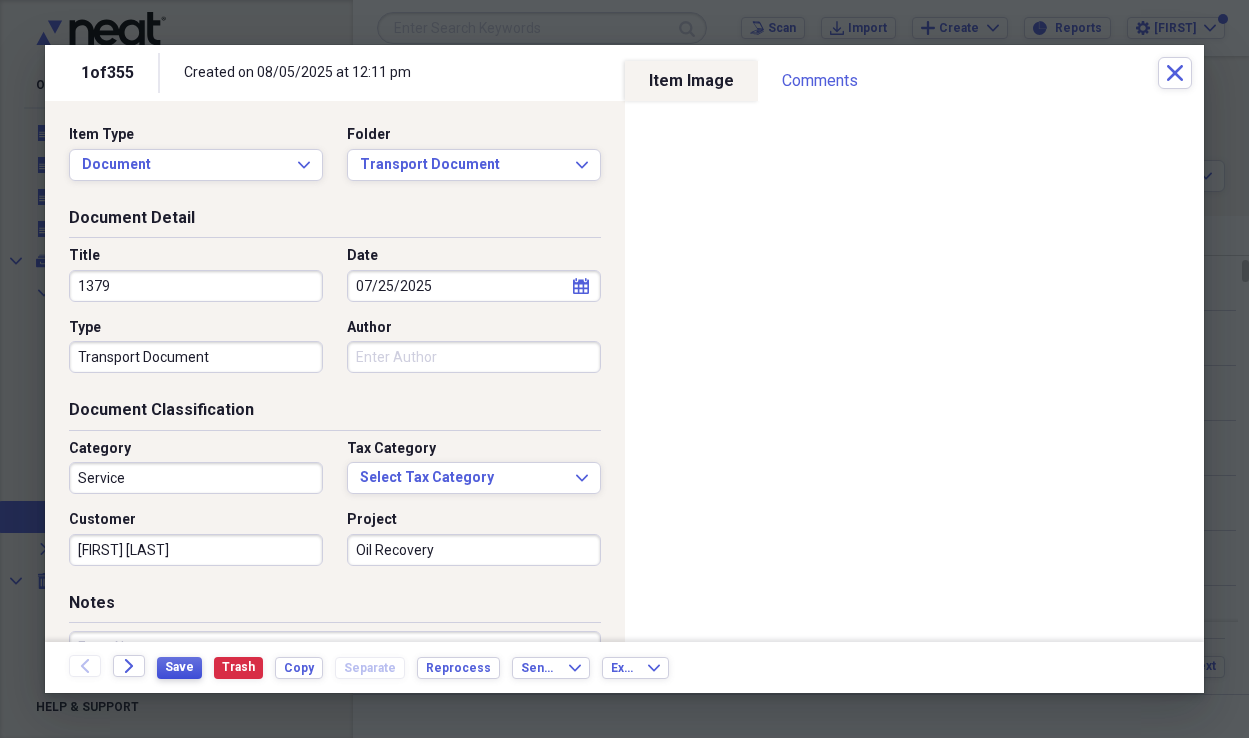 click on "Save" at bounding box center [179, 667] 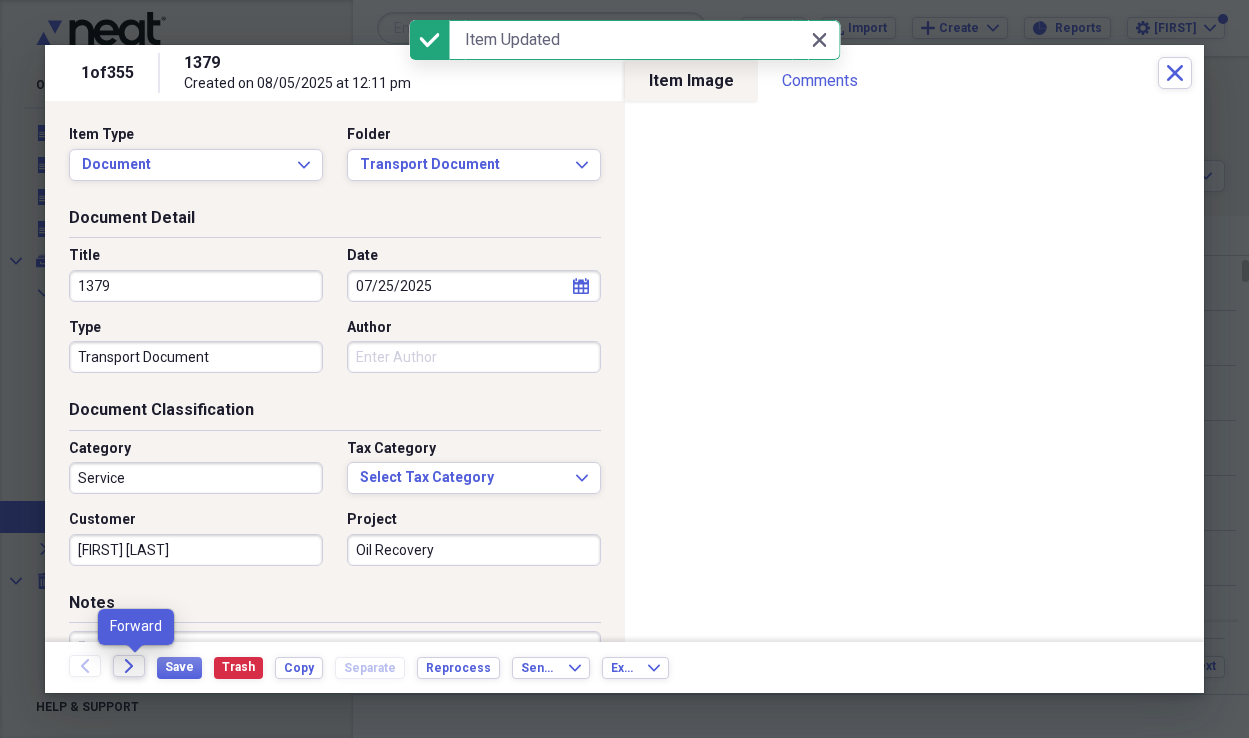 click on "Forward" 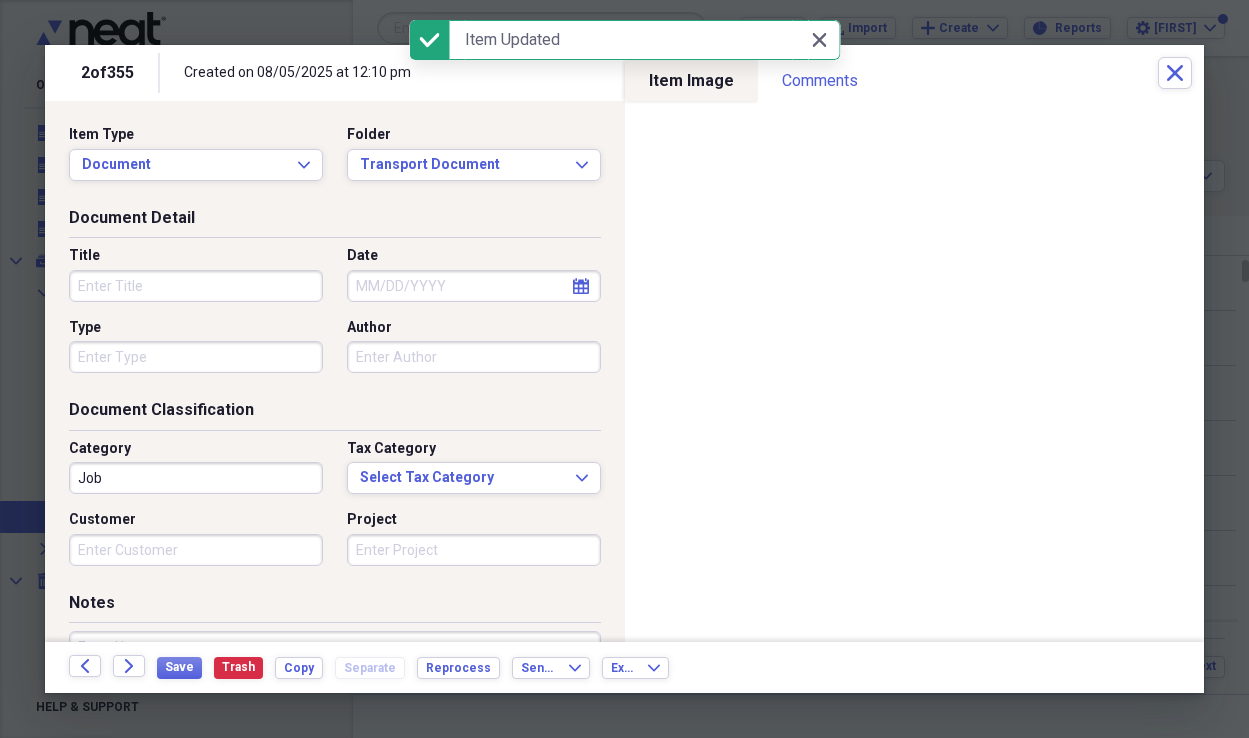 click on "Title" at bounding box center (196, 286) 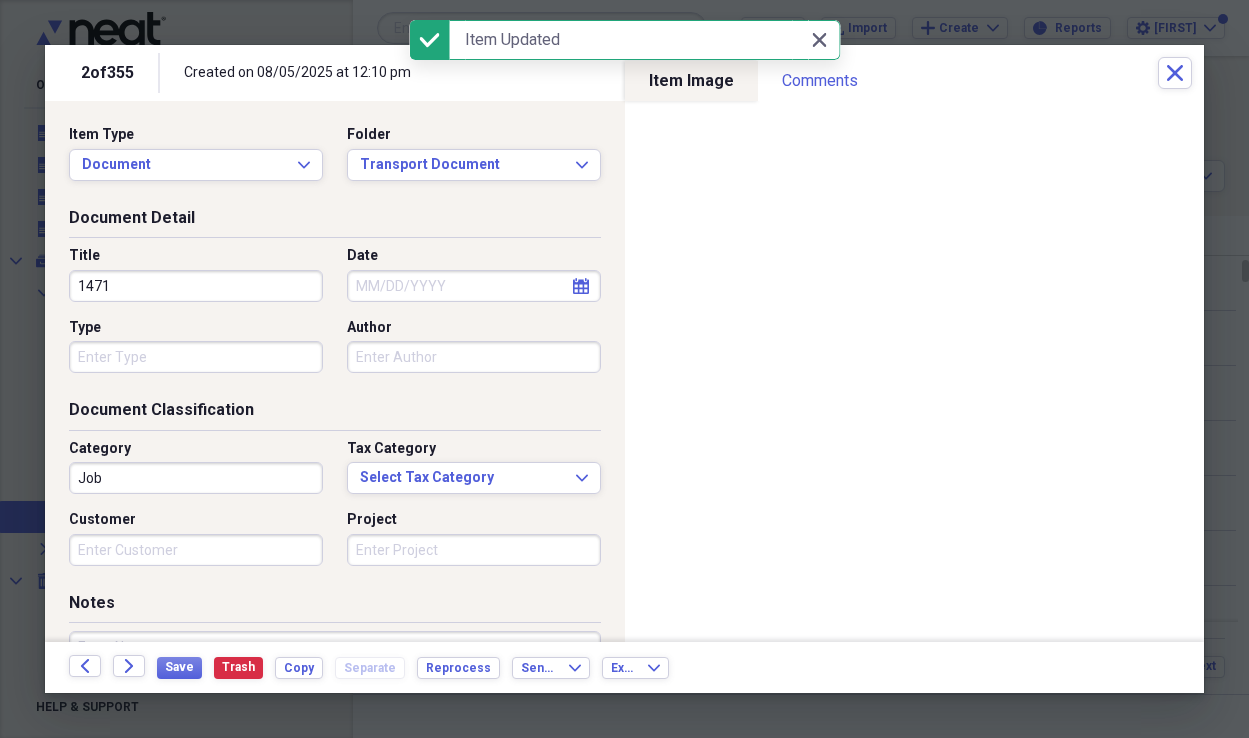 type on "1471" 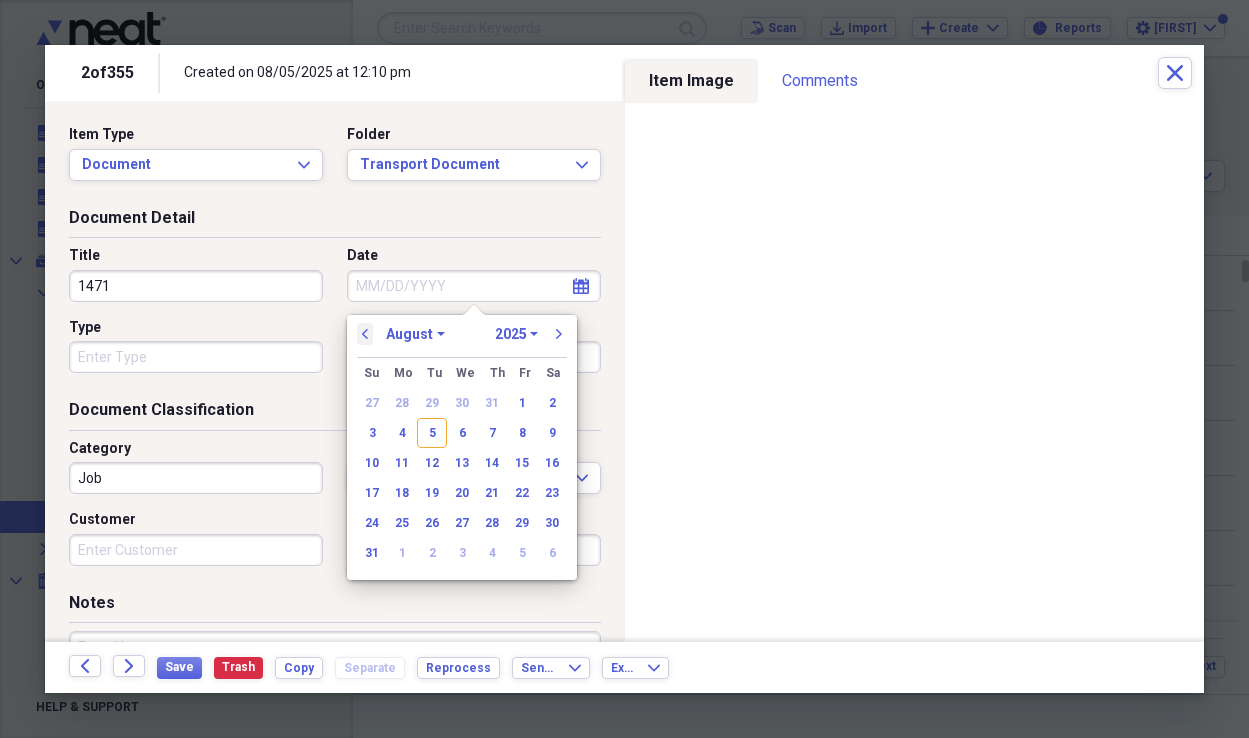 click on "previous" at bounding box center (365, 334) 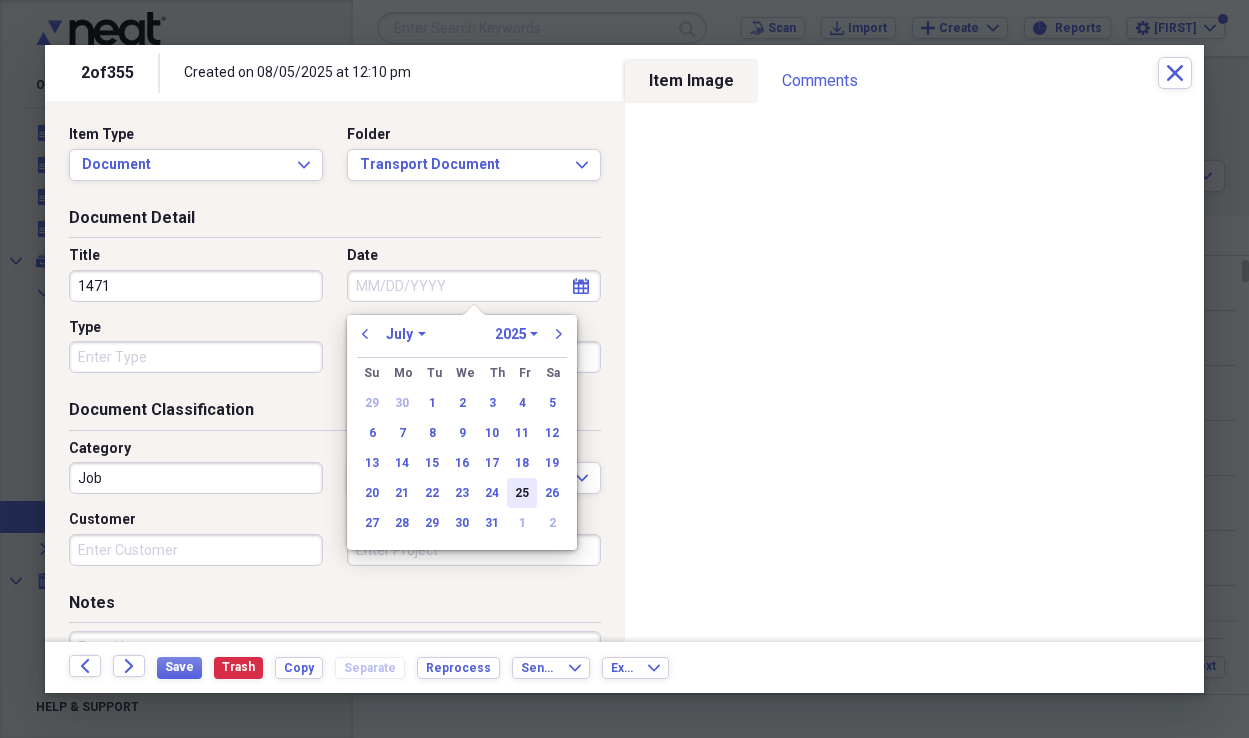 click on "25" at bounding box center [522, 493] 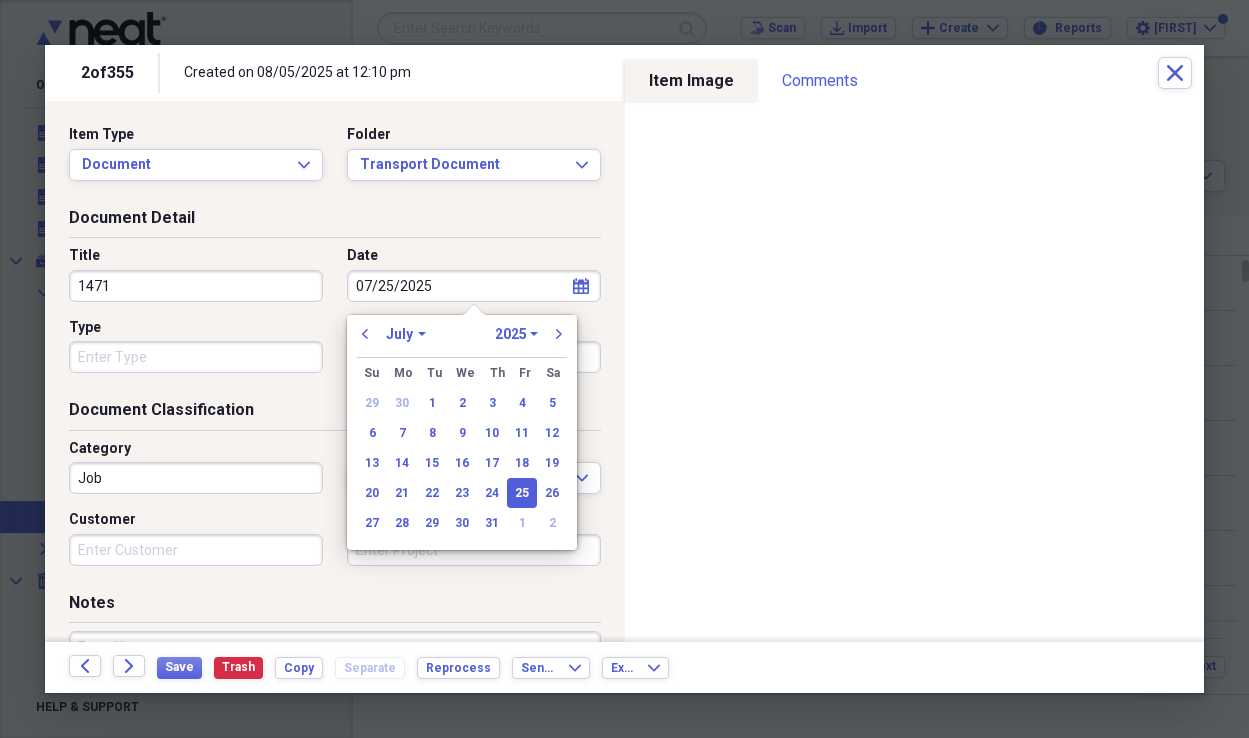 type on "07/25/2025" 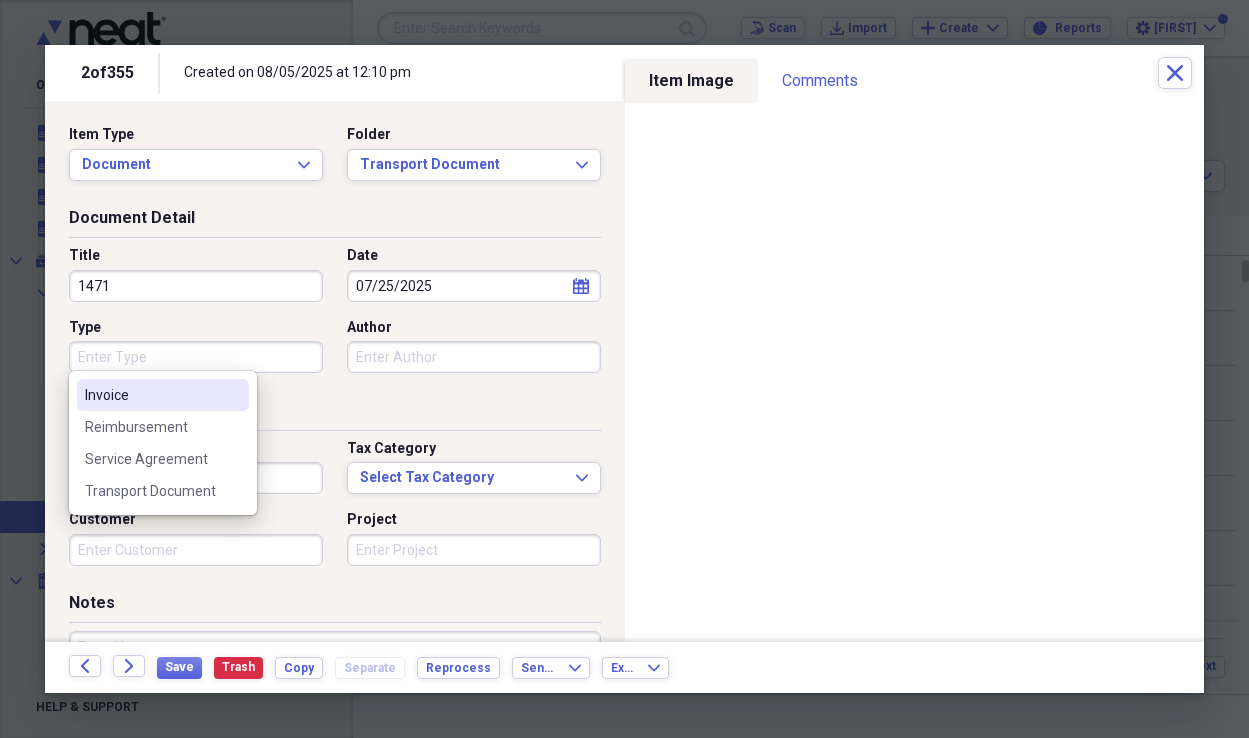click on "Type" at bounding box center (196, 357) 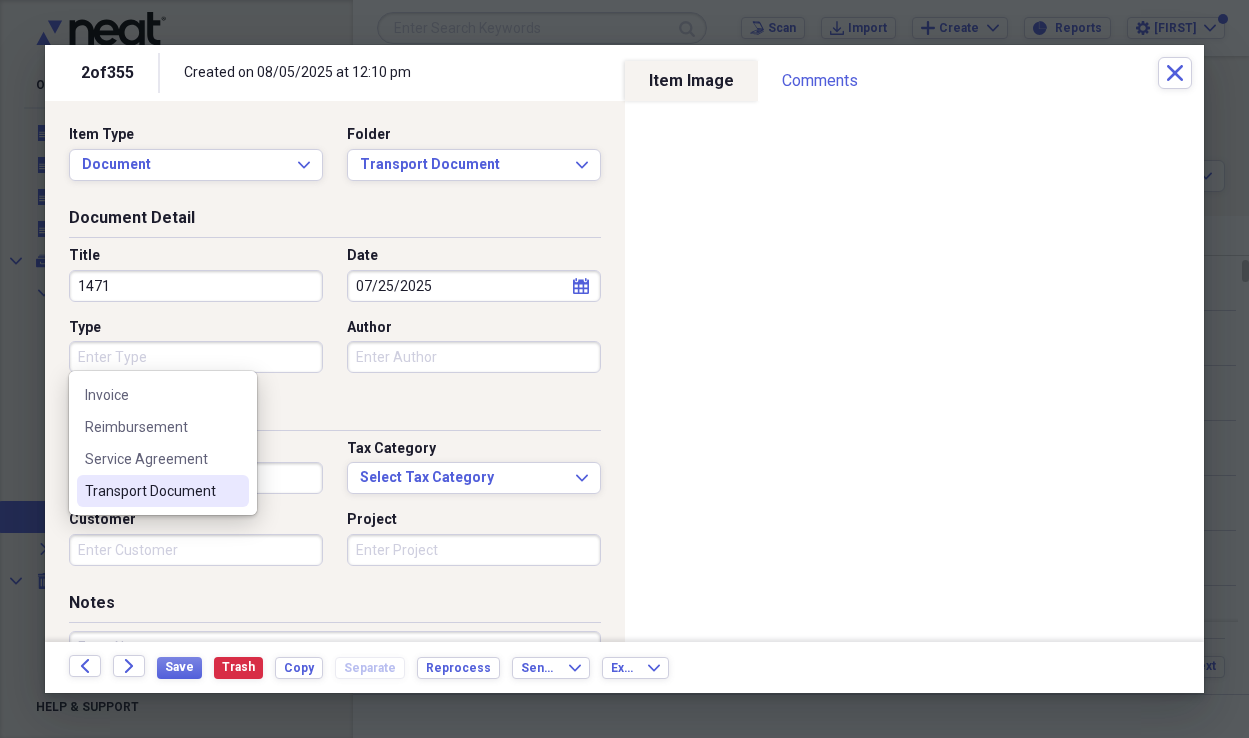 click on "Transport Document" at bounding box center (151, 491) 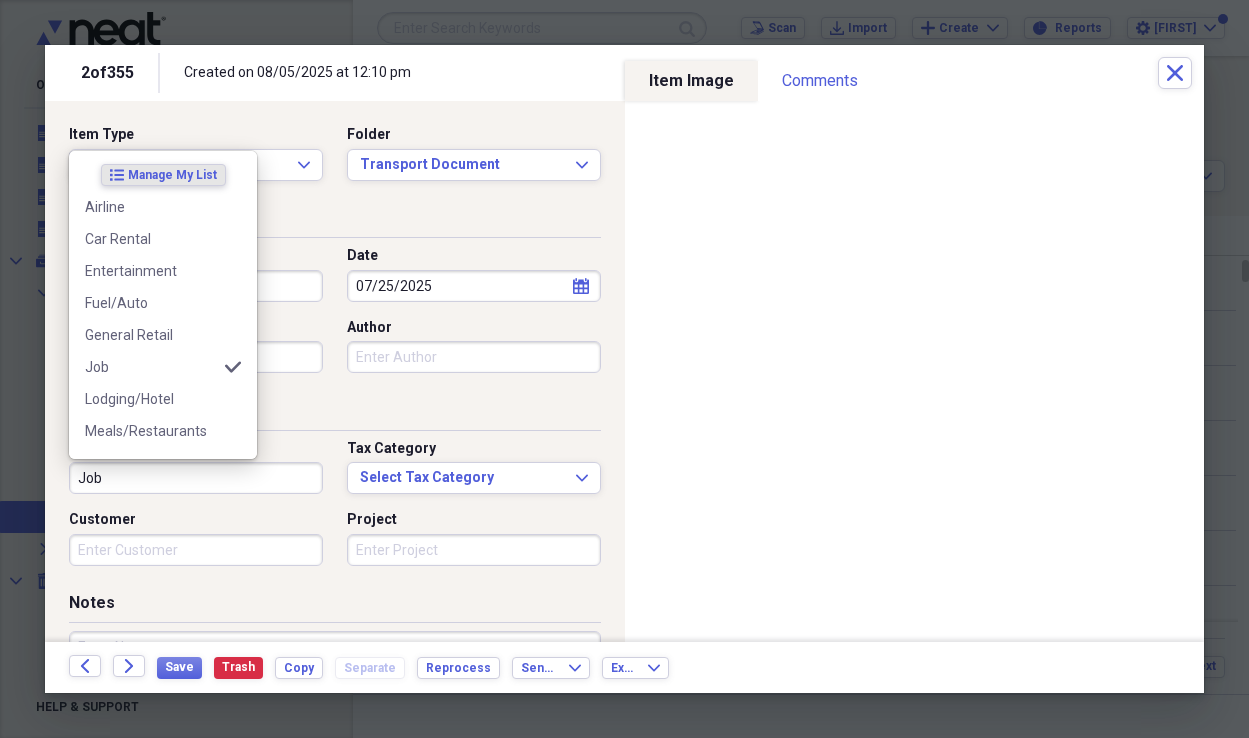 click on "Job" at bounding box center [196, 478] 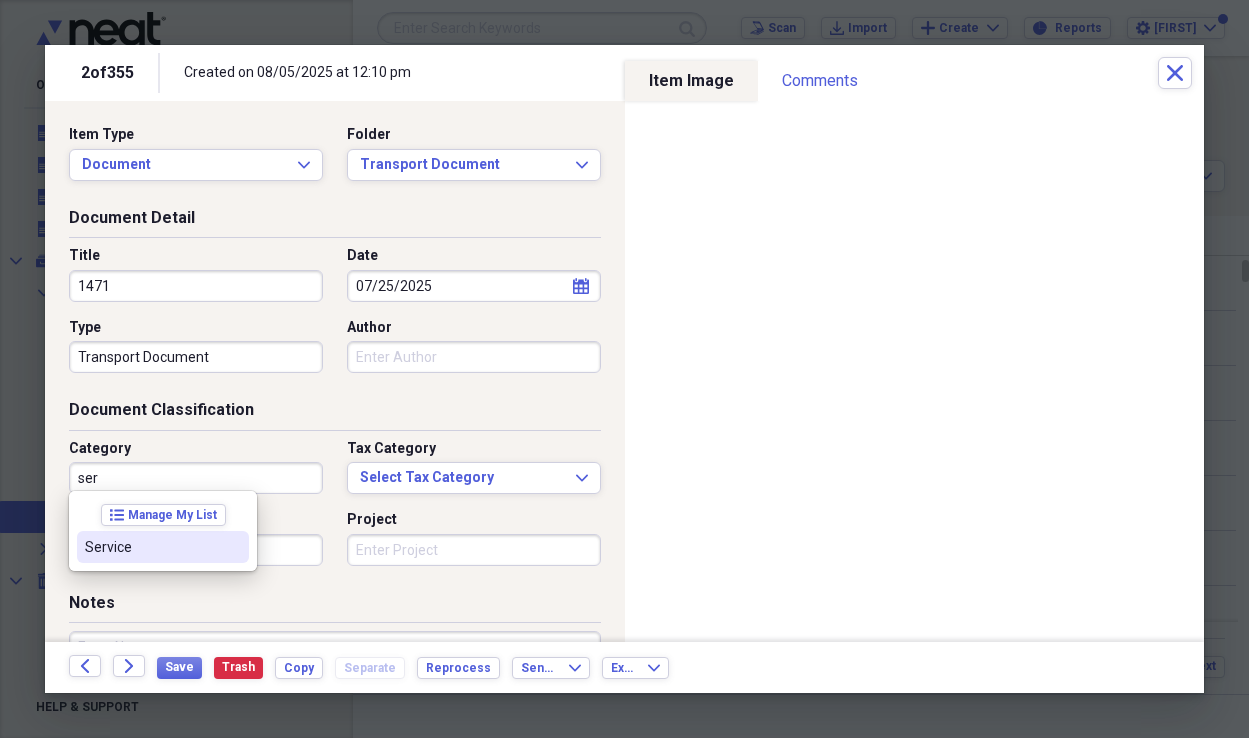 click on "Service" at bounding box center (151, 547) 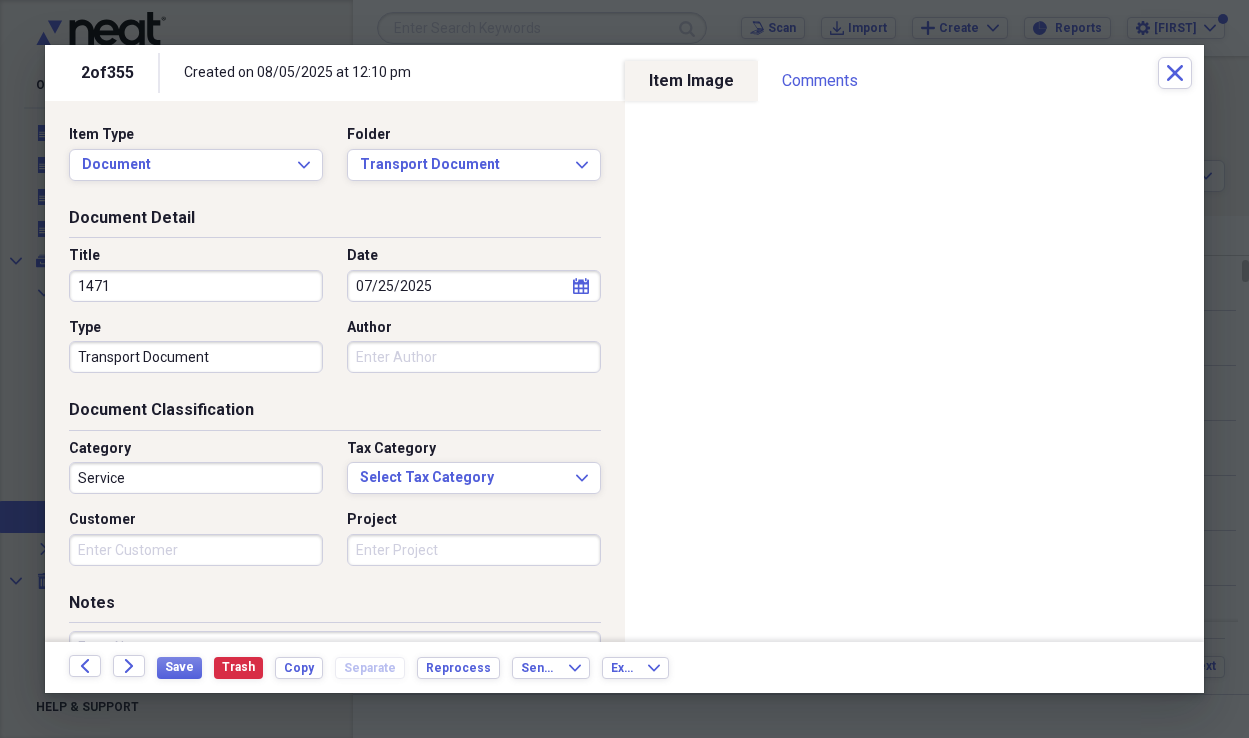 click on "Customer" at bounding box center (196, 550) 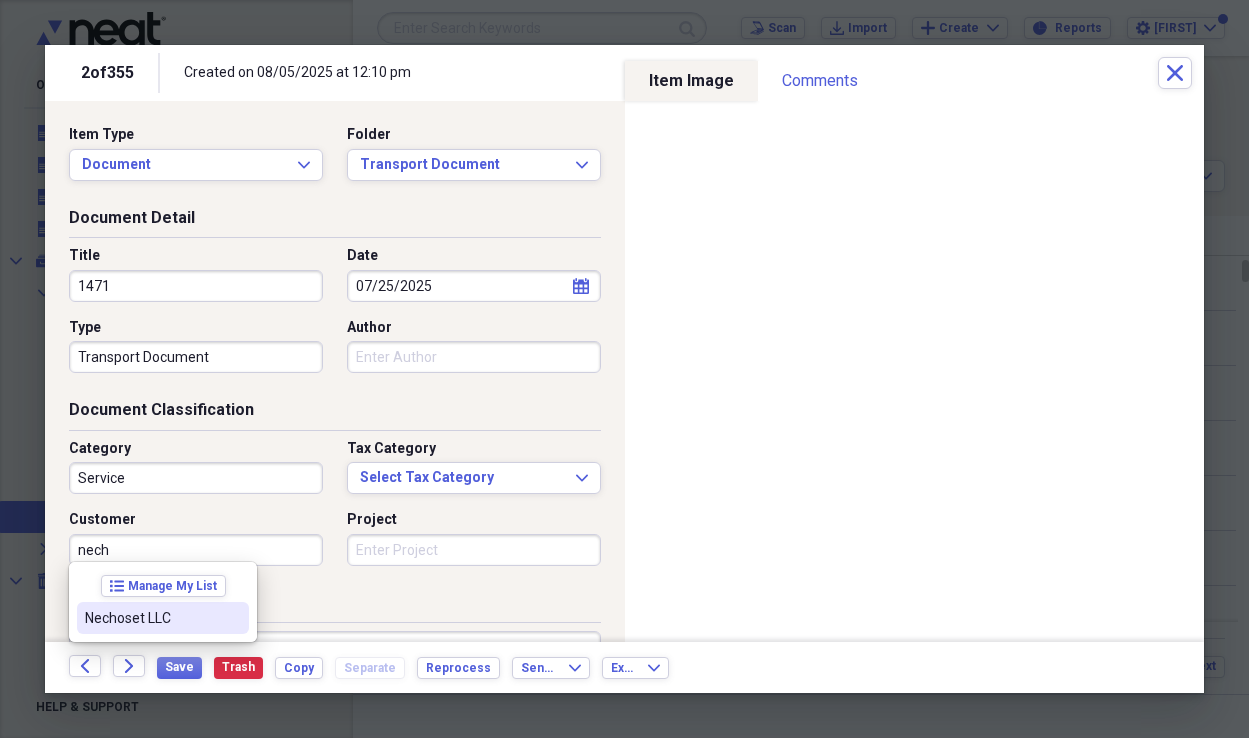drag, startPoint x: 140, startPoint y: 620, endPoint x: 248, endPoint y: 590, distance: 112.08925 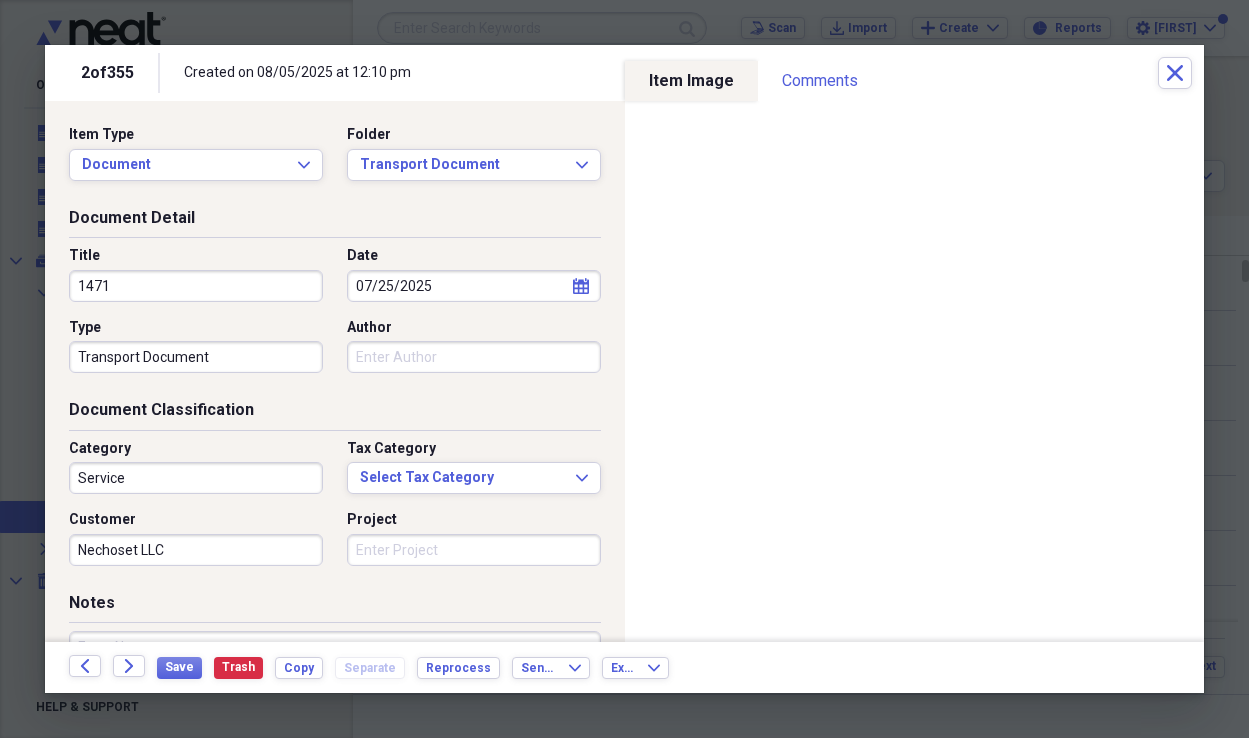 click on "Project" at bounding box center (474, 550) 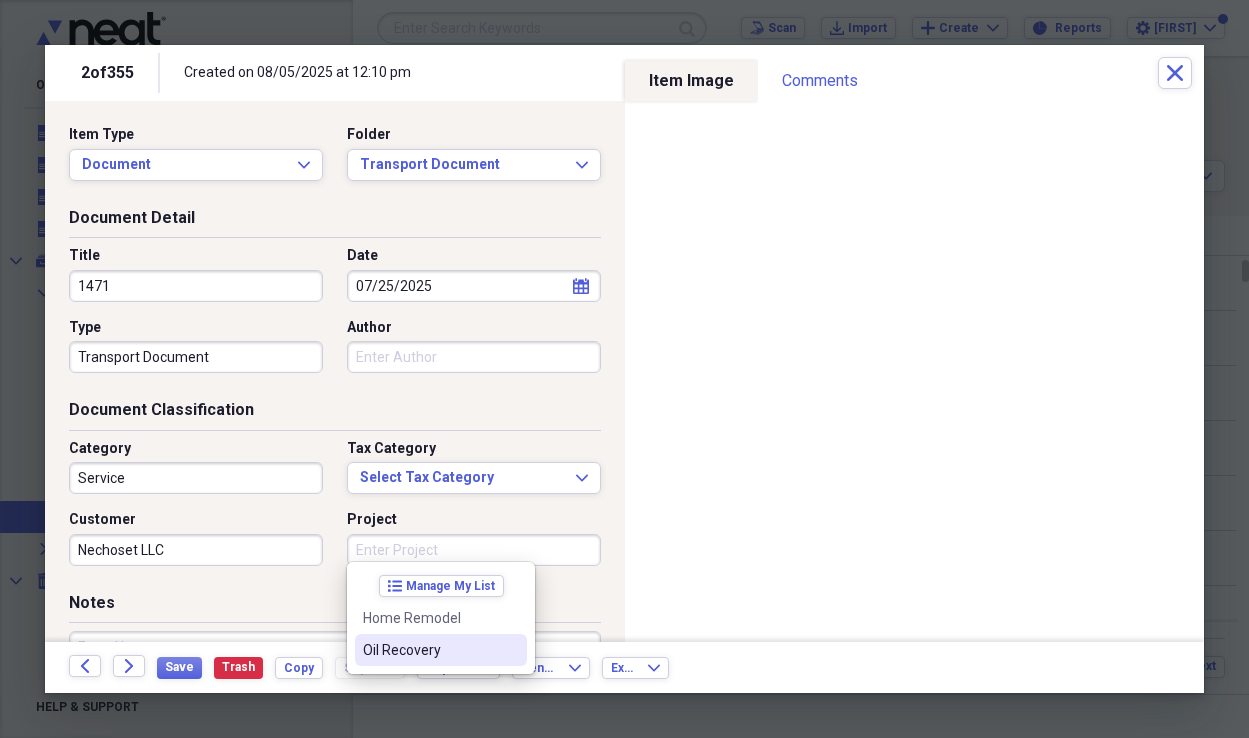 click on "Oil Recovery" at bounding box center (429, 650) 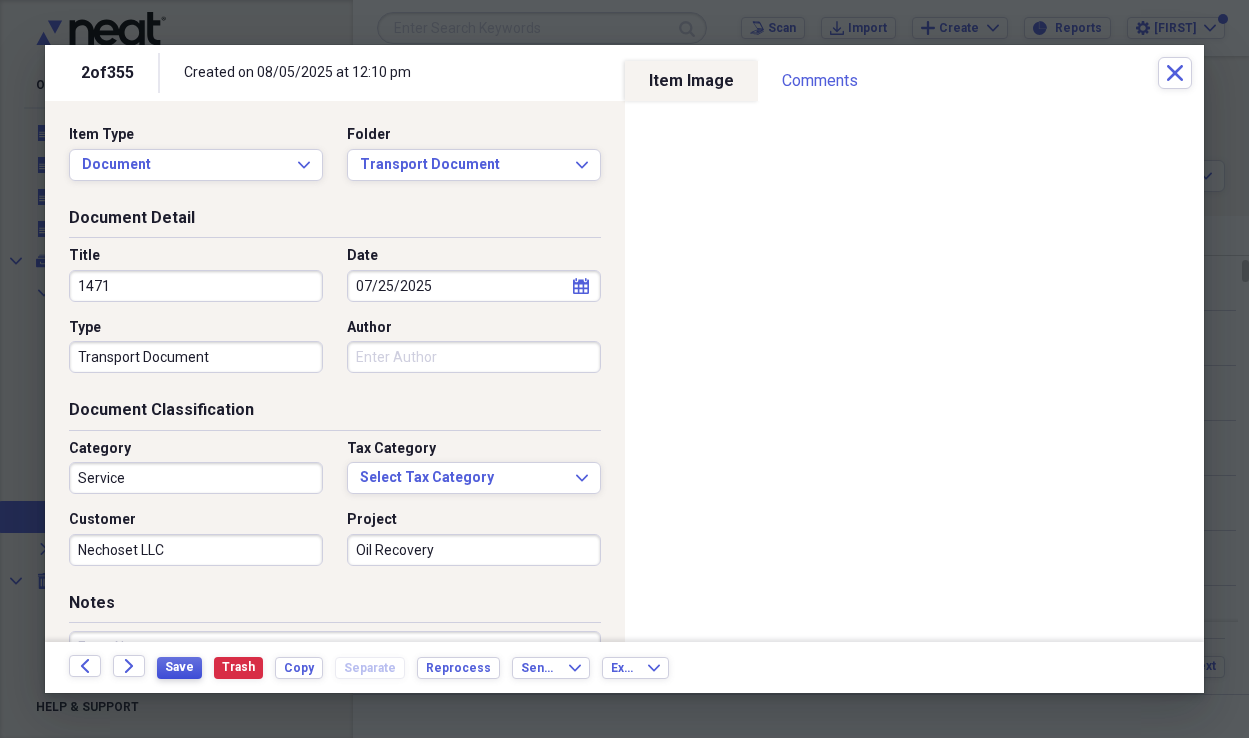 click on "Save" at bounding box center [179, 667] 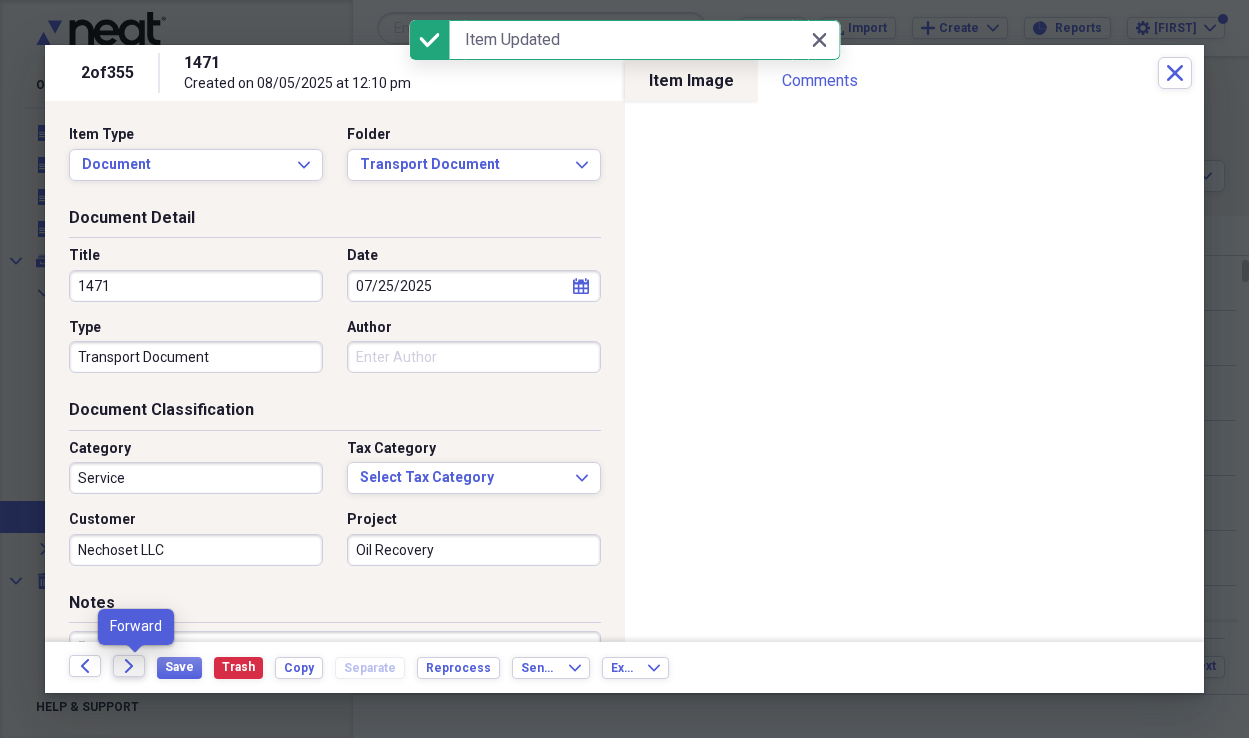 click on "Forward" 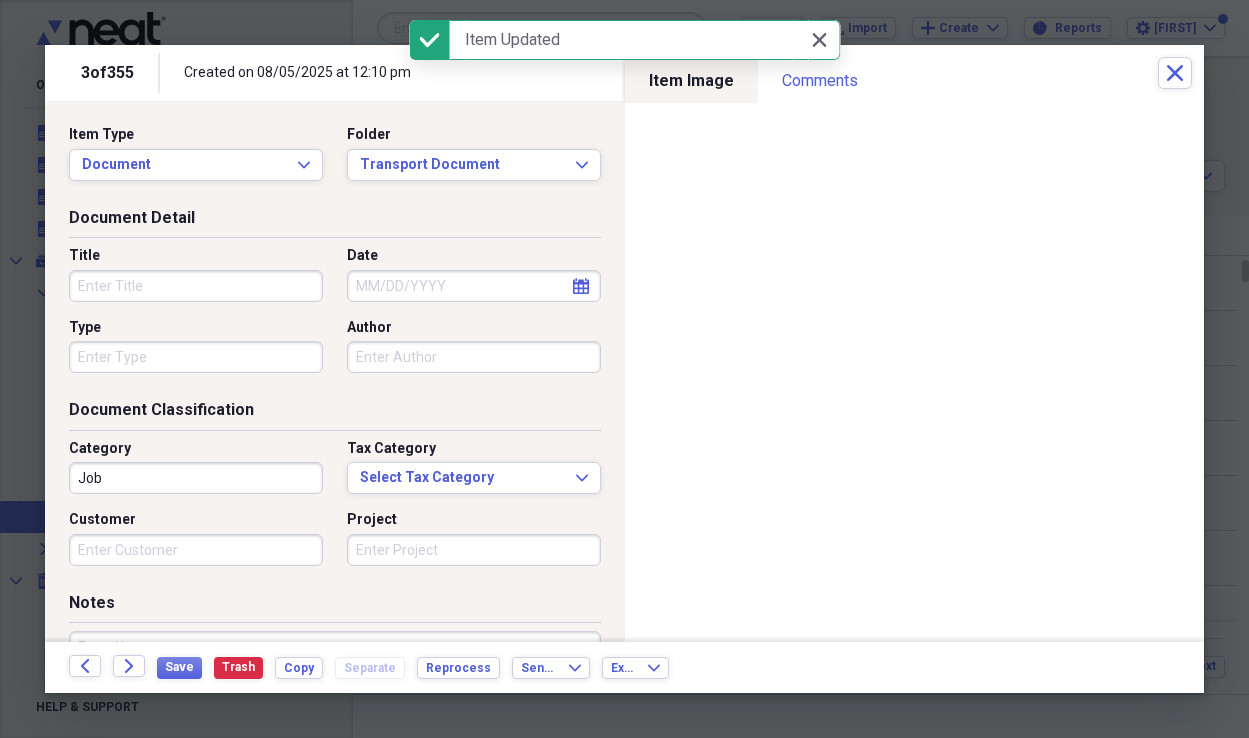 click on "Title" at bounding box center [196, 286] 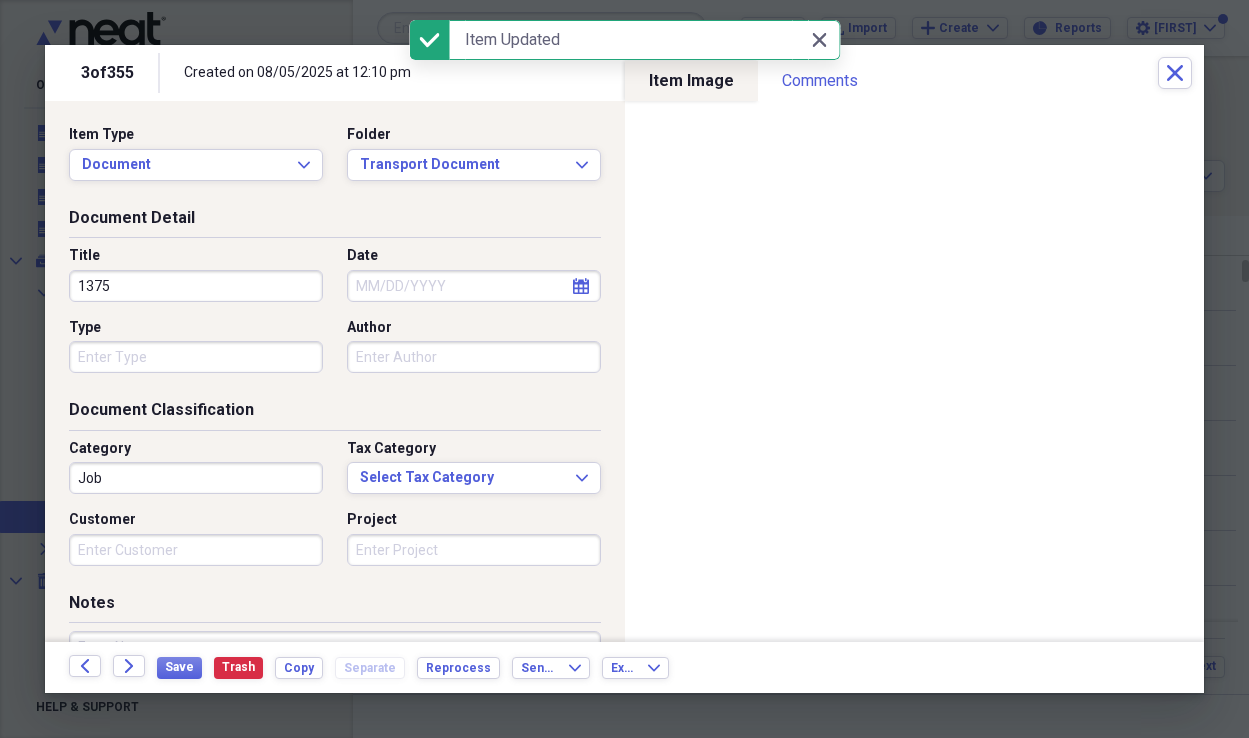 type on "1375" 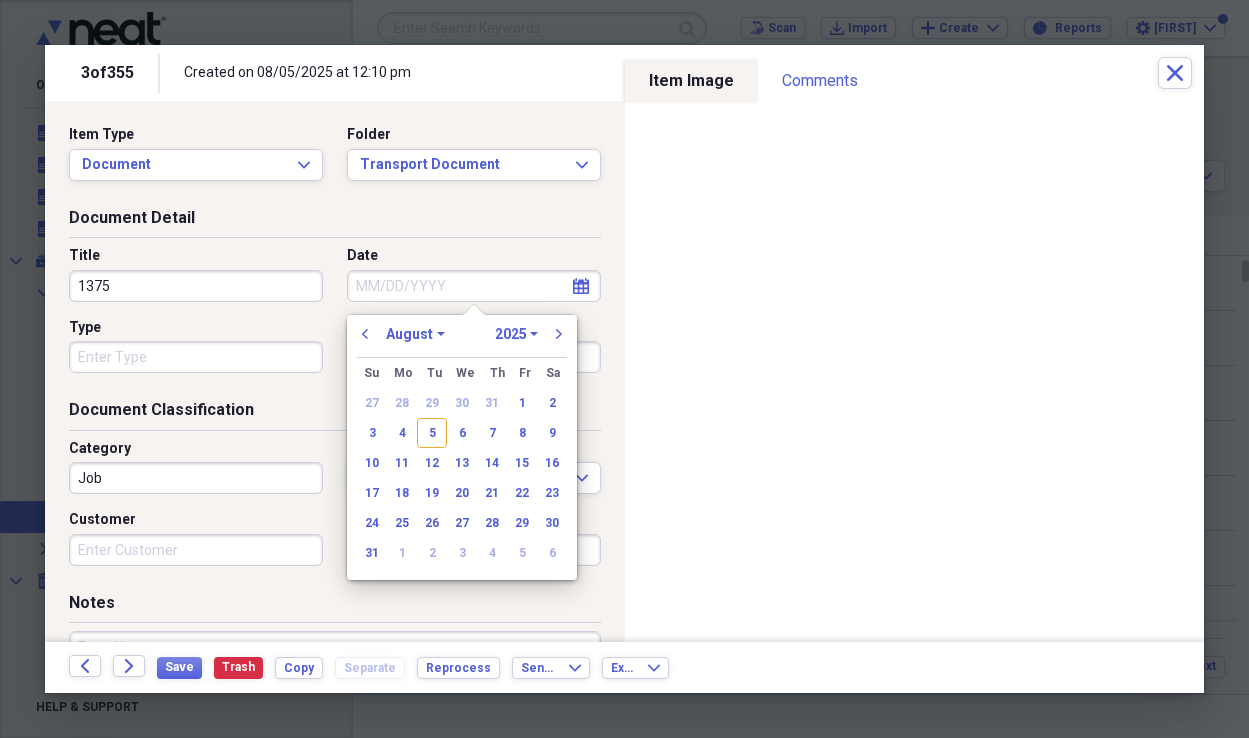 drag, startPoint x: 361, startPoint y: 334, endPoint x: 381, endPoint y: 359, distance: 32.01562 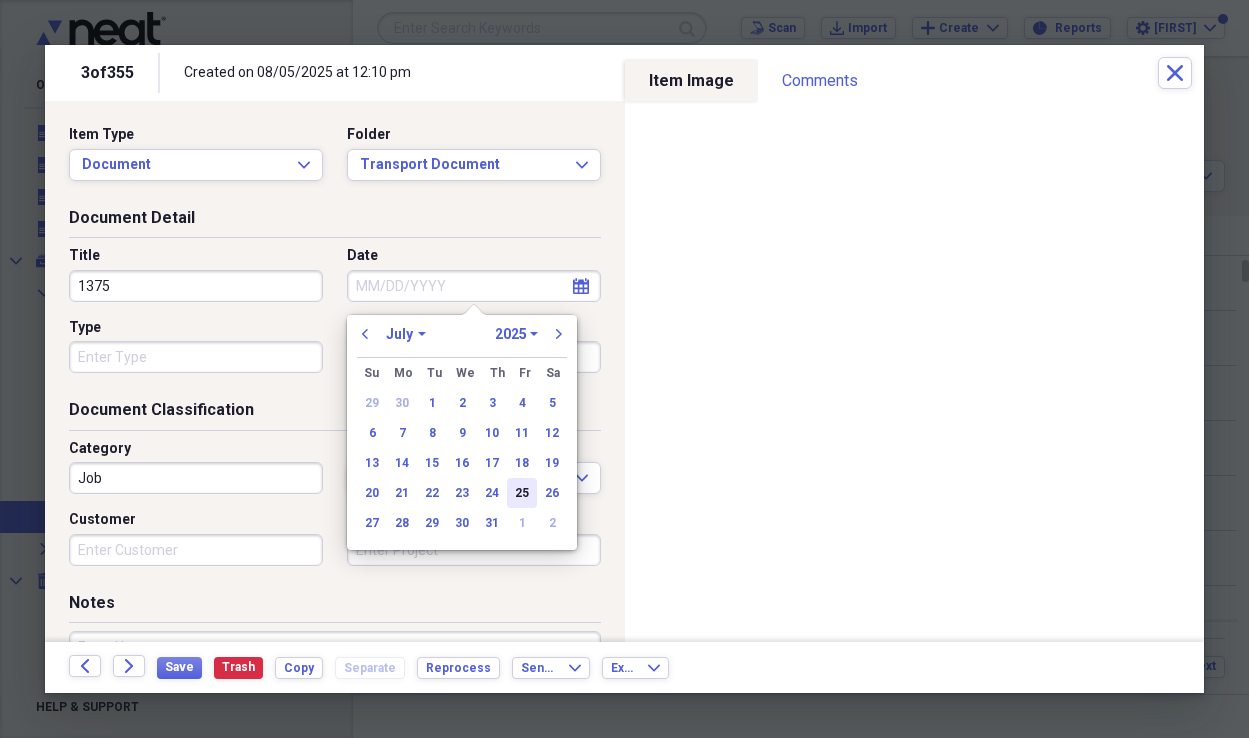 click on "25" at bounding box center [522, 493] 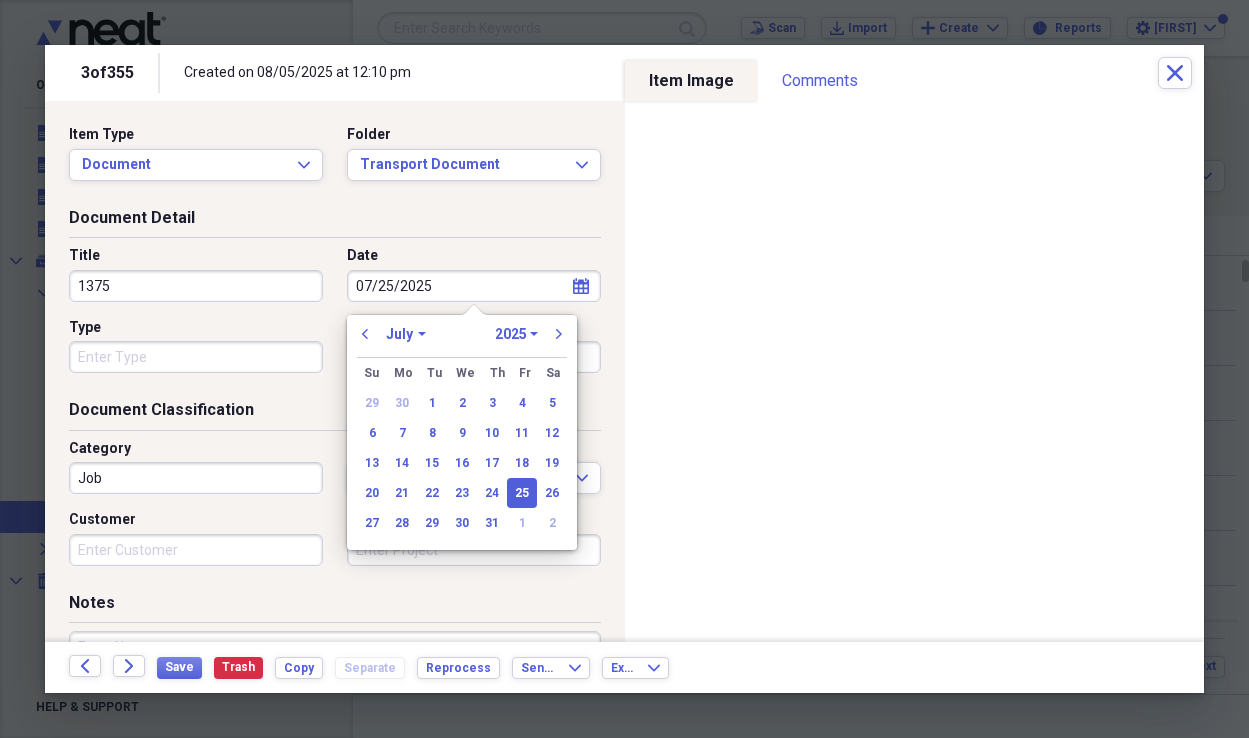 type on "07/25/2025" 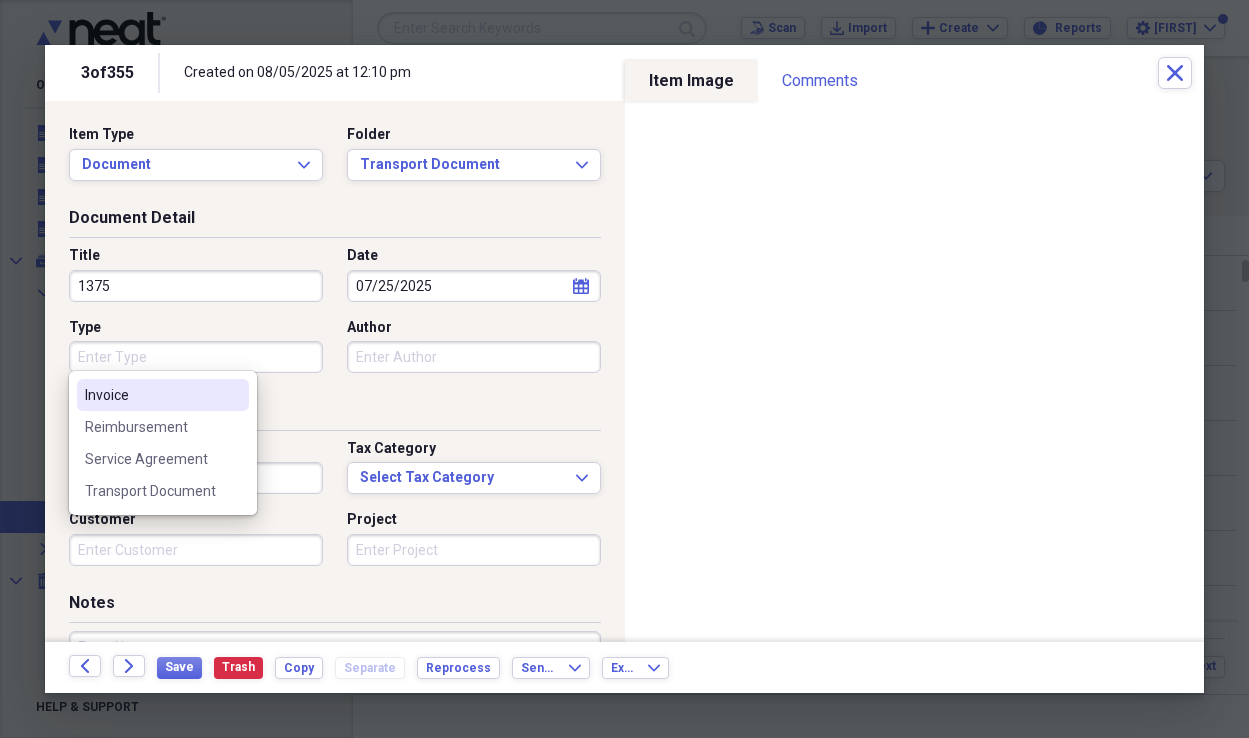 click on "Type" at bounding box center (196, 357) 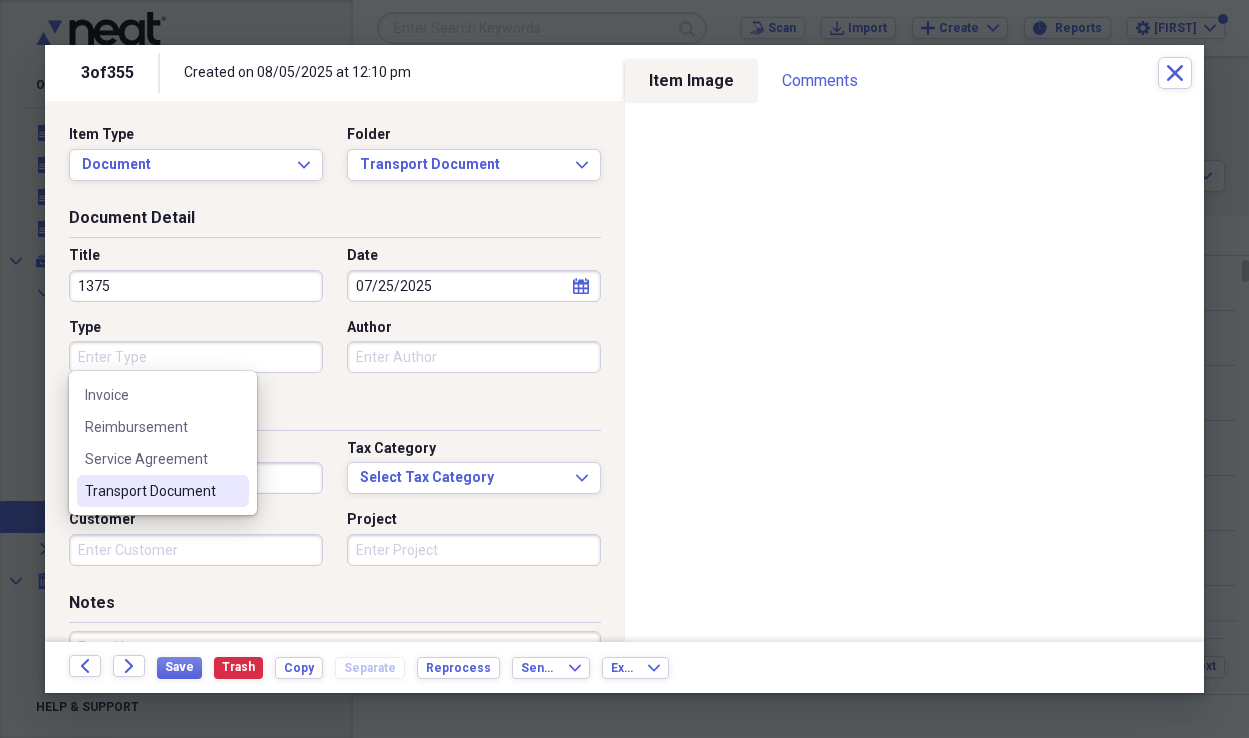 click on "Transport Document" at bounding box center [151, 491] 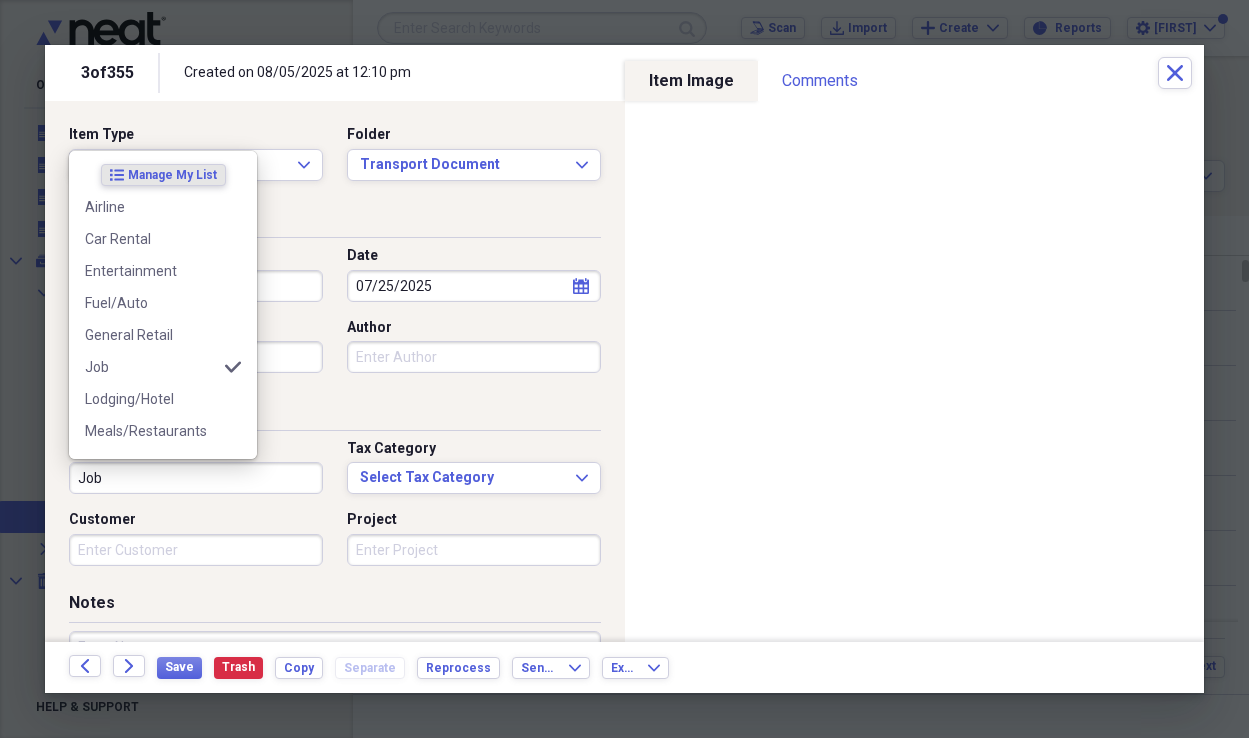 click on "Job" at bounding box center (196, 478) 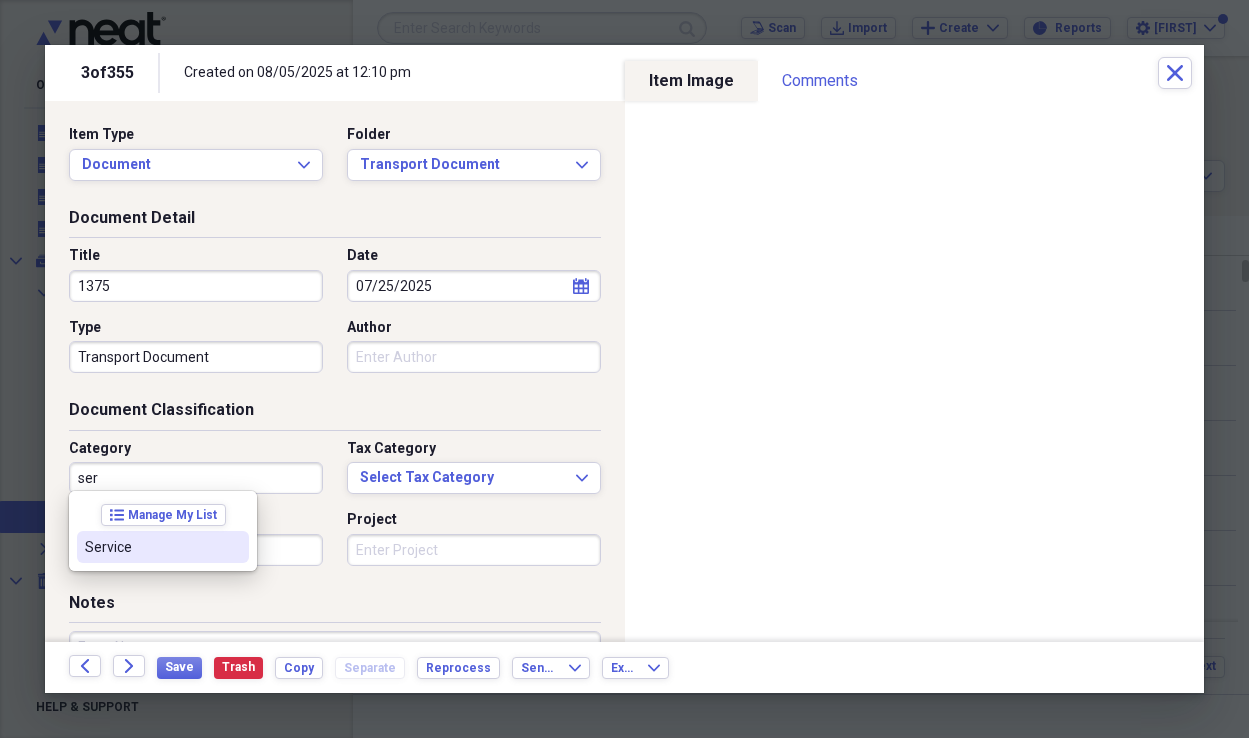 drag, startPoint x: 174, startPoint y: 552, endPoint x: 253, endPoint y: 518, distance: 86.00581 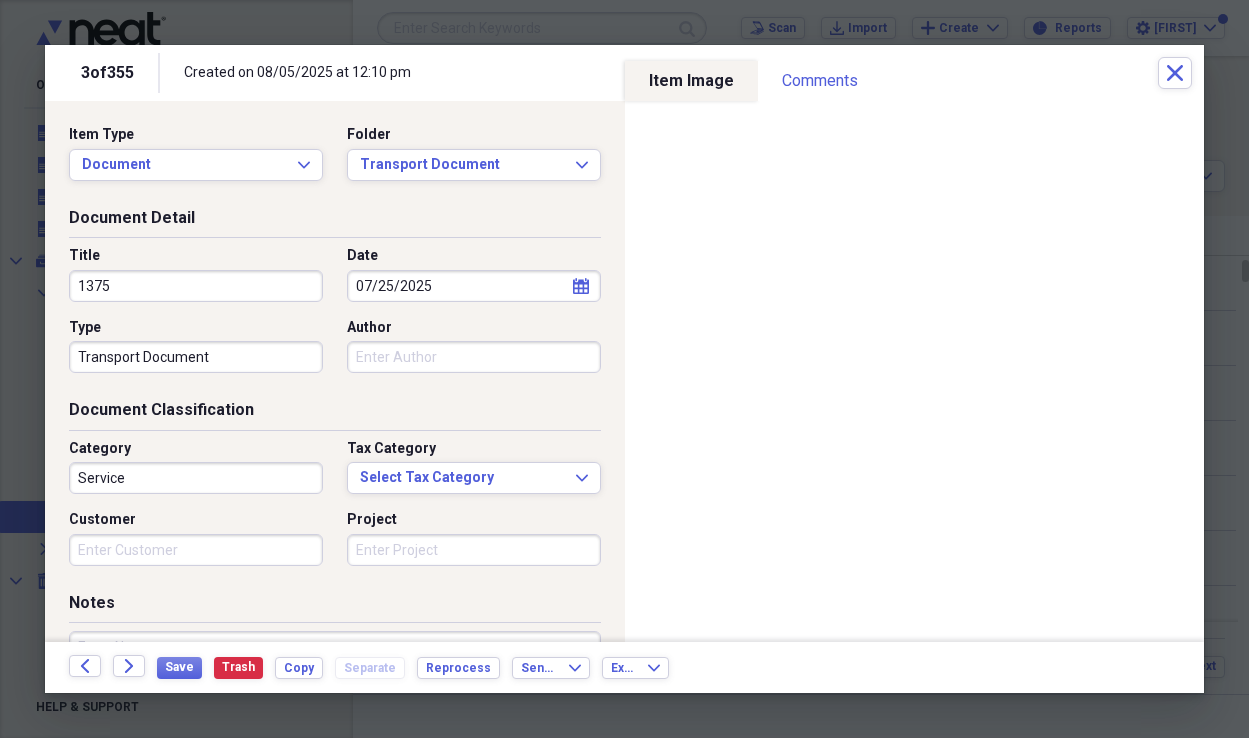 click on "Customer" at bounding box center (196, 550) 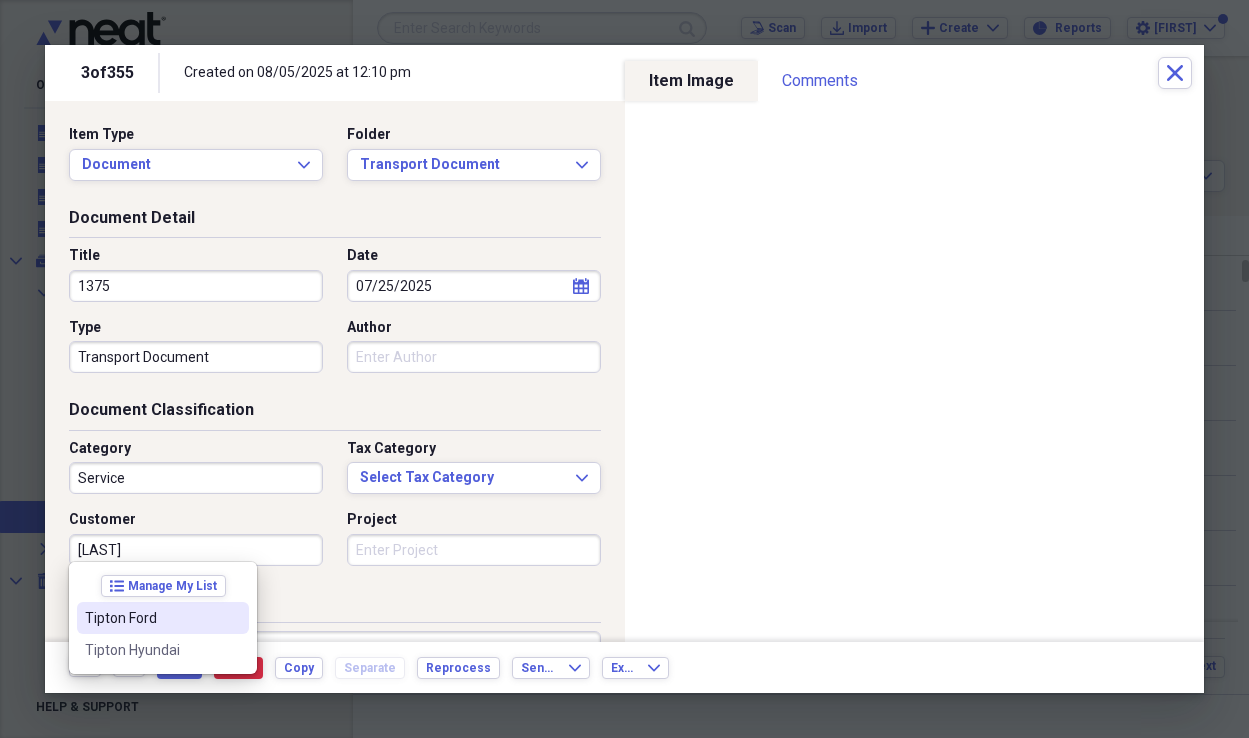 drag, startPoint x: 193, startPoint y: 607, endPoint x: 270, endPoint y: 601, distance: 77.23341 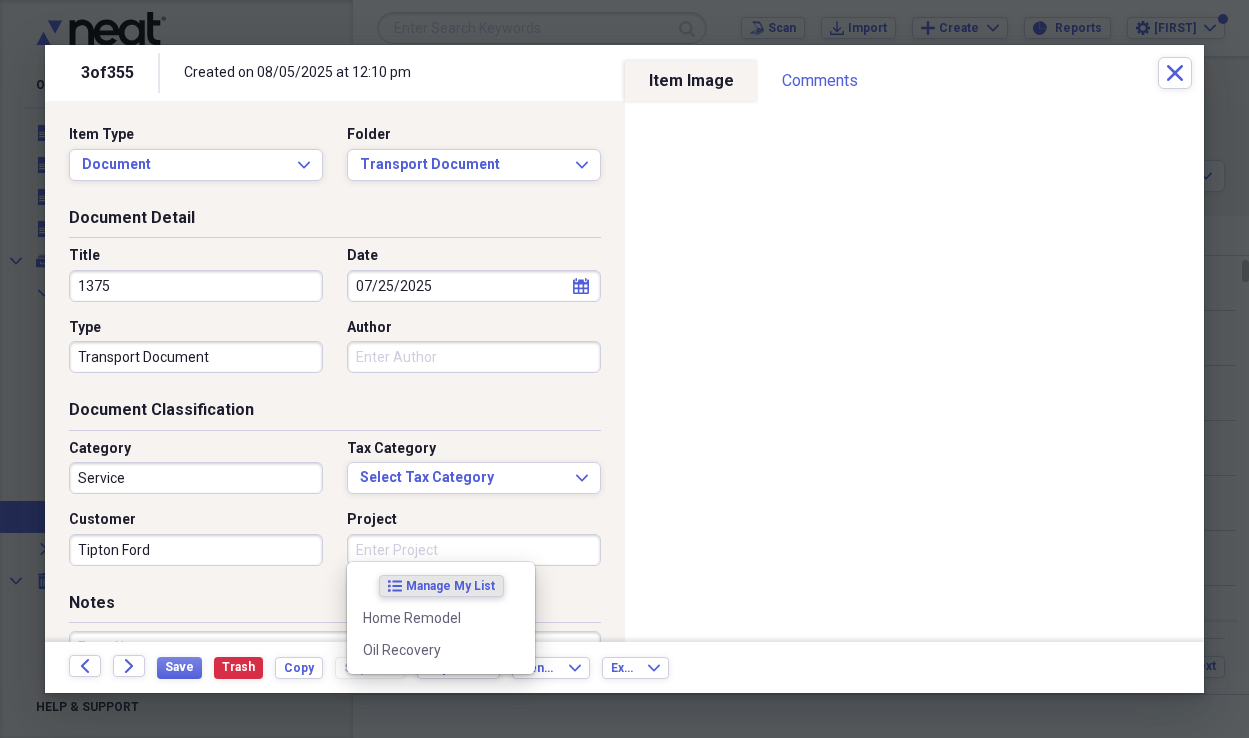 click on "Project" at bounding box center (474, 550) 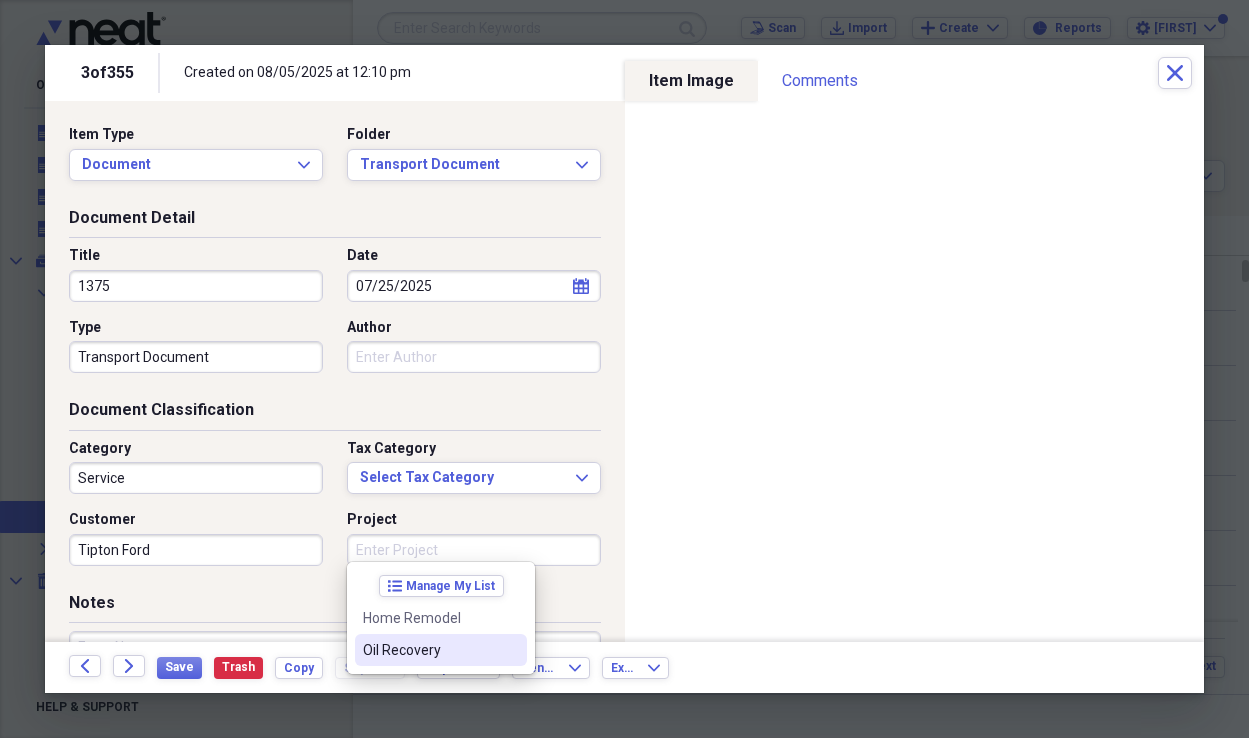 click on "Oil Recovery" at bounding box center (441, 650) 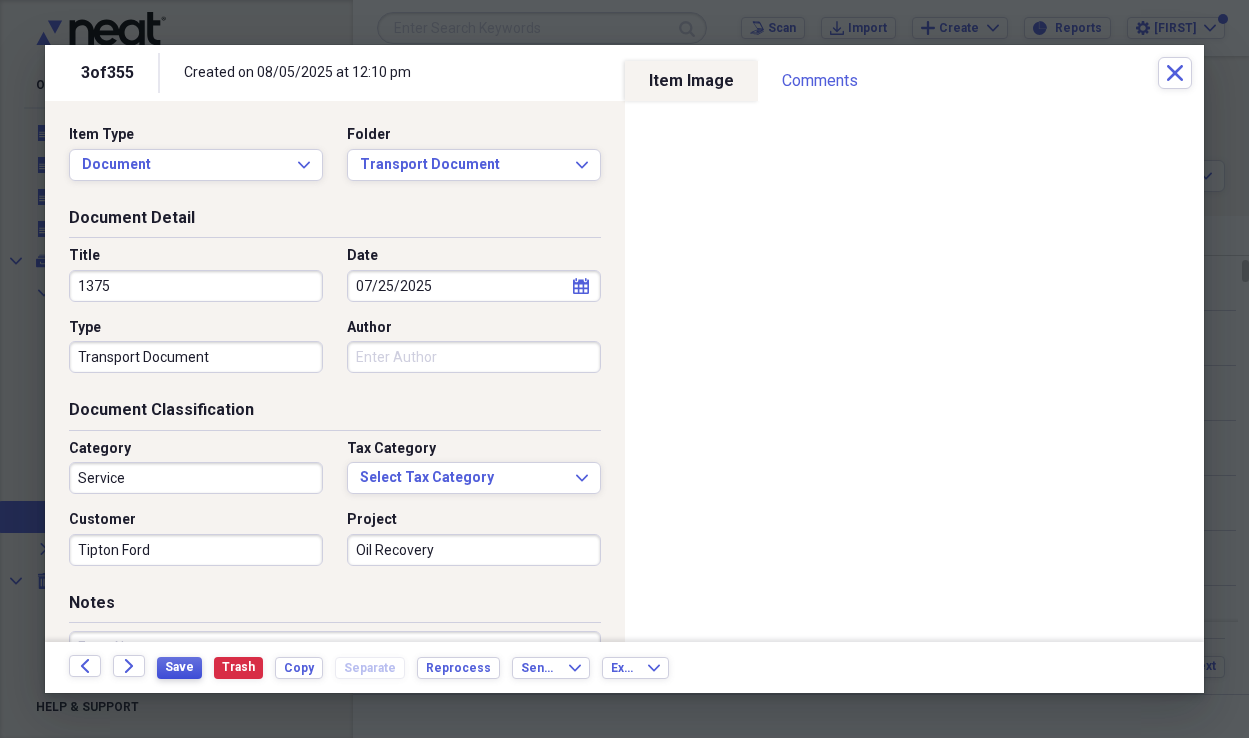 click on "Save" at bounding box center (179, 667) 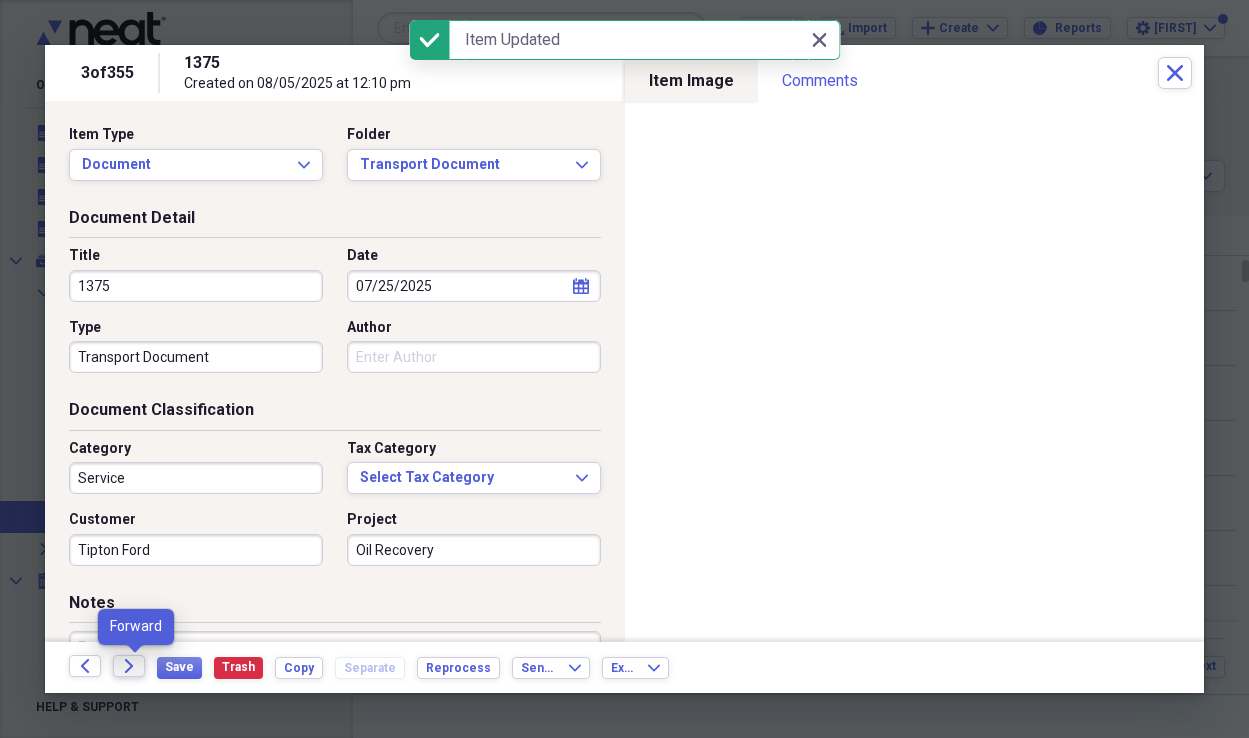 click on "Forward" at bounding box center (129, 666) 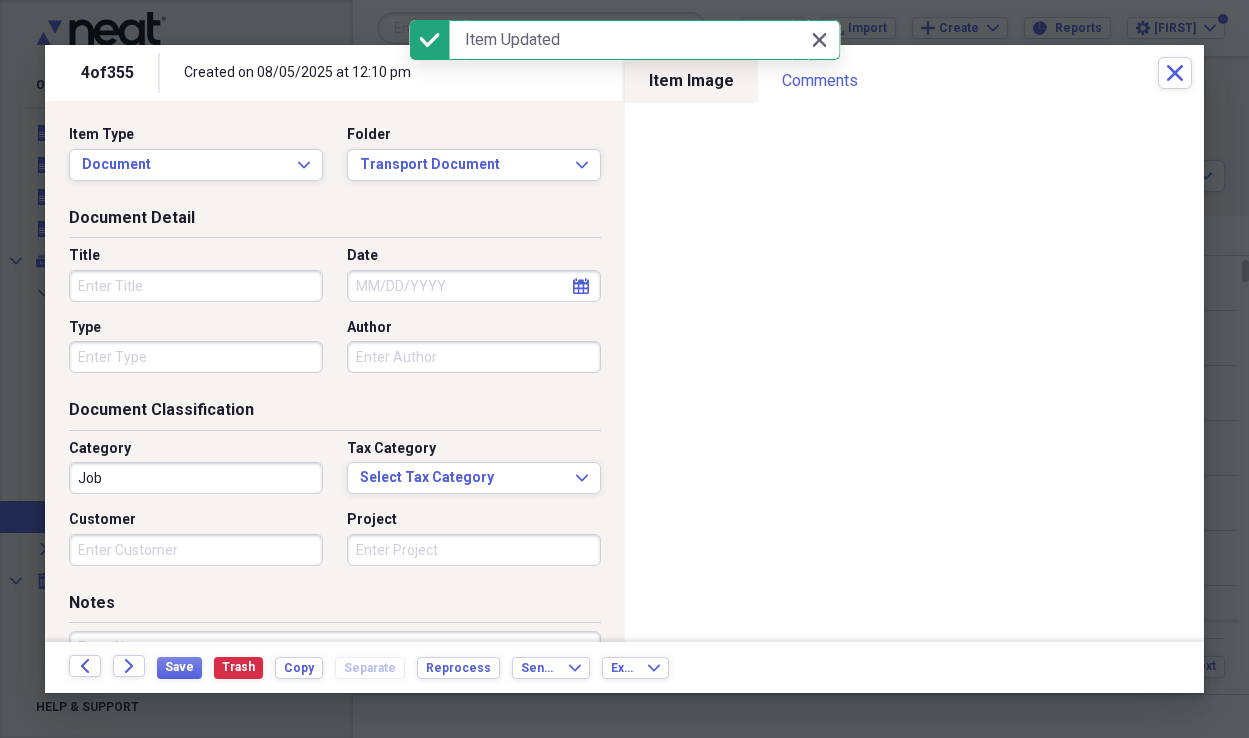 click on "Title" at bounding box center [196, 286] 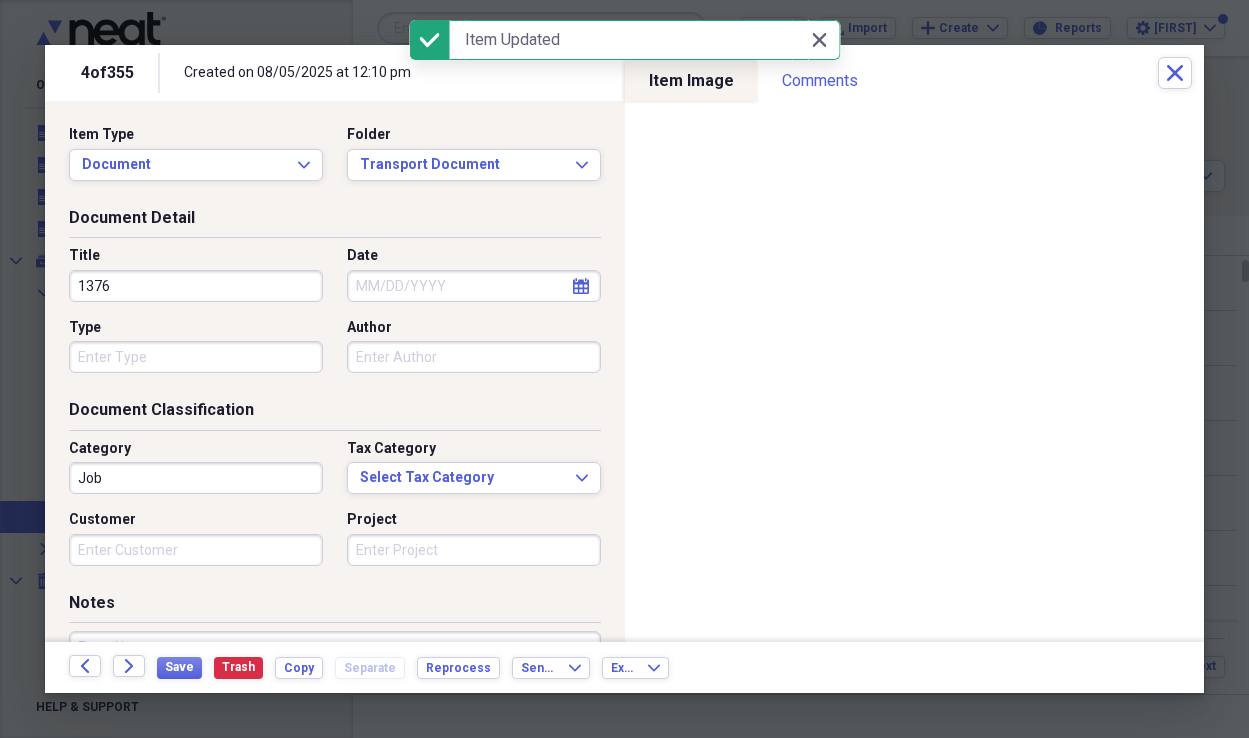type on "1376" 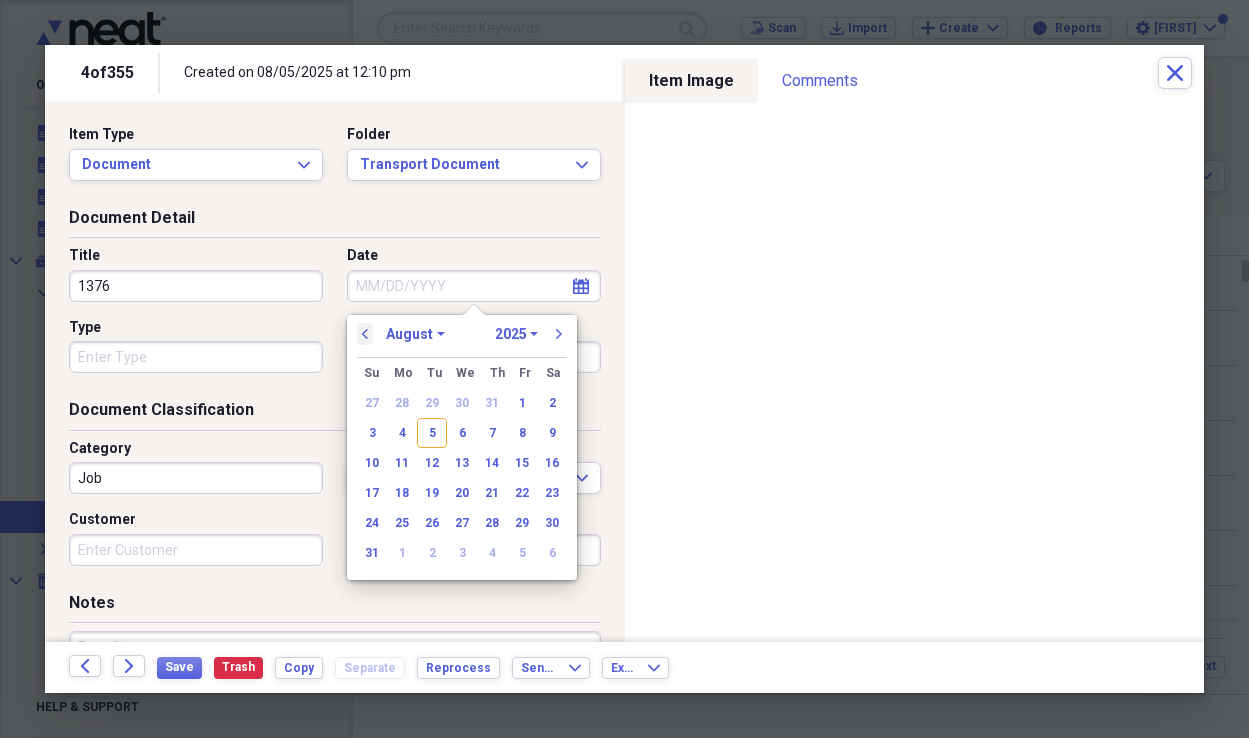 click on "previous" at bounding box center (365, 334) 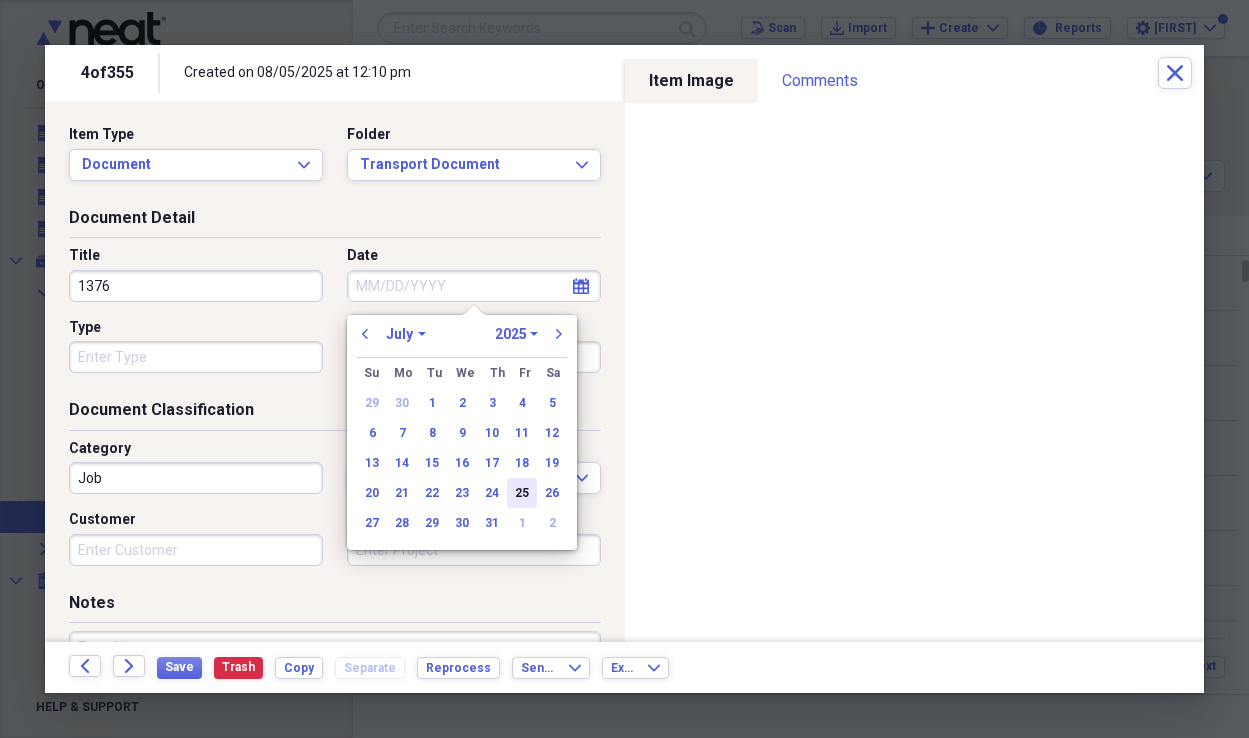 click on "25" at bounding box center [522, 493] 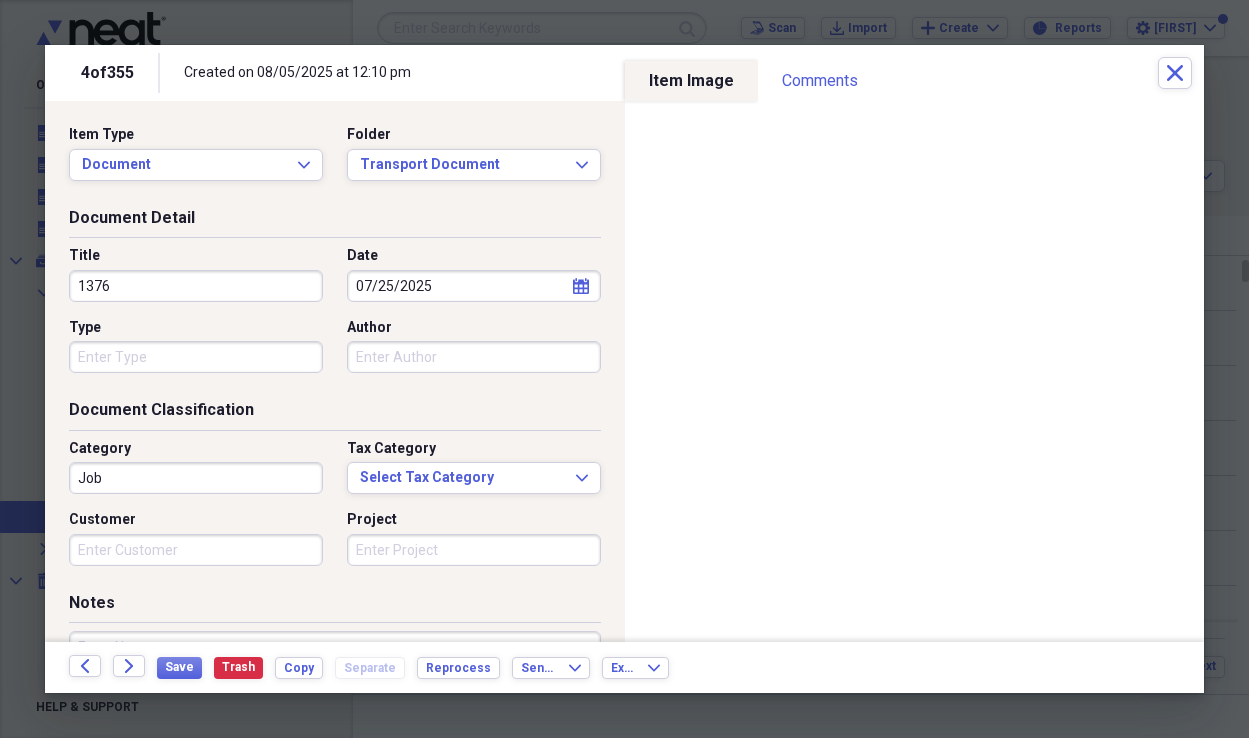 click on "Type" at bounding box center [196, 357] 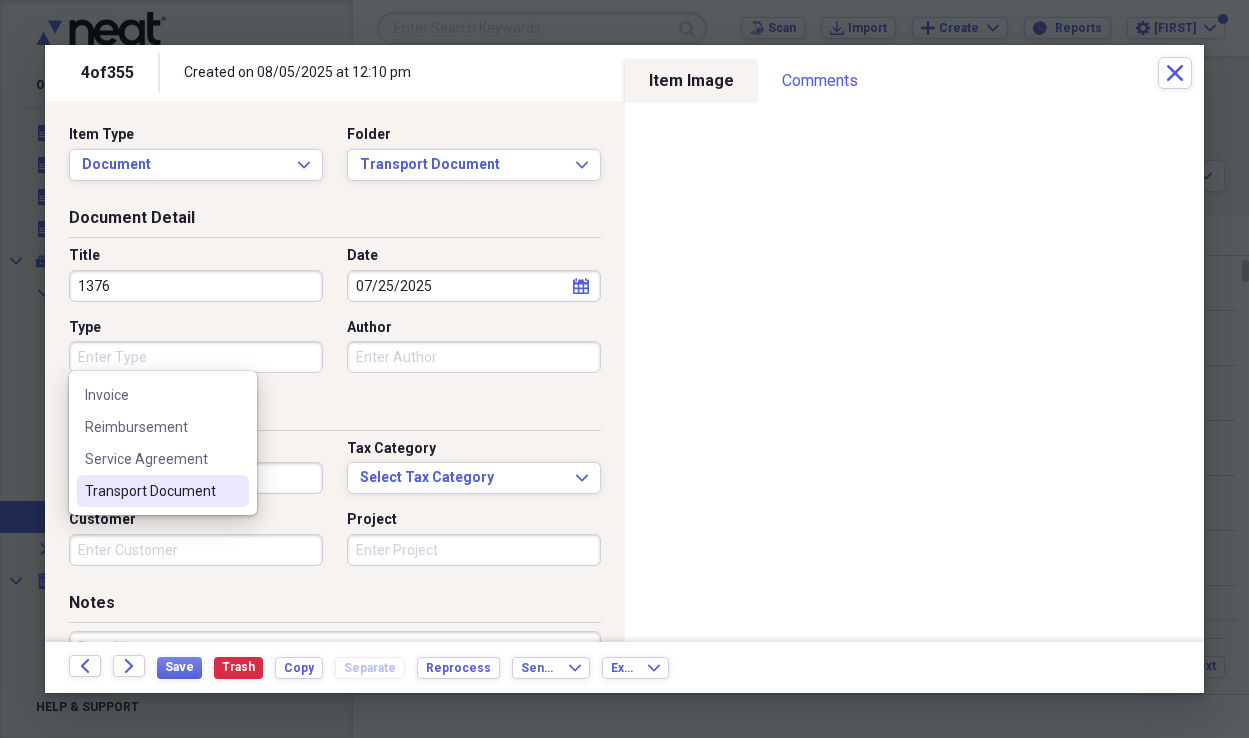 click on "Transport Document" at bounding box center [151, 491] 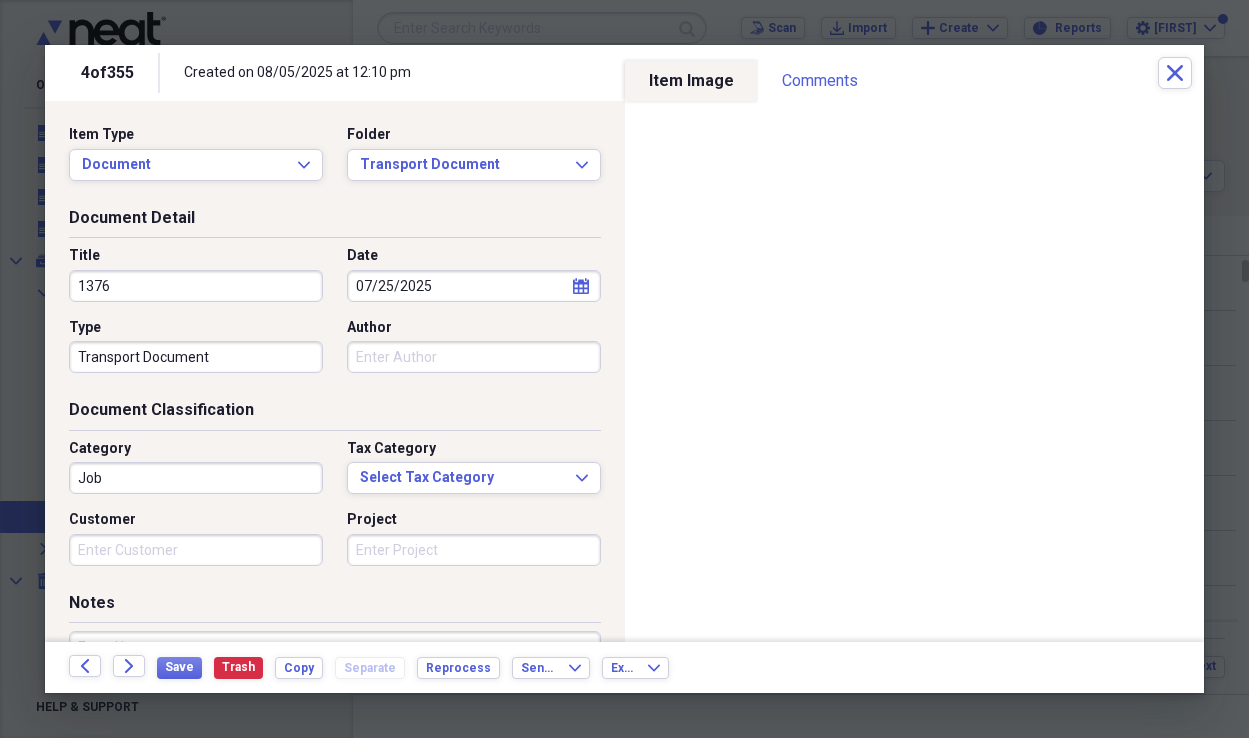 click on "Job" at bounding box center (196, 478) 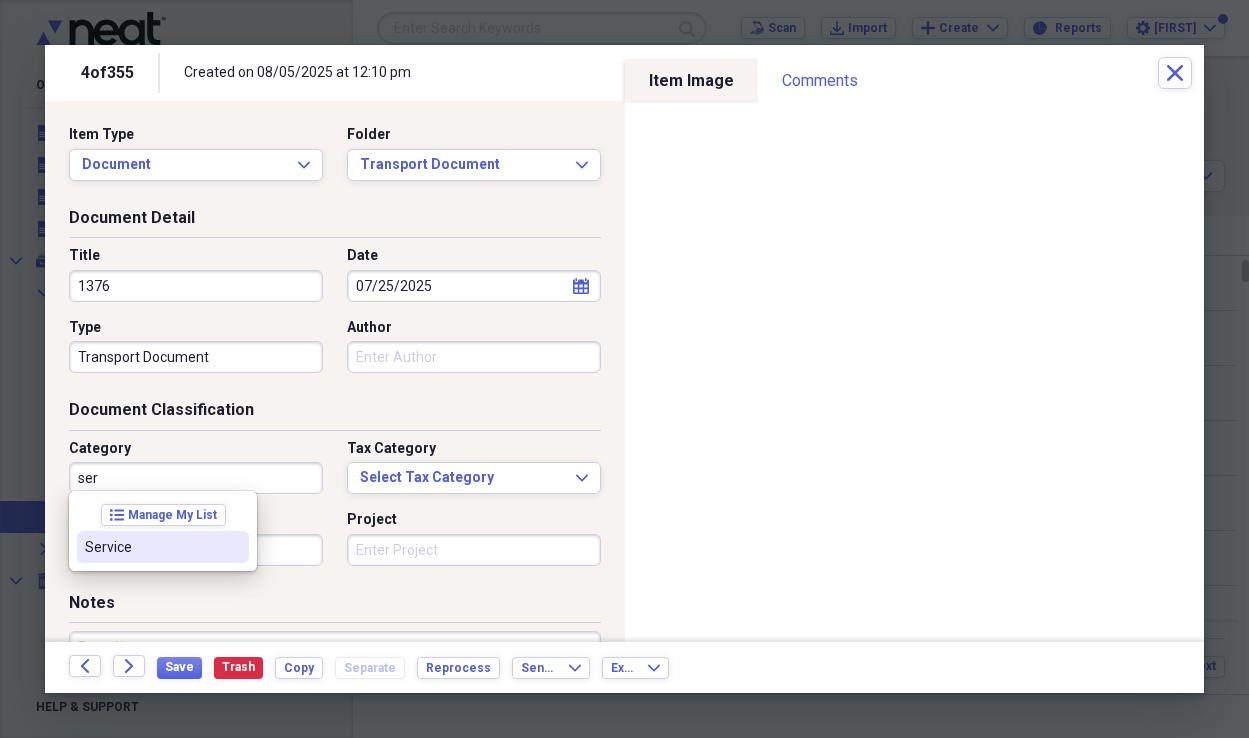 click on "Service" at bounding box center (163, 547) 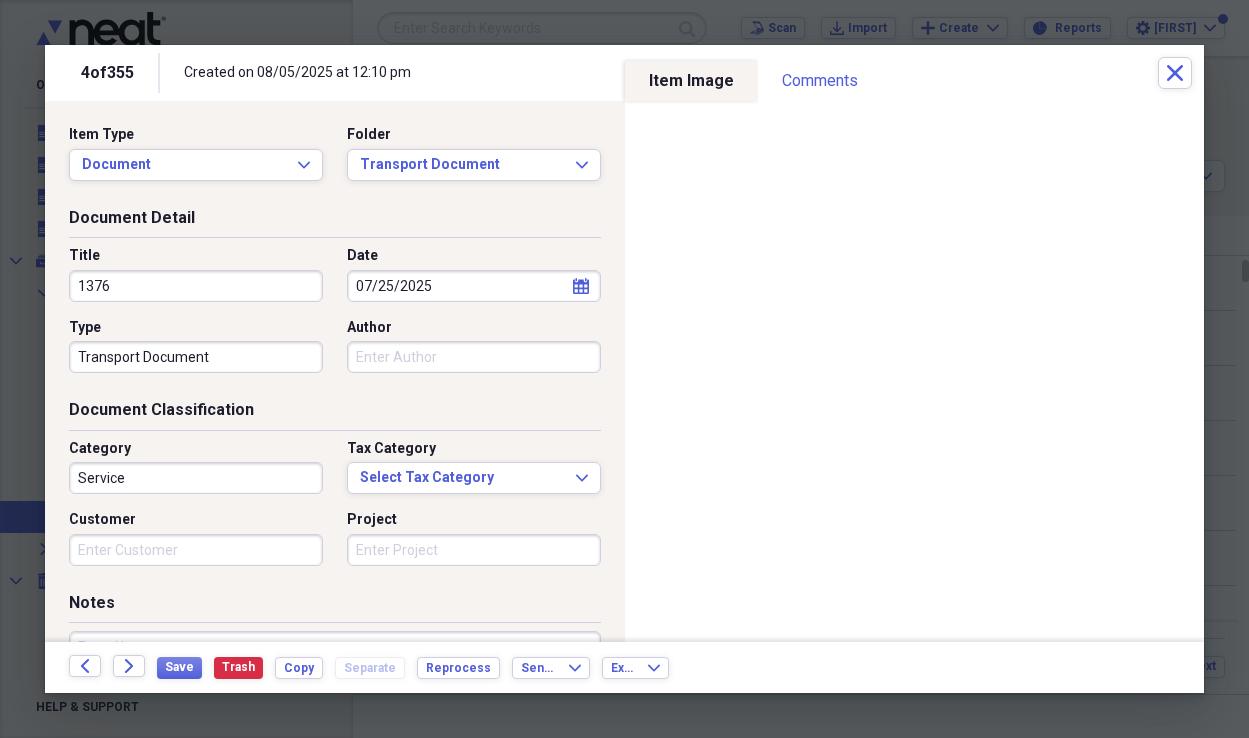 click on "Customer" at bounding box center [196, 550] 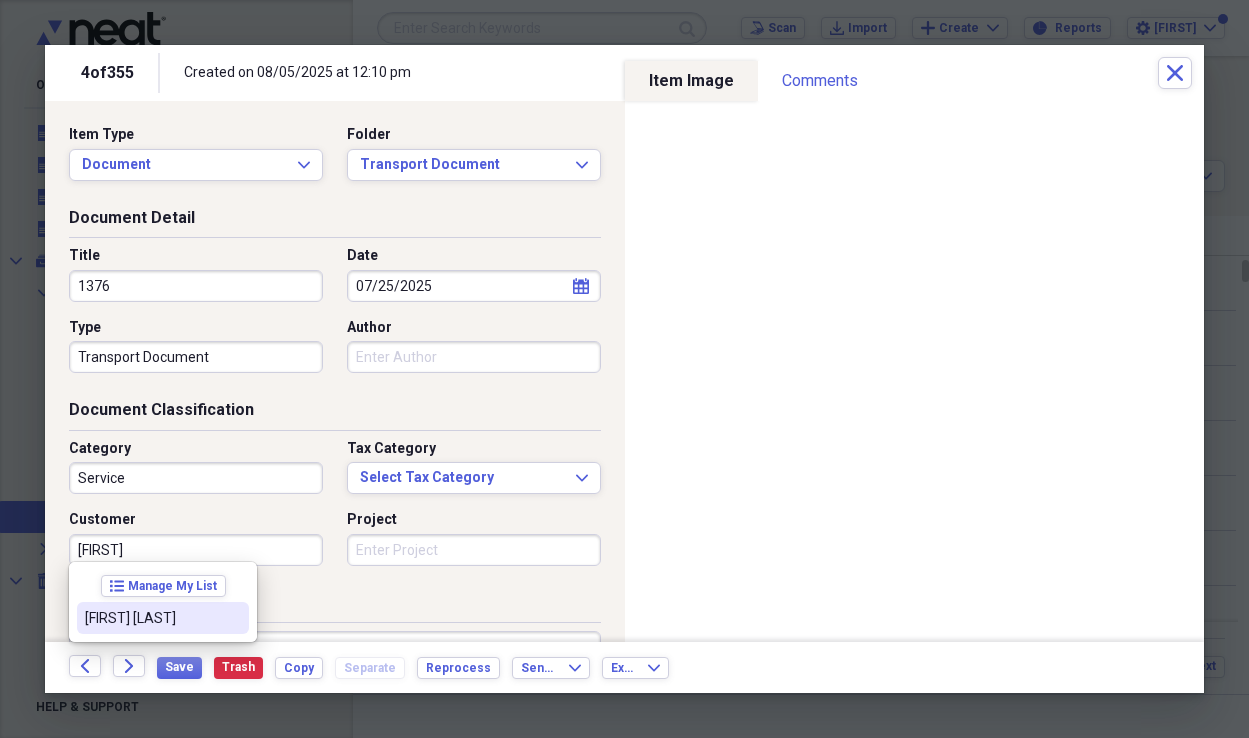drag, startPoint x: 152, startPoint y: 621, endPoint x: 163, endPoint y: 620, distance: 11.045361 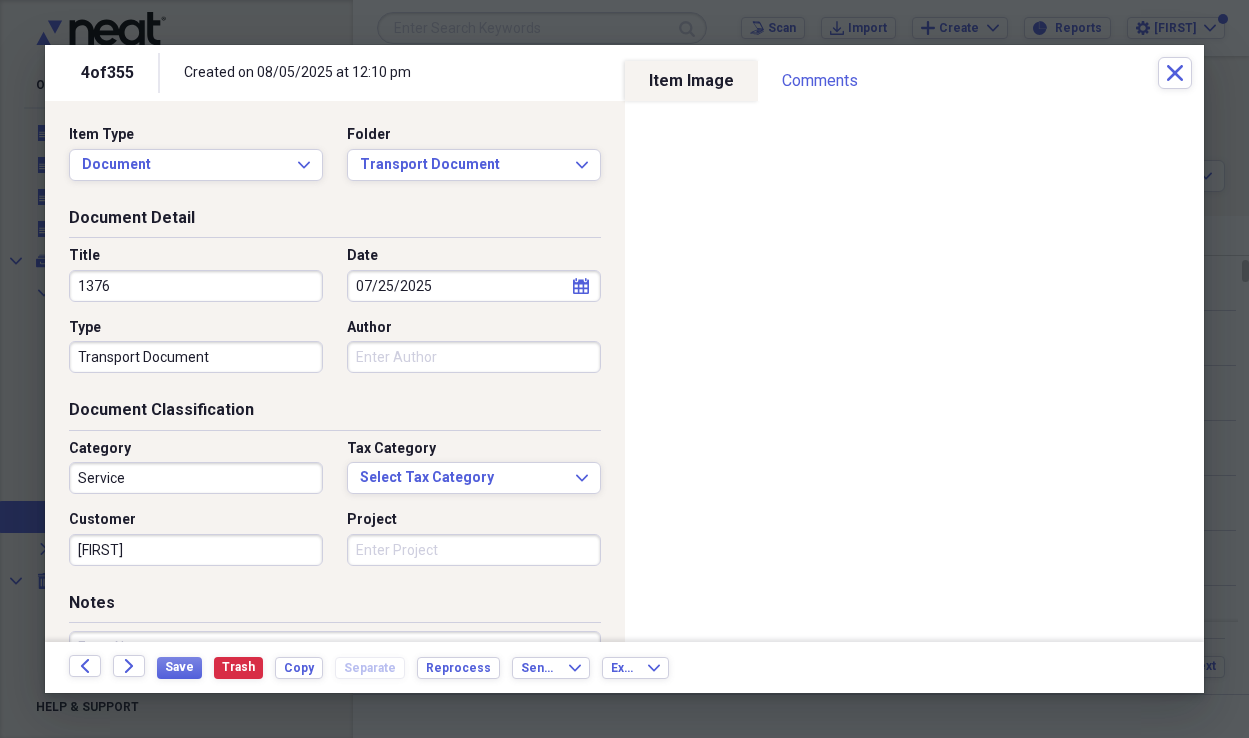 type on "[FIRST] [LAST]" 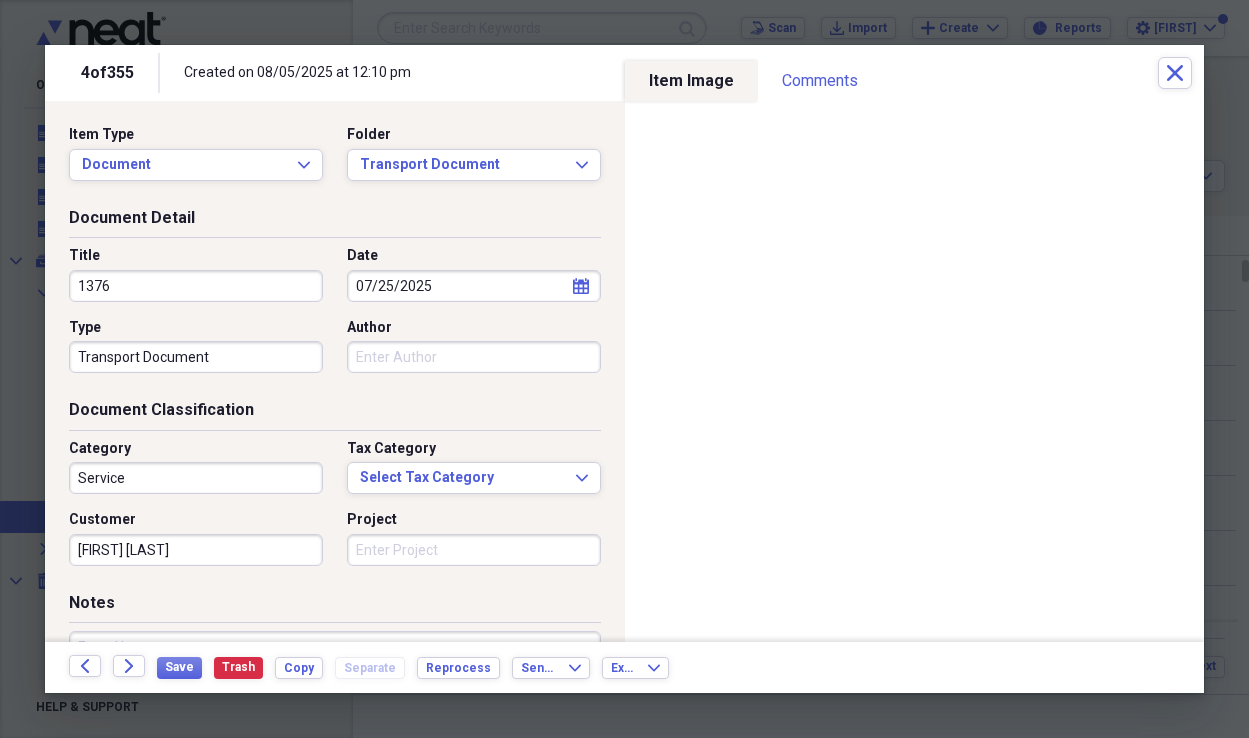 click on "Project" at bounding box center (474, 550) 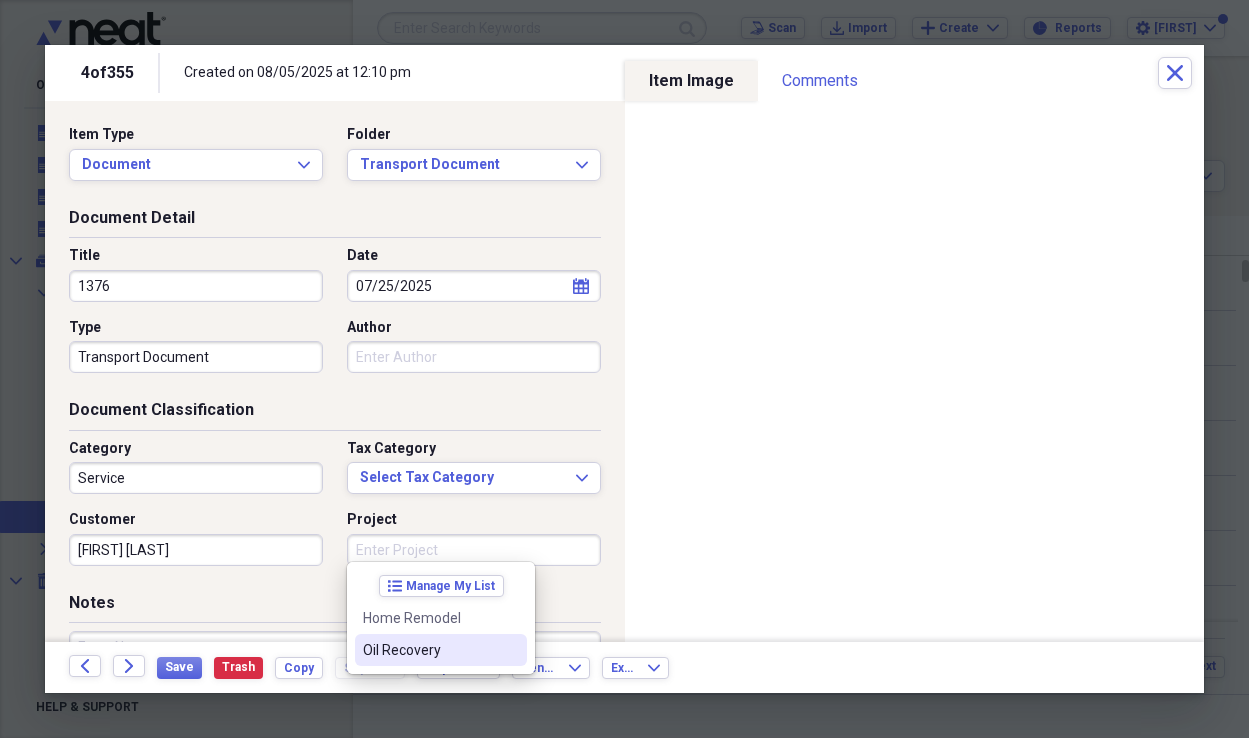click on "Oil Recovery" at bounding box center (429, 650) 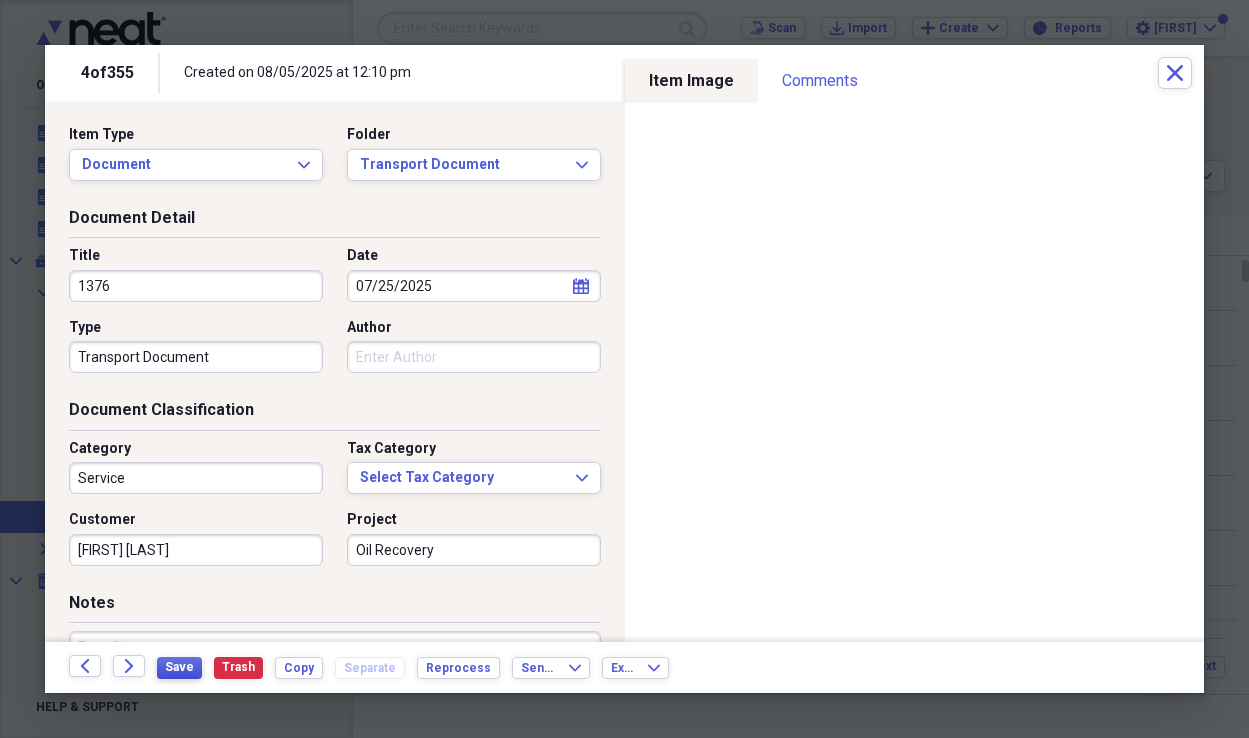 click on "Save" at bounding box center (179, 667) 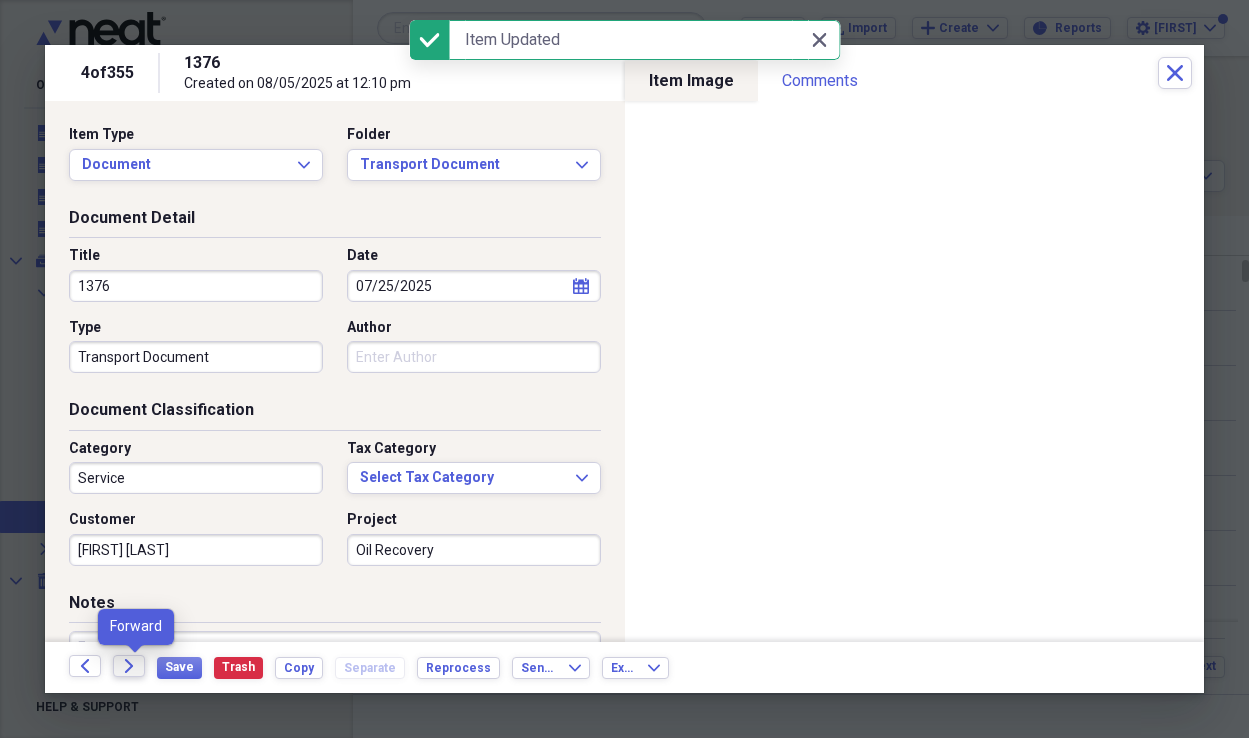 click on "Forward" at bounding box center [129, 666] 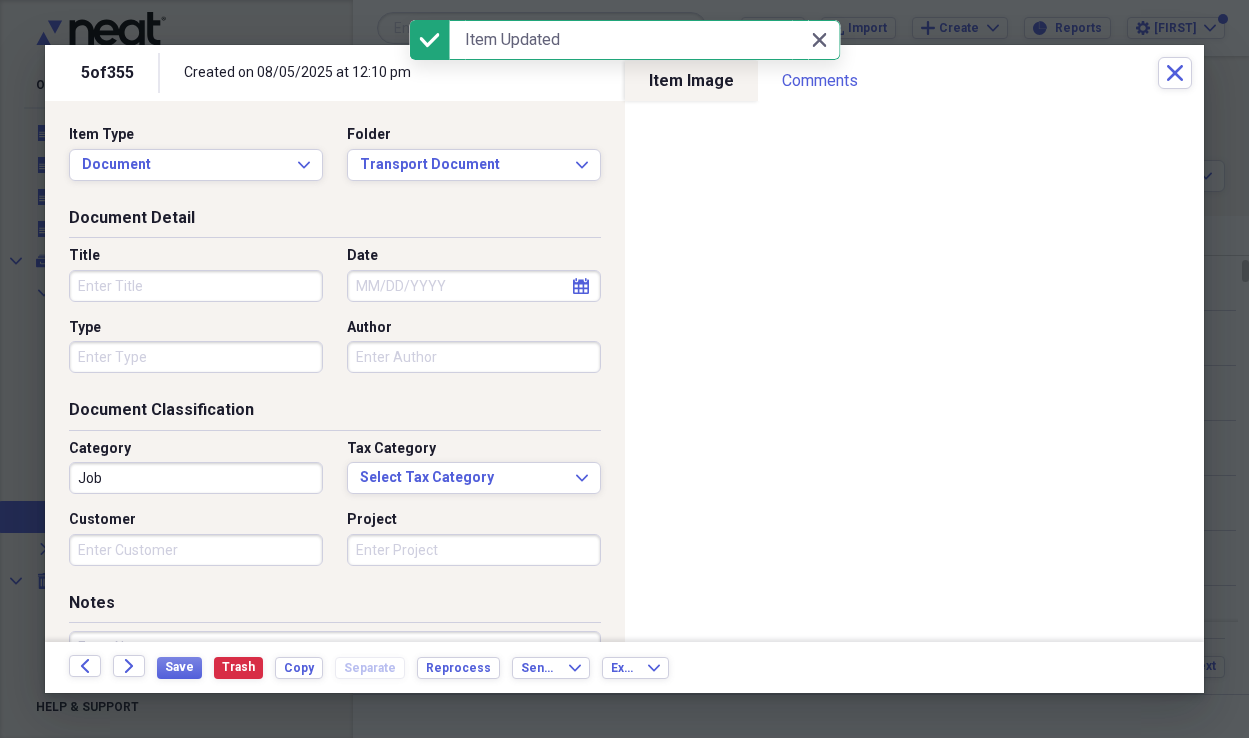 click on "Title" at bounding box center [196, 286] 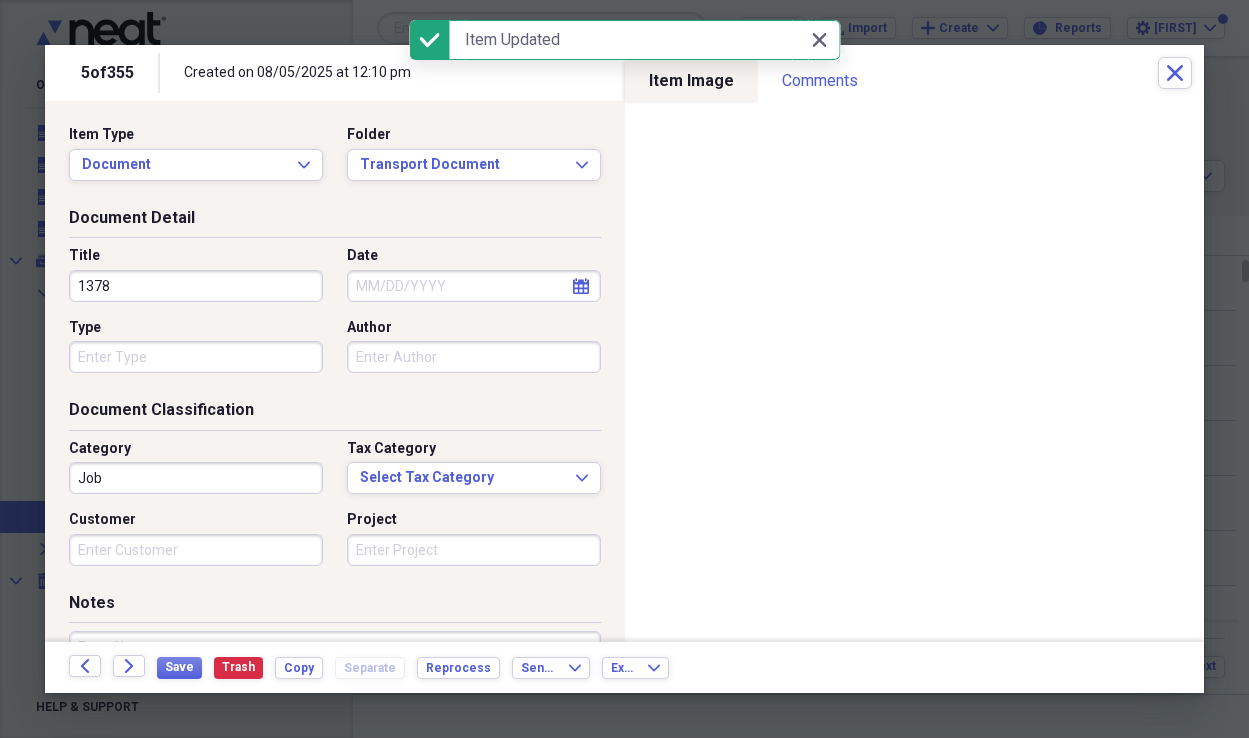 type on "1378" 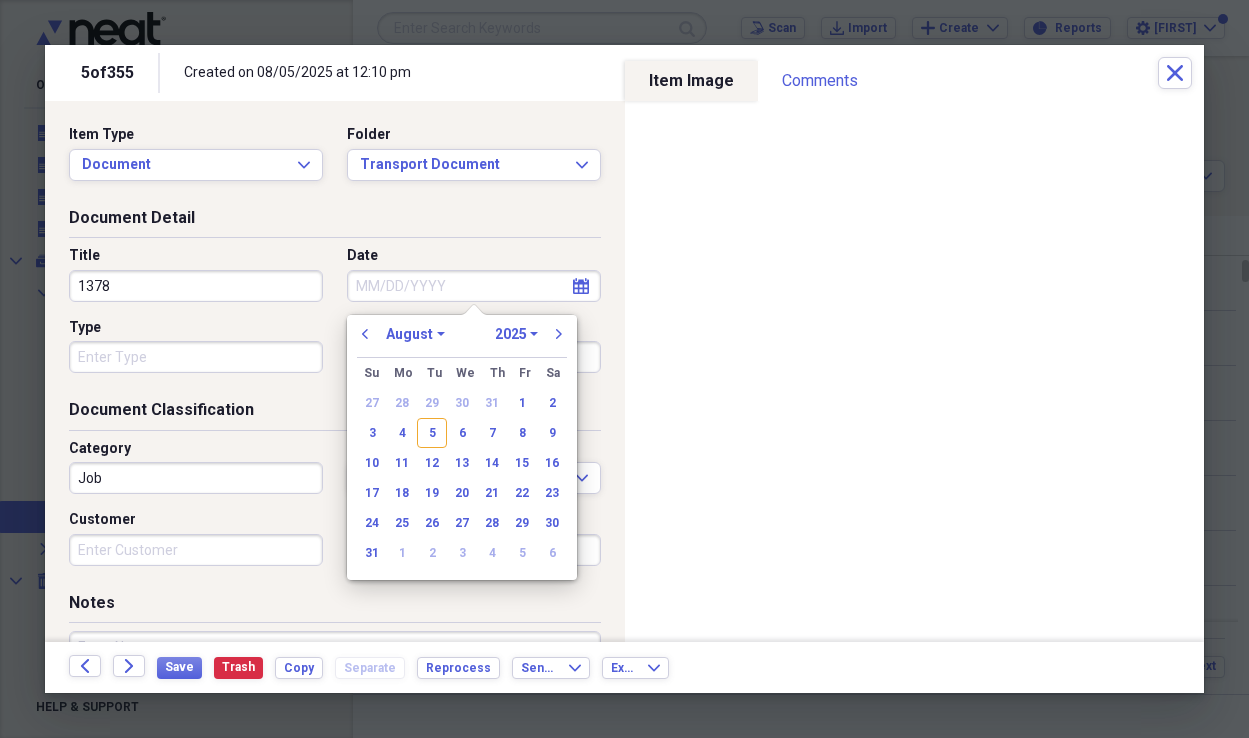 drag, startPoint x: 364, startPoint y: 335, endPoint x: 388, endPoint y: 359, distance: 33.941124 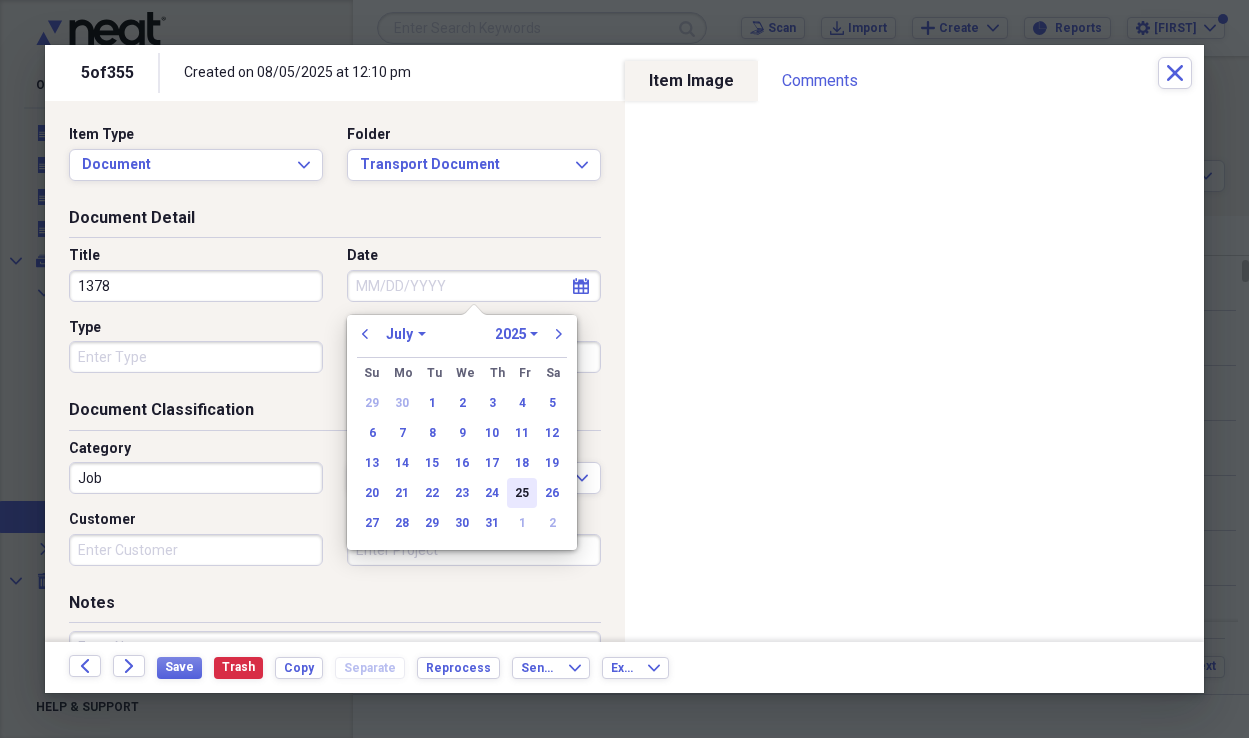click on "25" at bounding box center (522, 493) 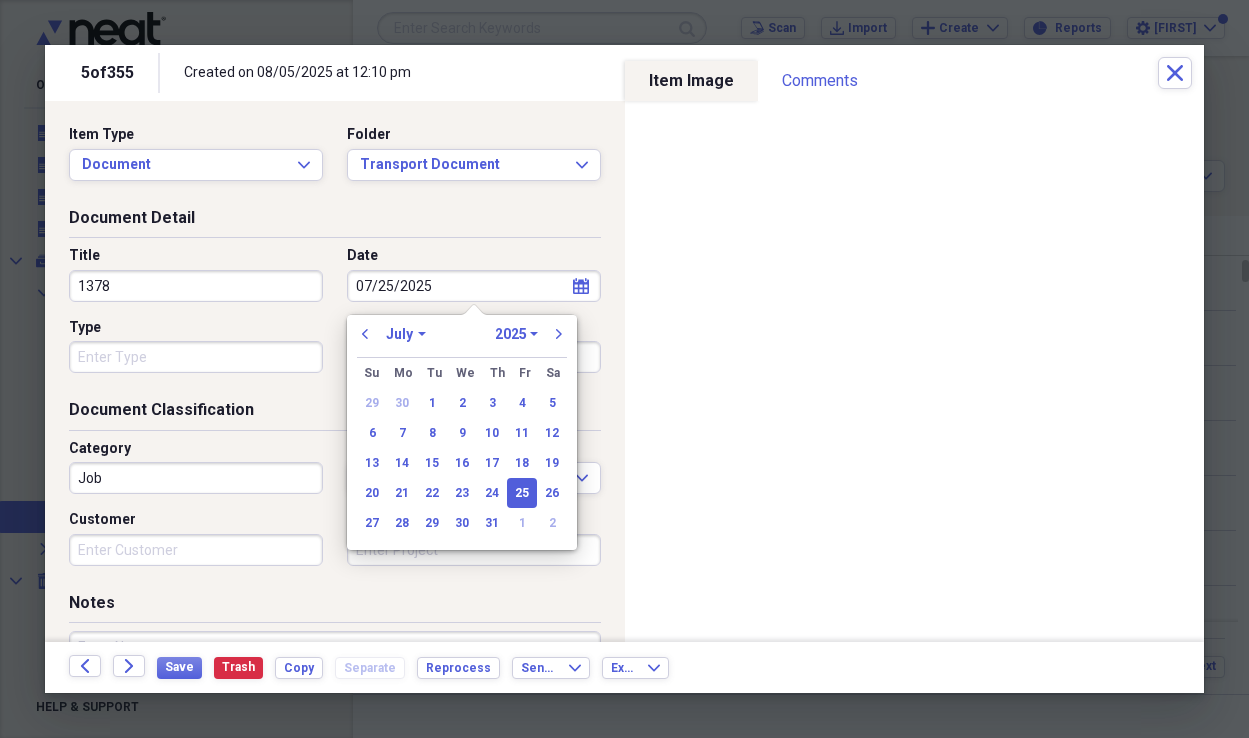 type on "07/25/2025" 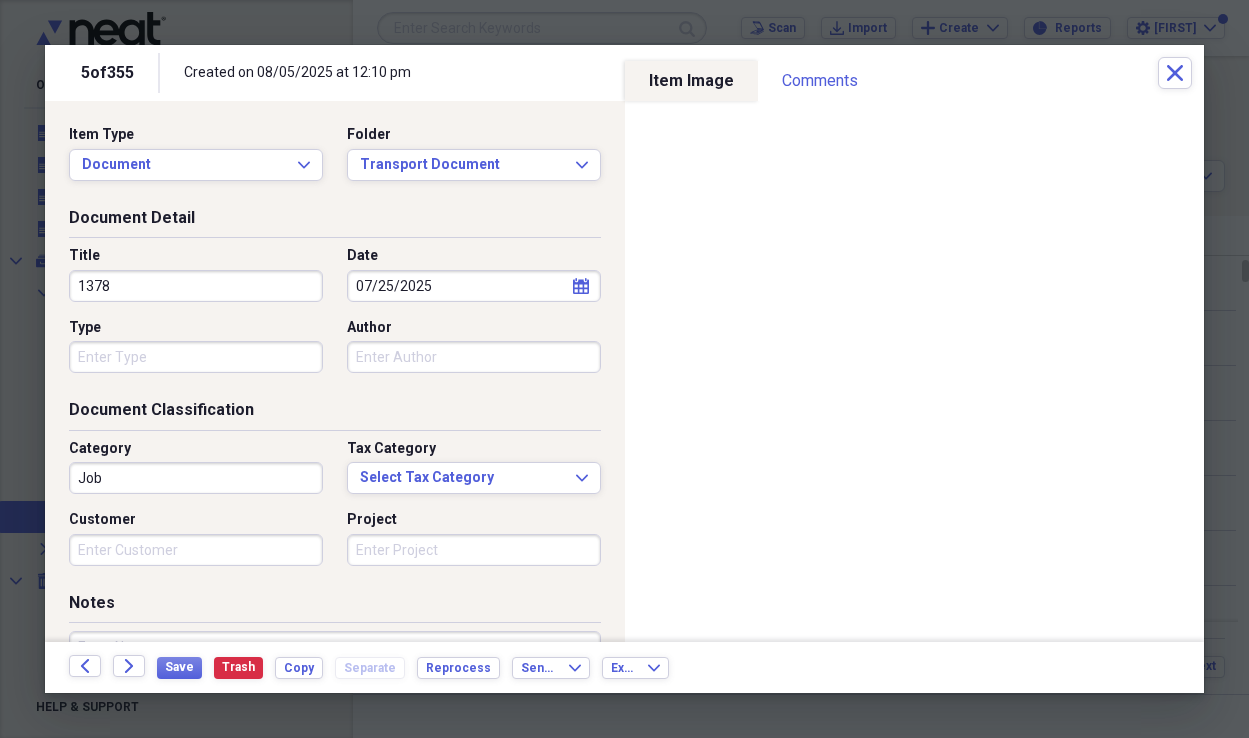 click on "Type" at bounding box center (196, 357) 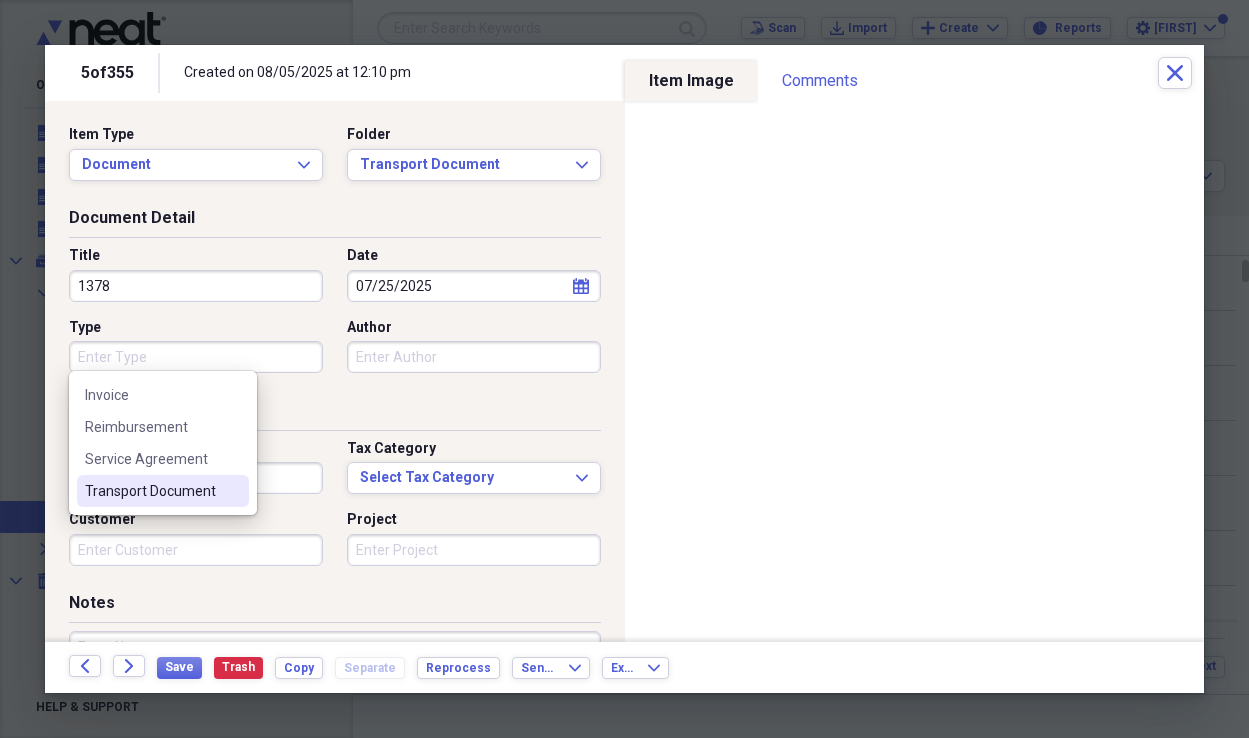 drag, startPoint x: 230, startPoint y: 480, endPoint x: 249, endPoint y: 468, distance: 22.472204 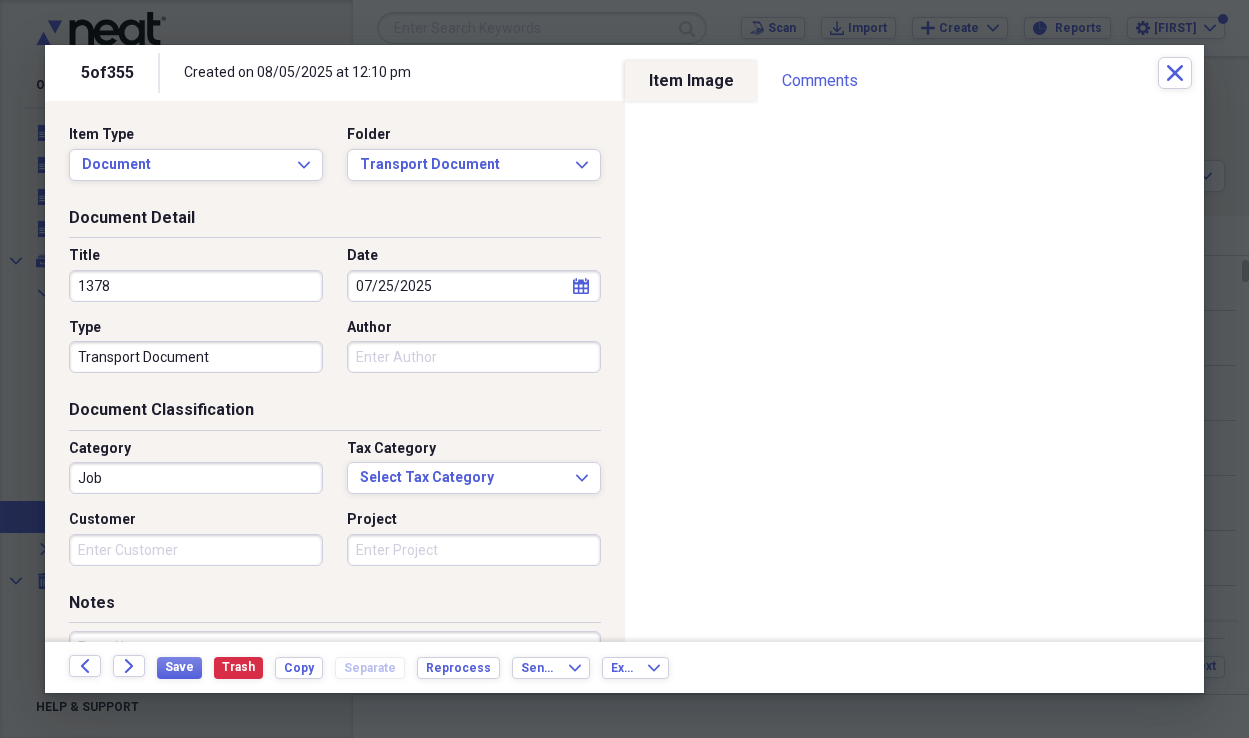 click on "Job" at bounding box center (196, 478) 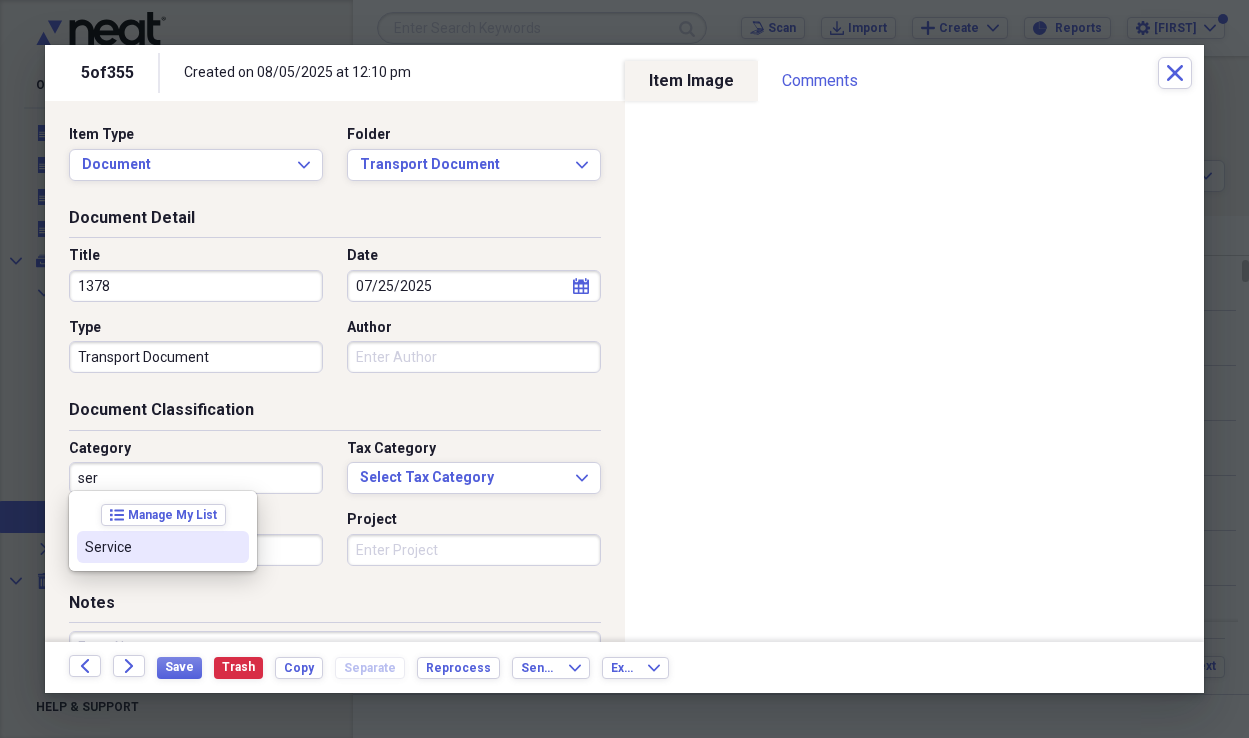 click on "Service" at bounding box center (151, 547) 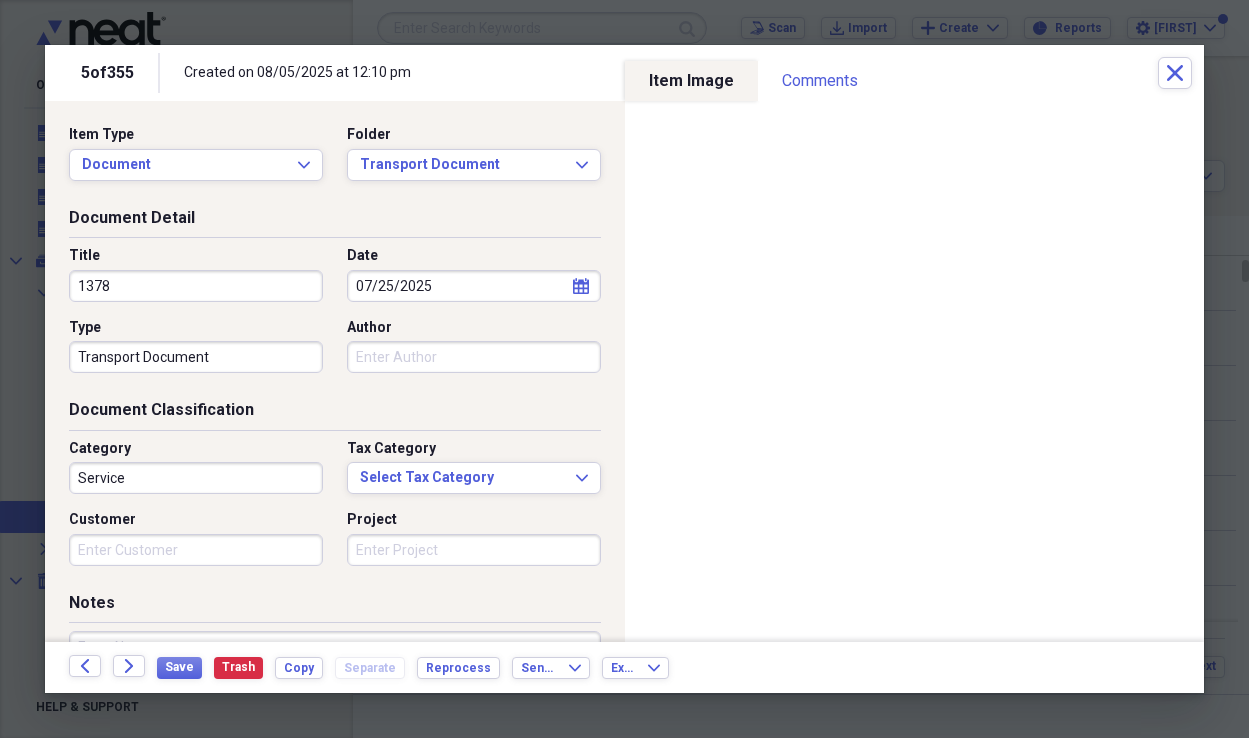 click on "Customer" at bounding box center [196, 550] 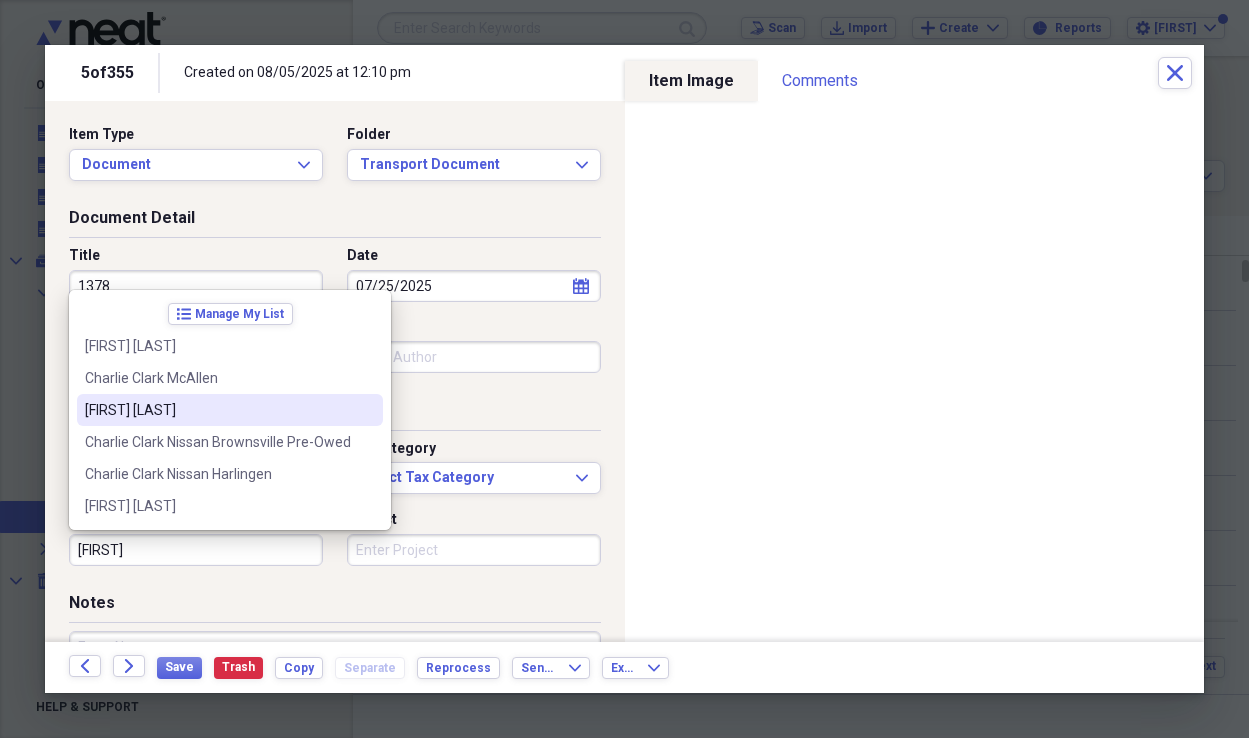 click on "[FIRST] [LAST]" at bounding box center (218, 410) 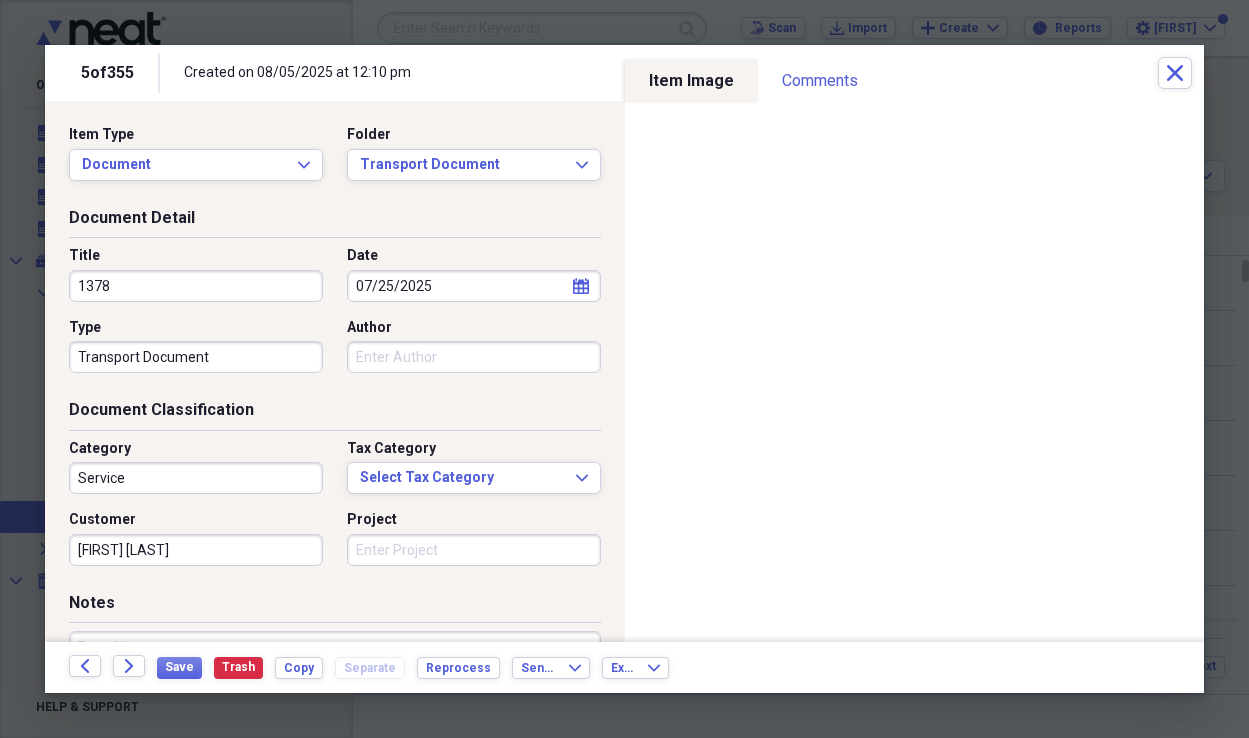 click on "Project" at bounding box center [474, 550] 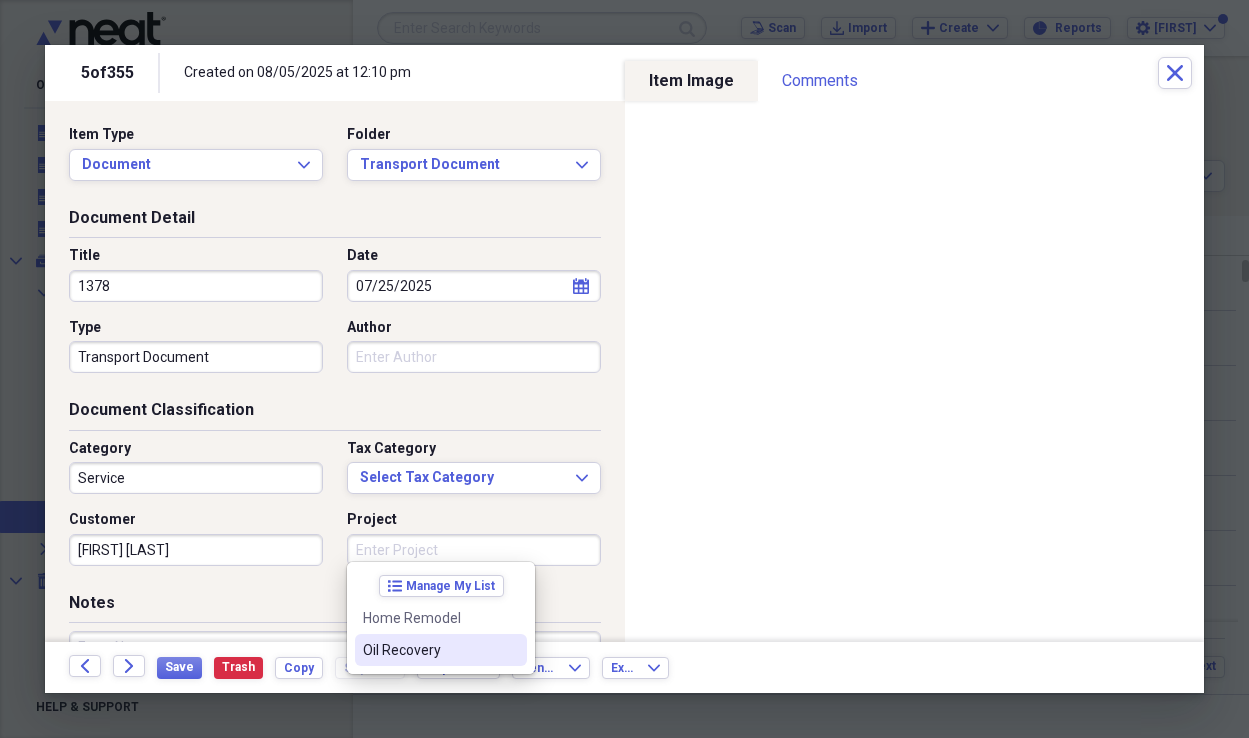 click on "Oil Recovery" at bounding box center (429, 650) 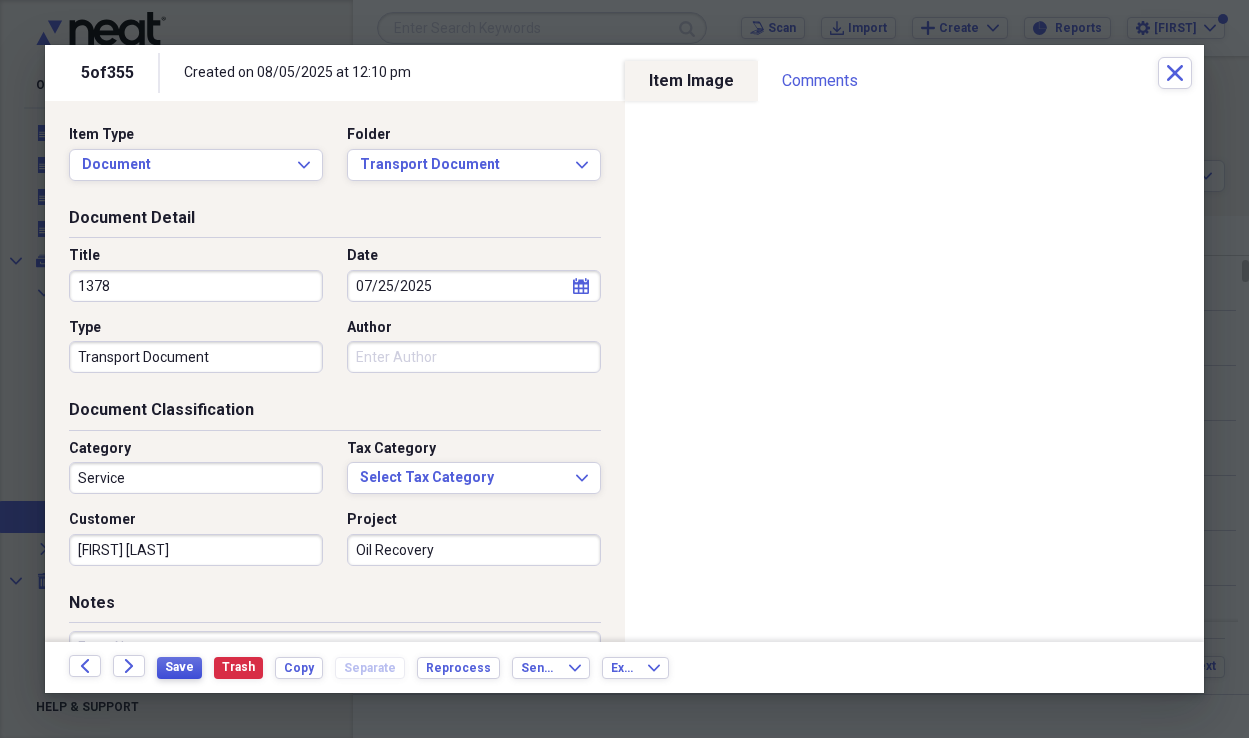 click on "Save" at bounding box center (179, 668) 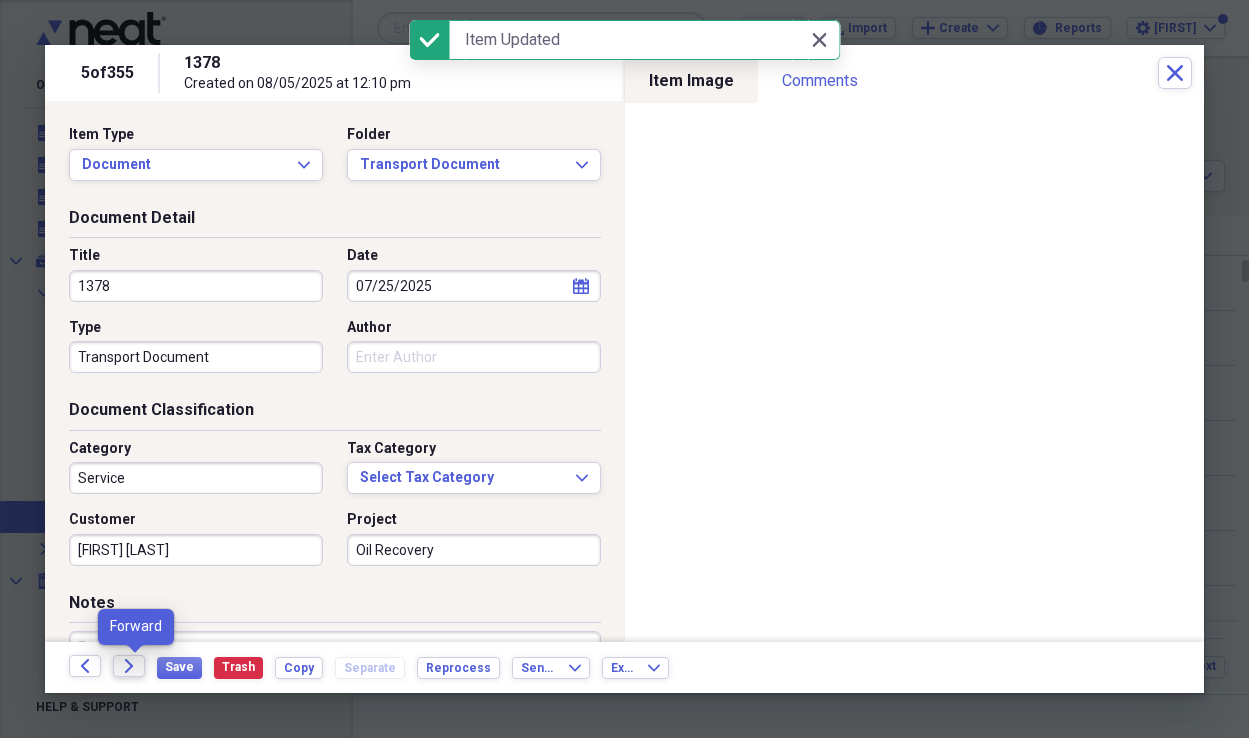 click on "Forward" at bounding box center (129, 666) 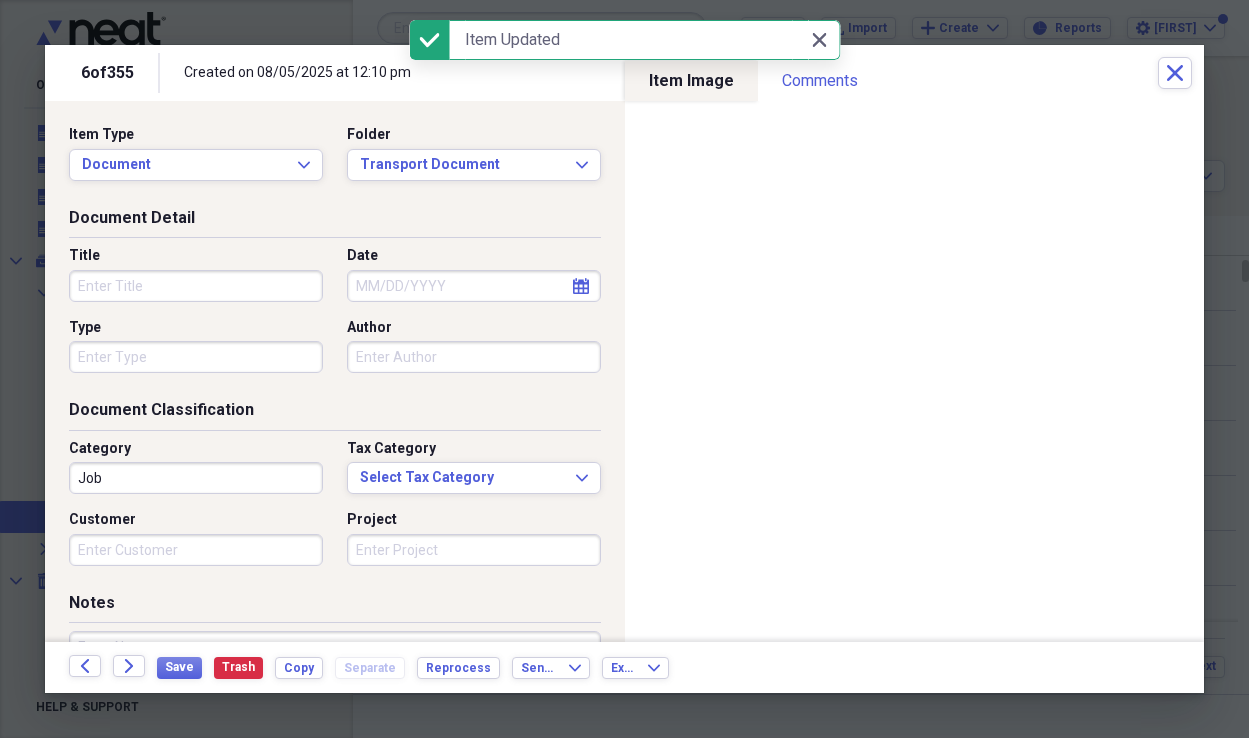 click on "Title" at bounding box center (196, 286) 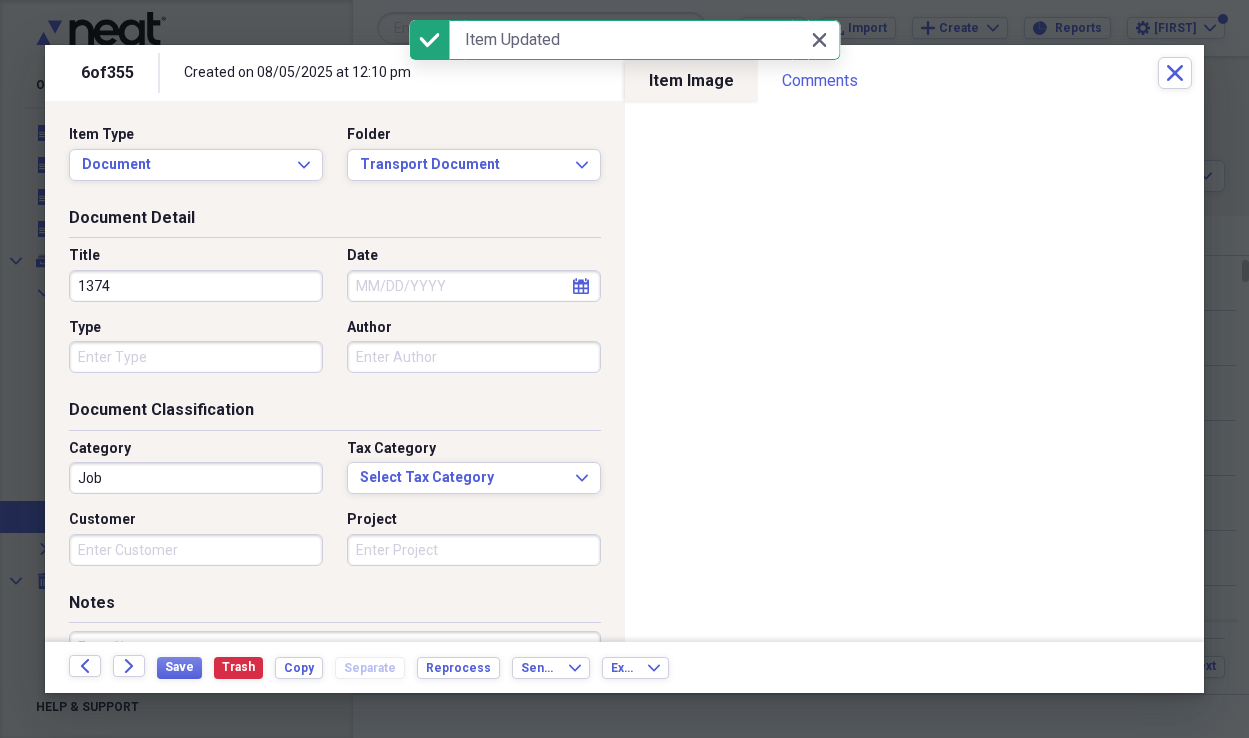 type on "1374" 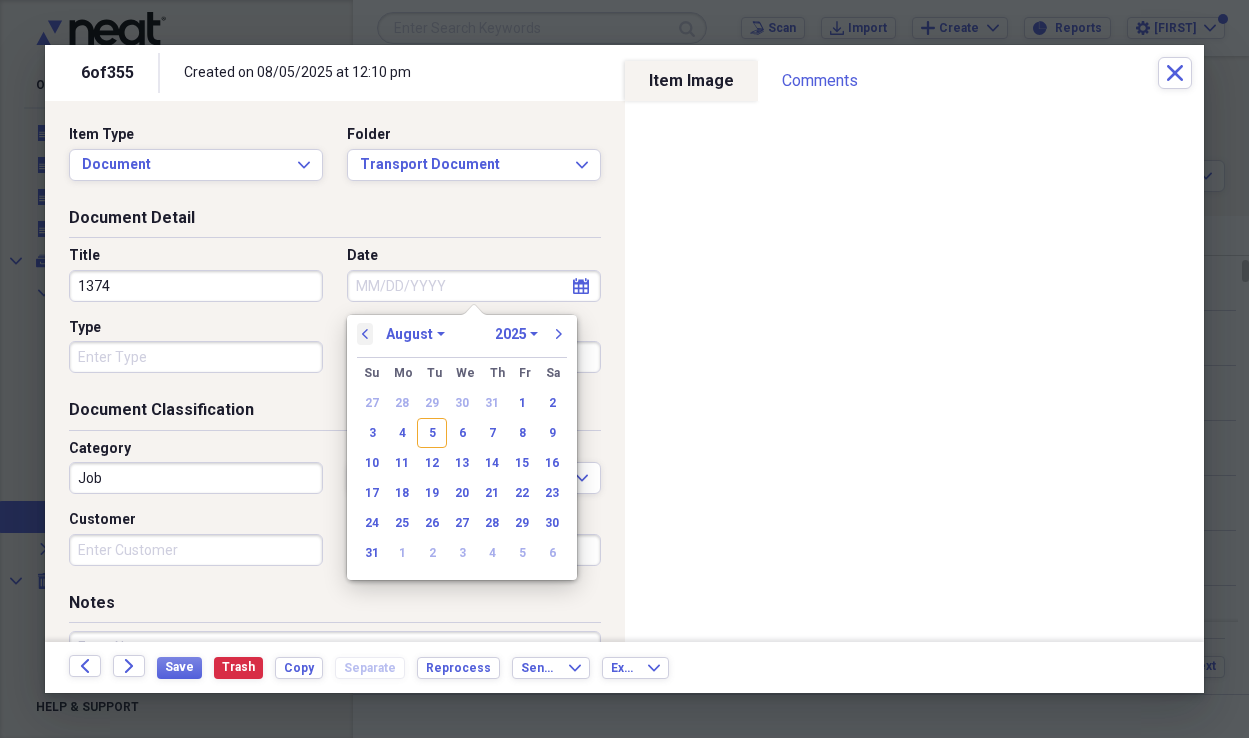click on "previous" at bounding box center [365, 334] 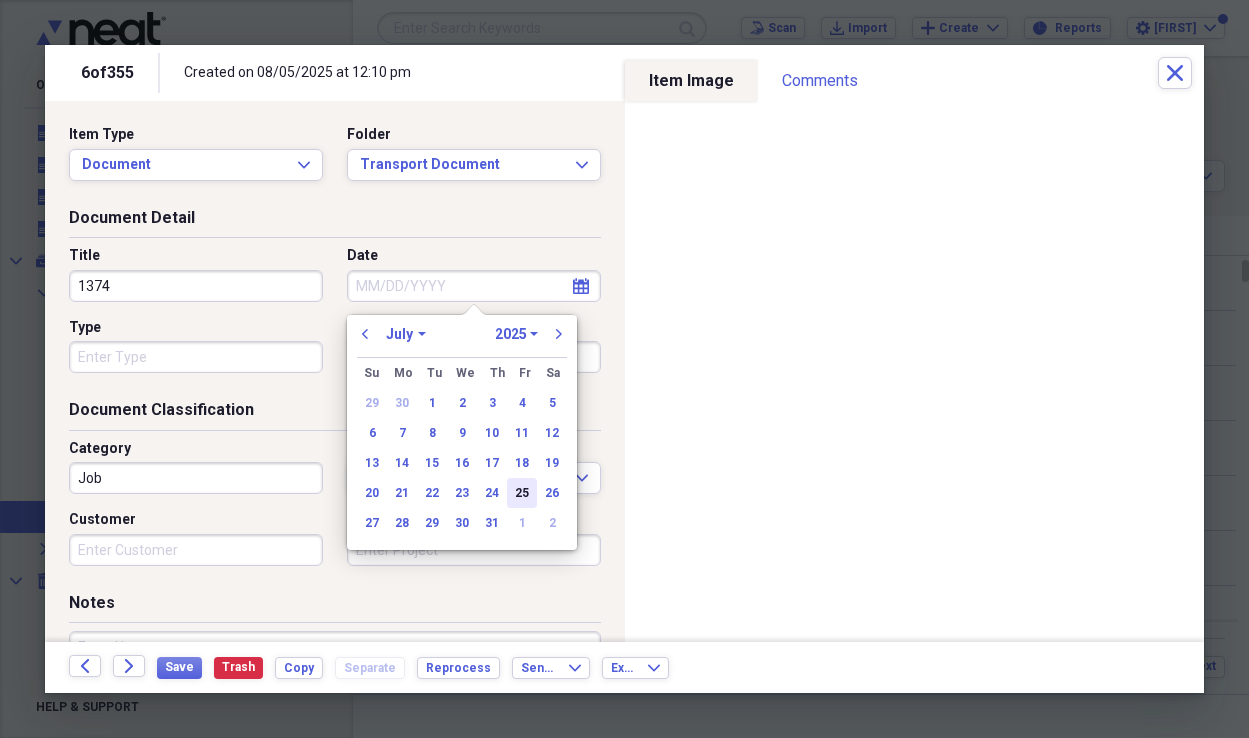 click on "25" at bounding box center (522, 493) 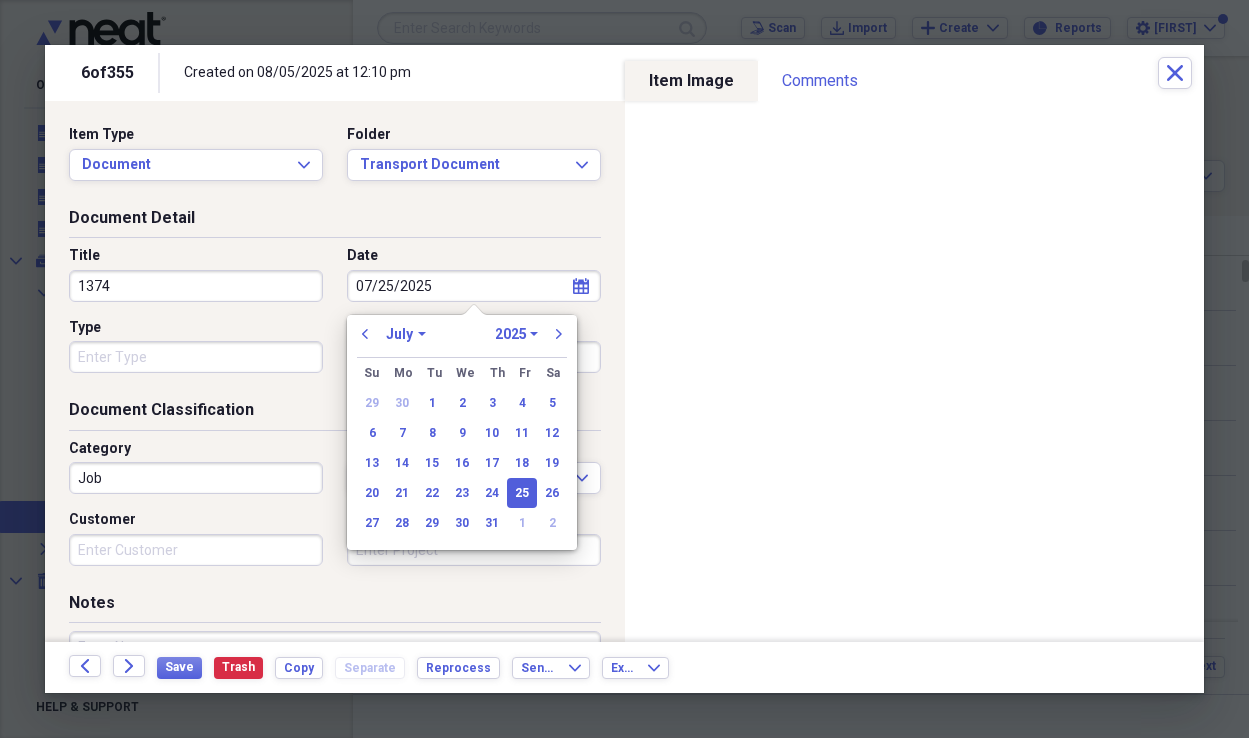 type on "07/25/2025" 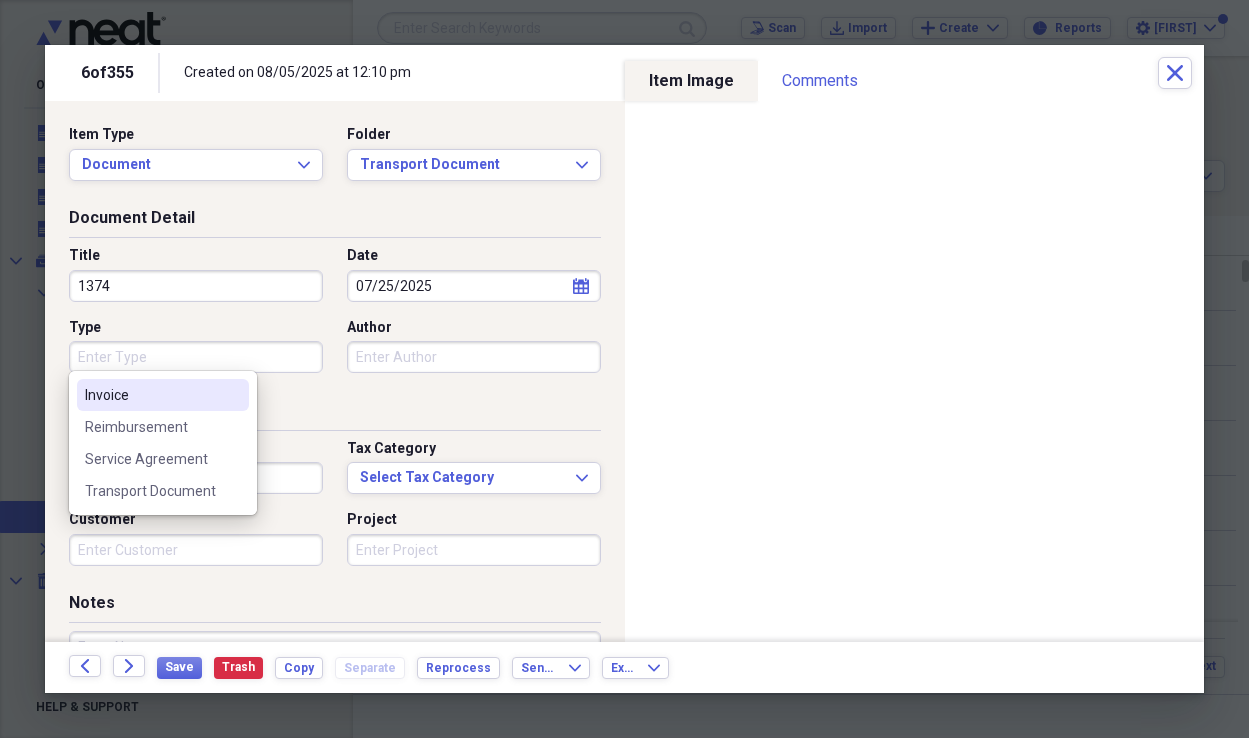 click on "Type" at bounding box center [196, 357] 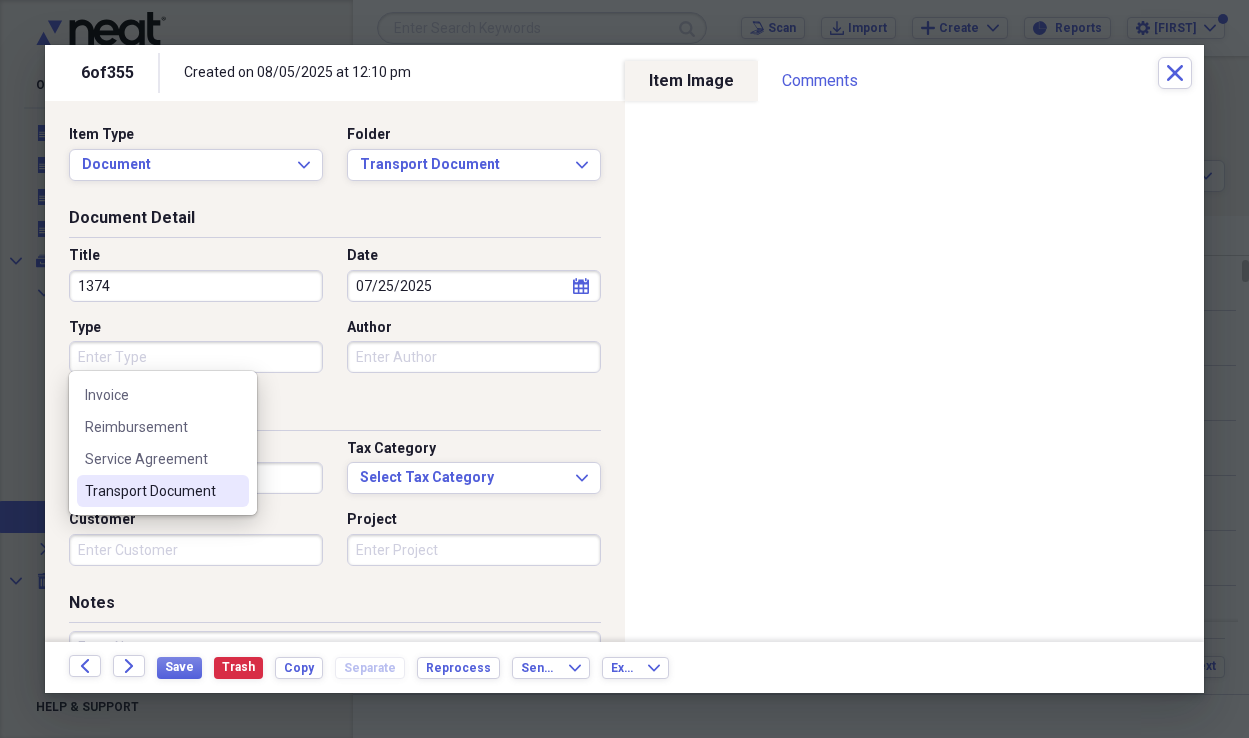 click on "Transport Document" at bounding box center [151, 491] 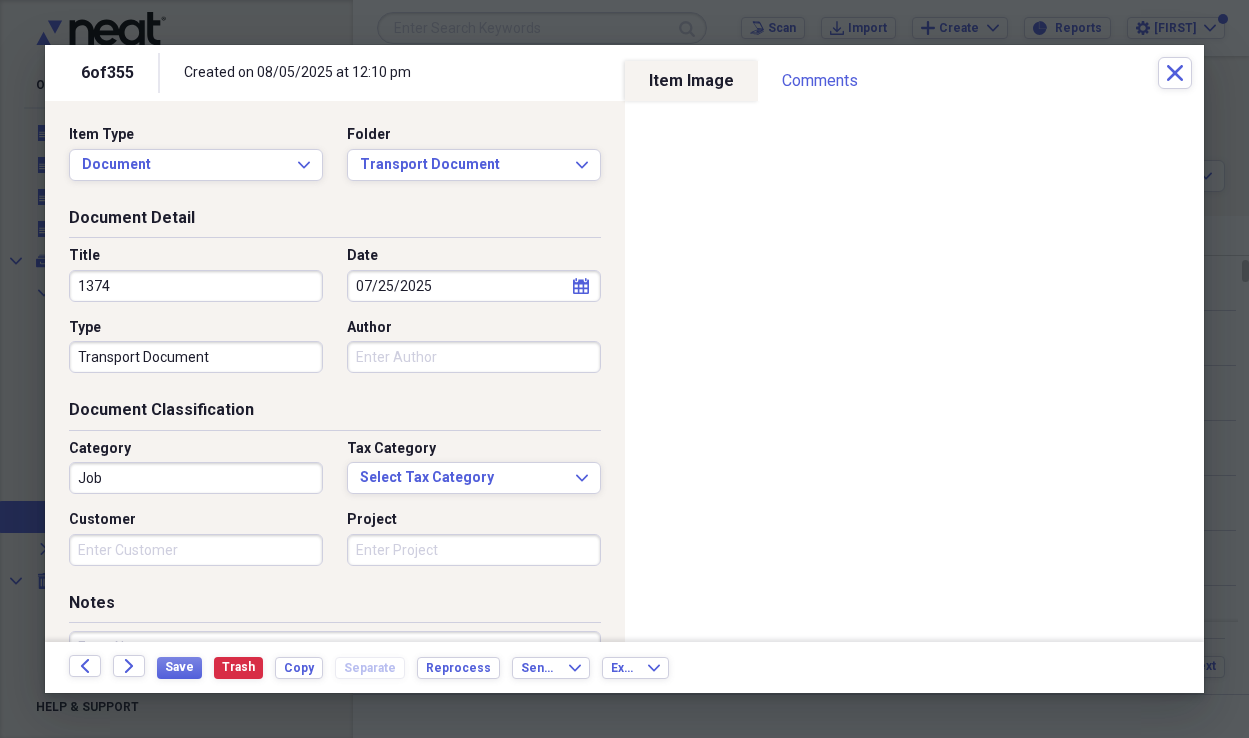 click on "Job" at bounding box center [196, 478] 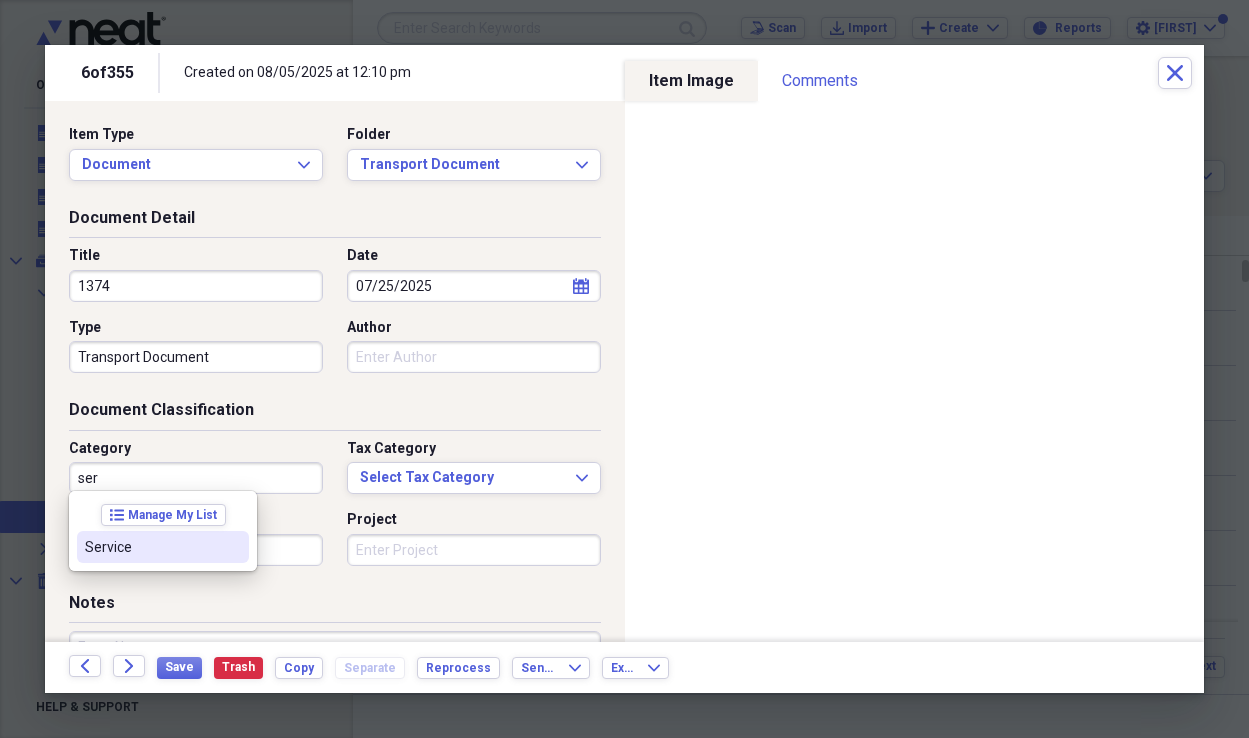 click on "Service" at bounding box center [151, 547] 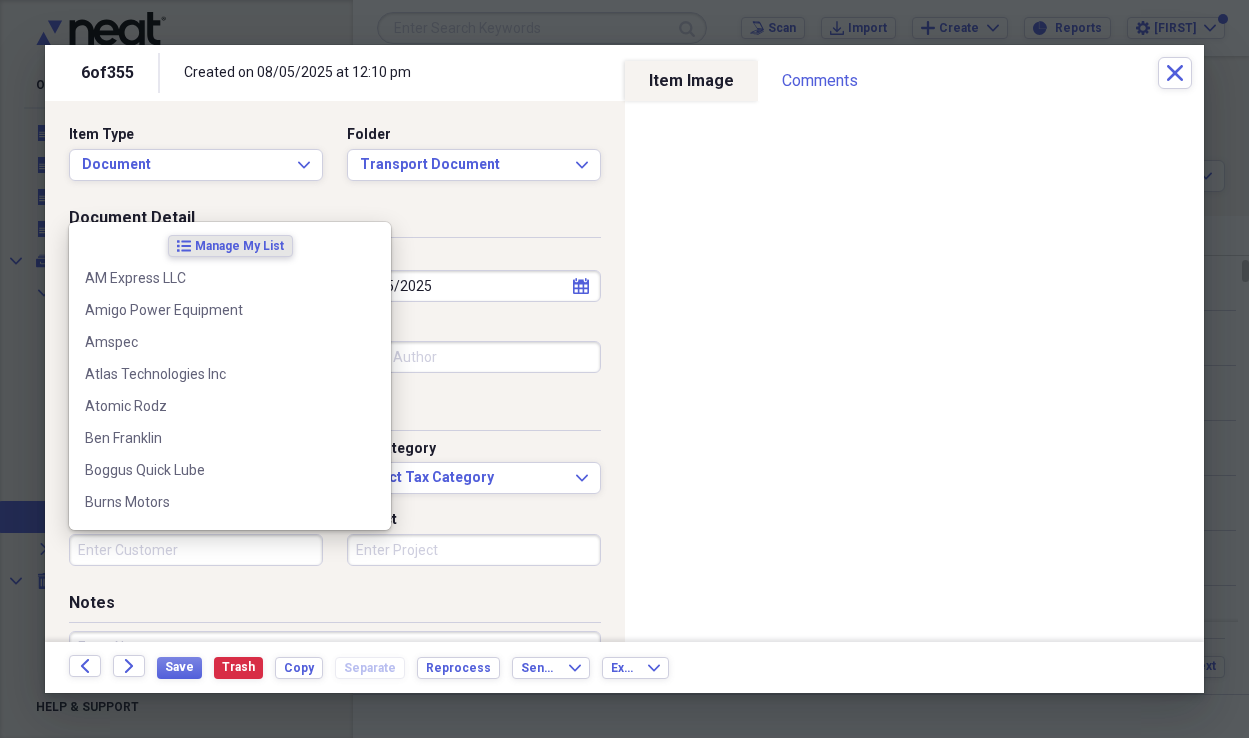 click on "Customer" at bounding box center (196, 550) 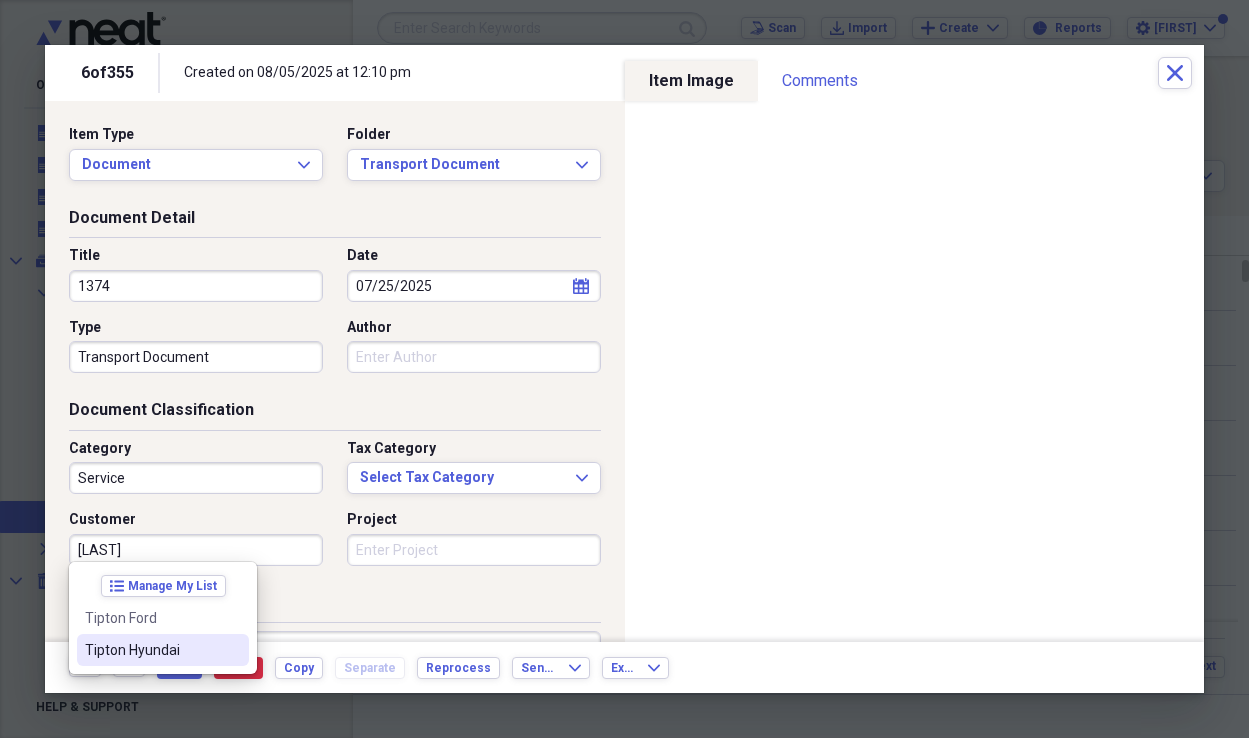 click on "Tipton Hyundai" at bounding box center (151, 650) 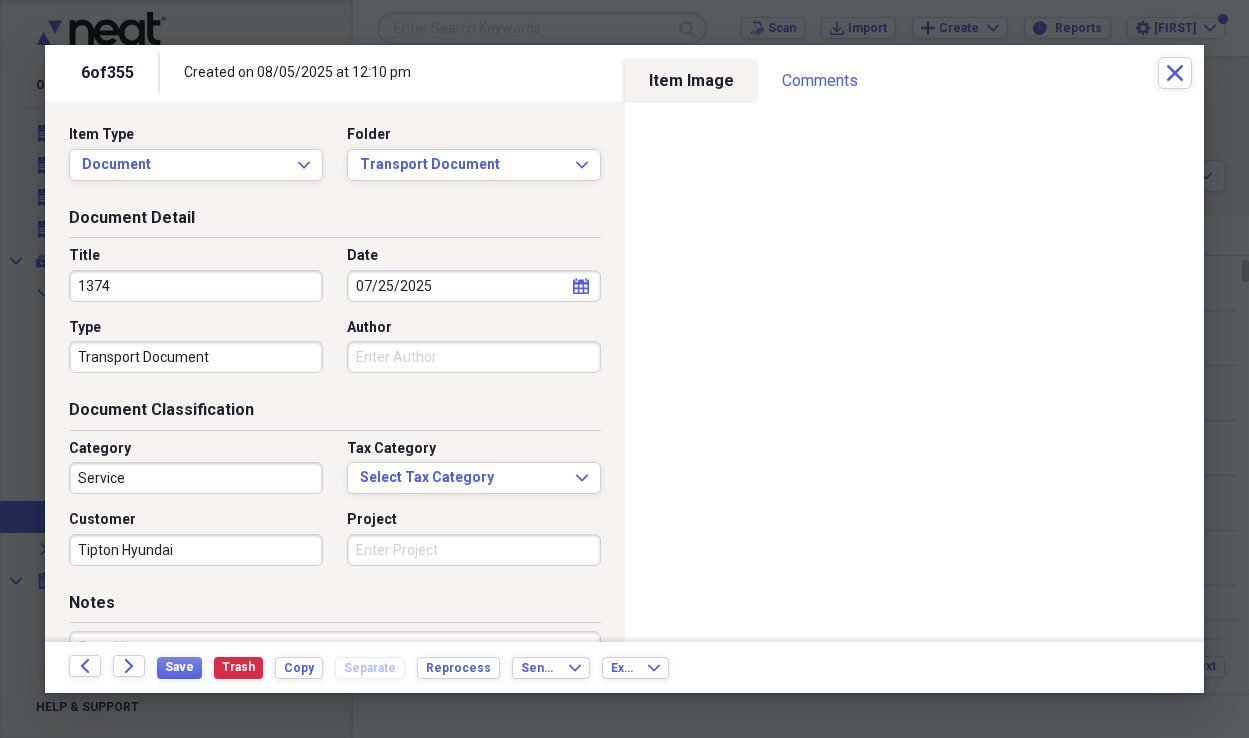 click on "Project" at bounding box center (474, 550) 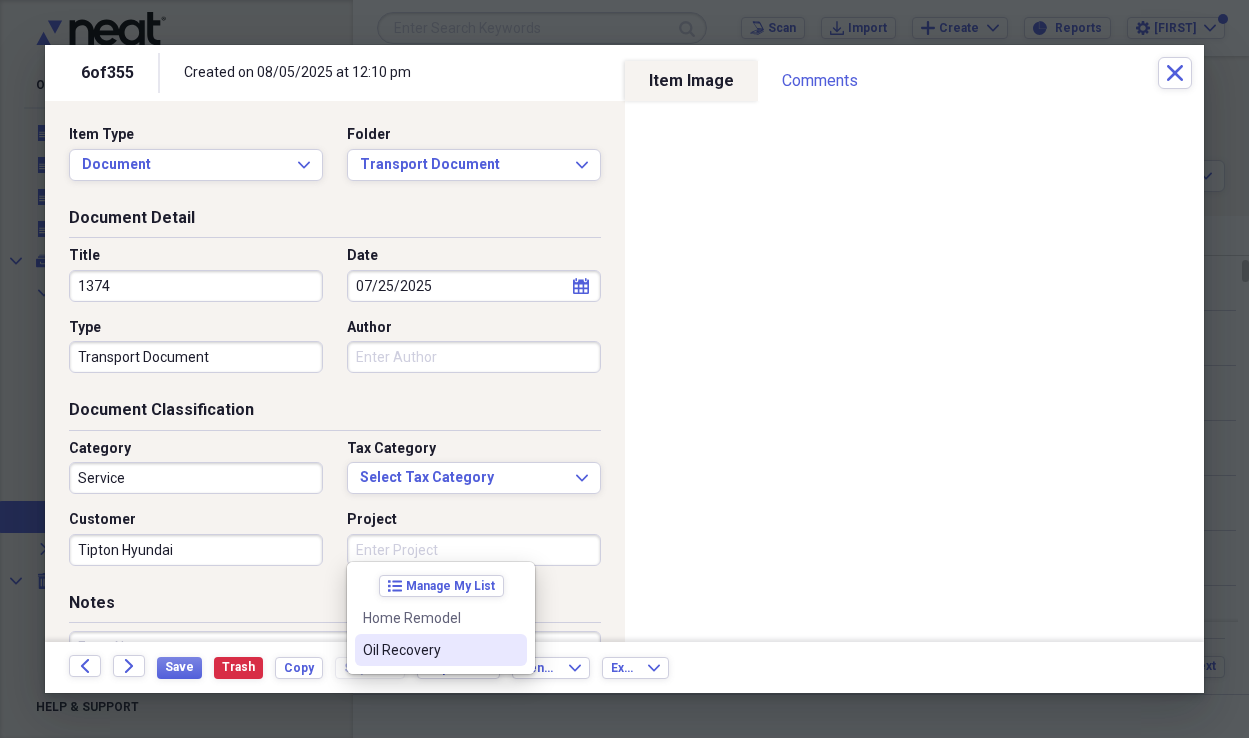 drag, startPoint x: 412, startPoint y: 644, endPoint x: 368, endPoint y: 654, distance: 45.122055 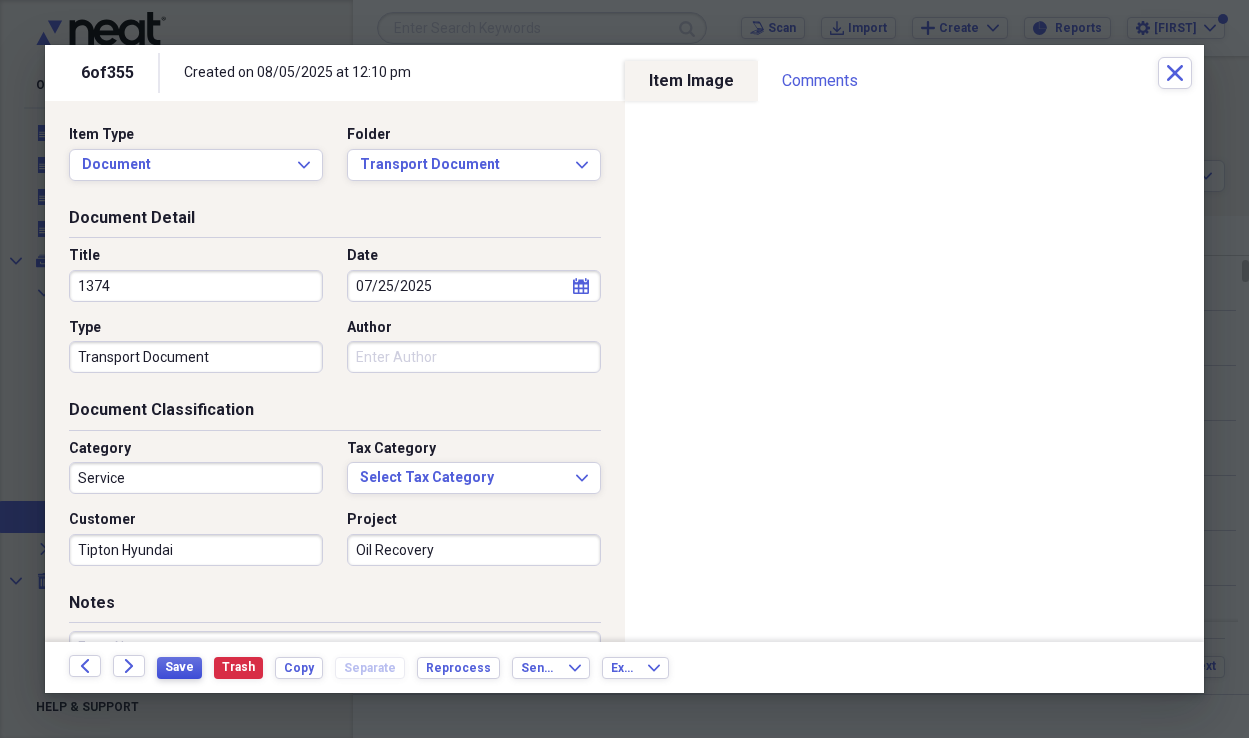 click on "Save" at bounding box center (179, 667) 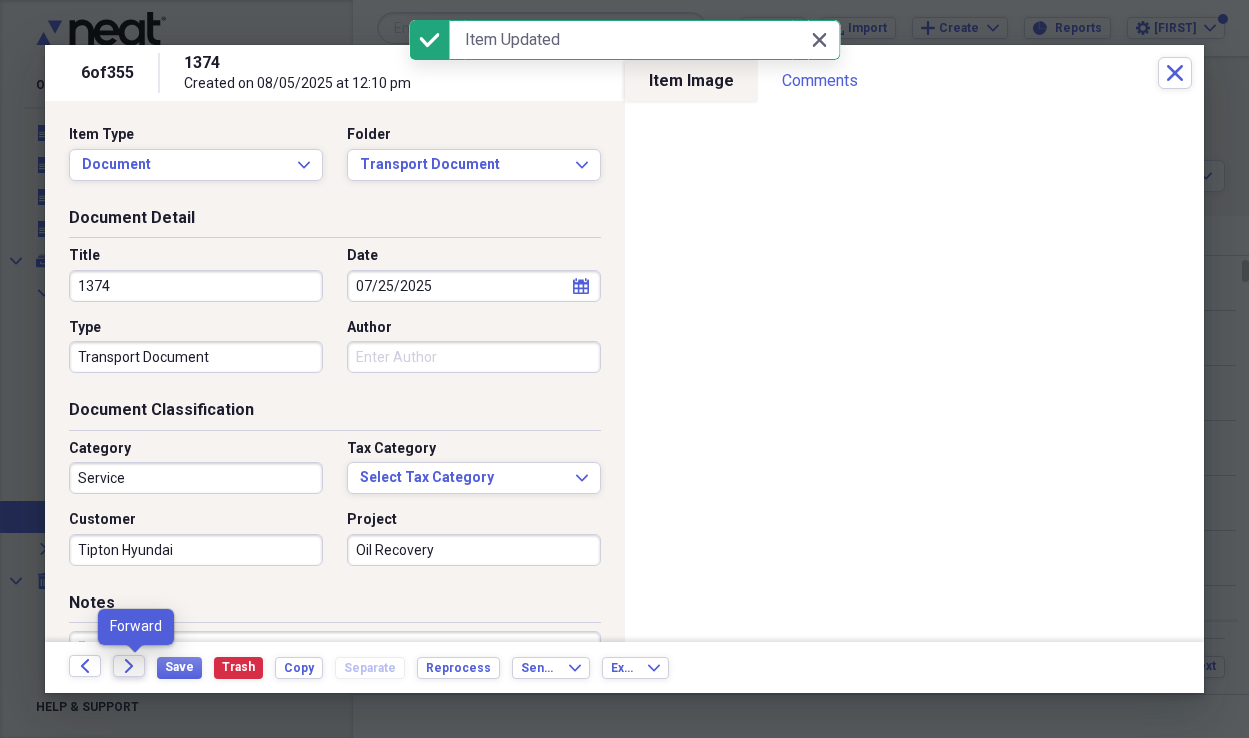 click on "Forward" 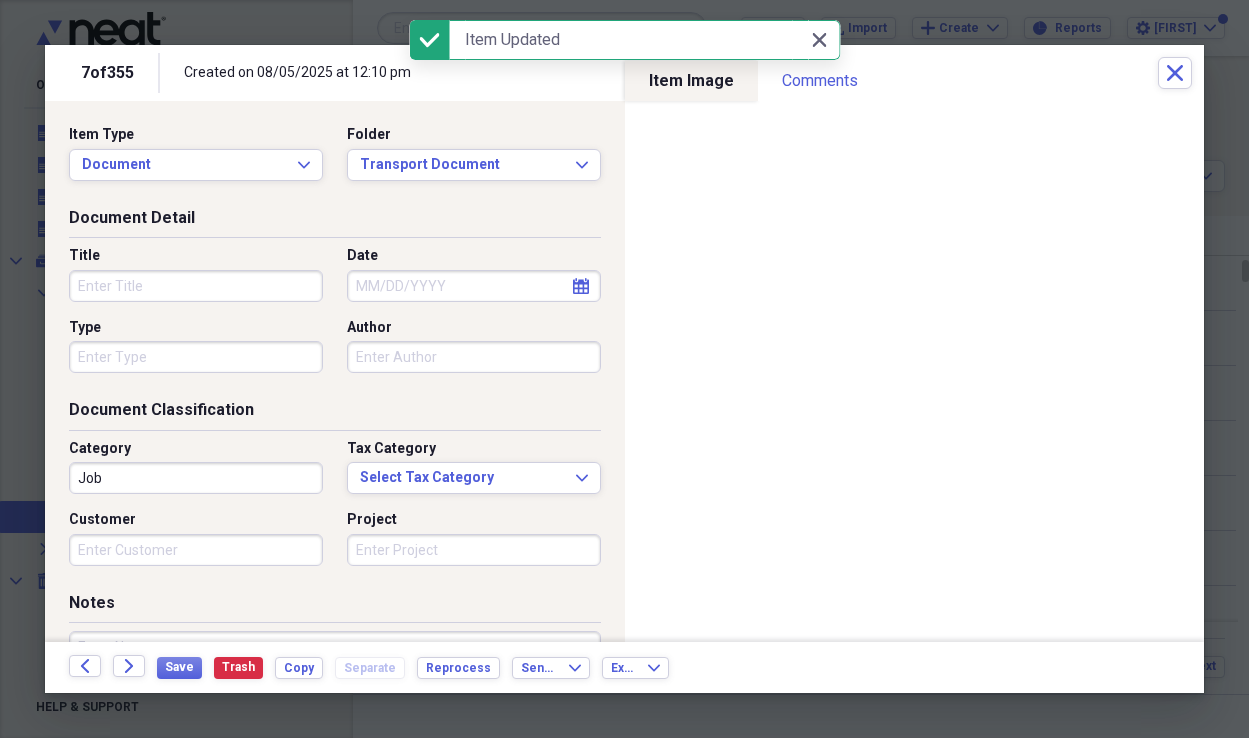 click on "Title" at bounding box center [196, 286] 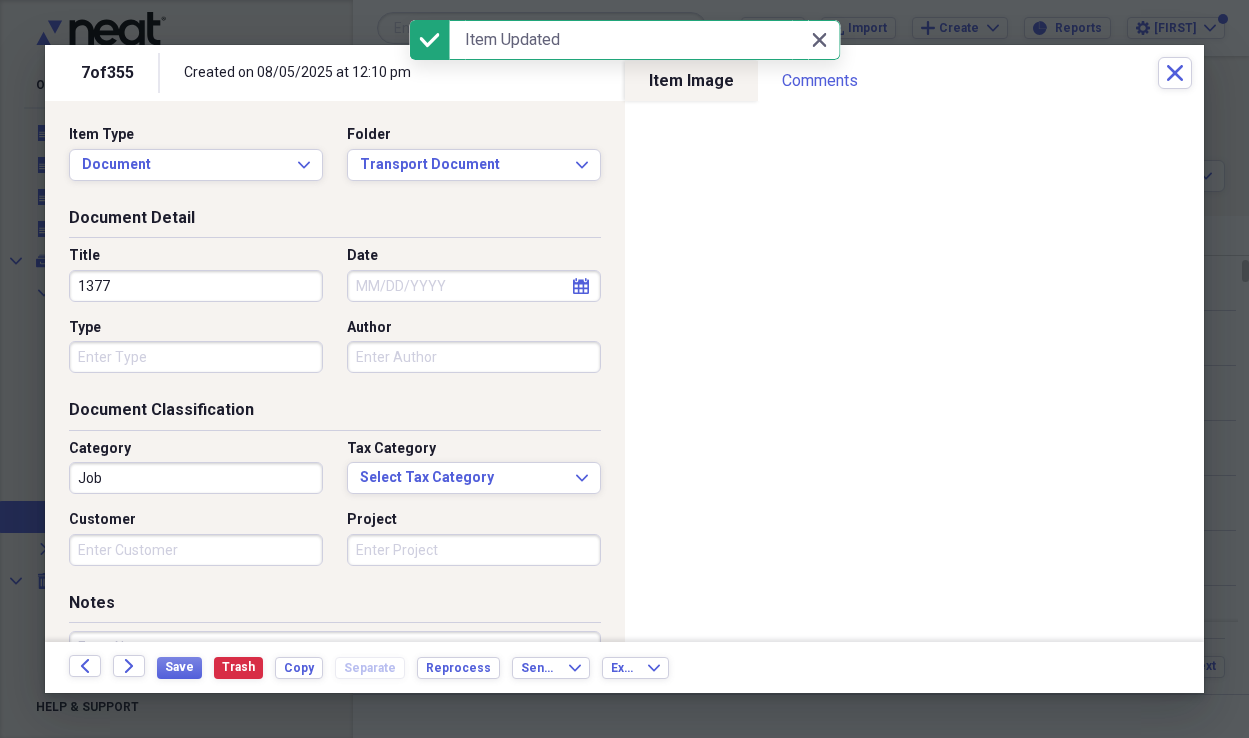 type on "1377" 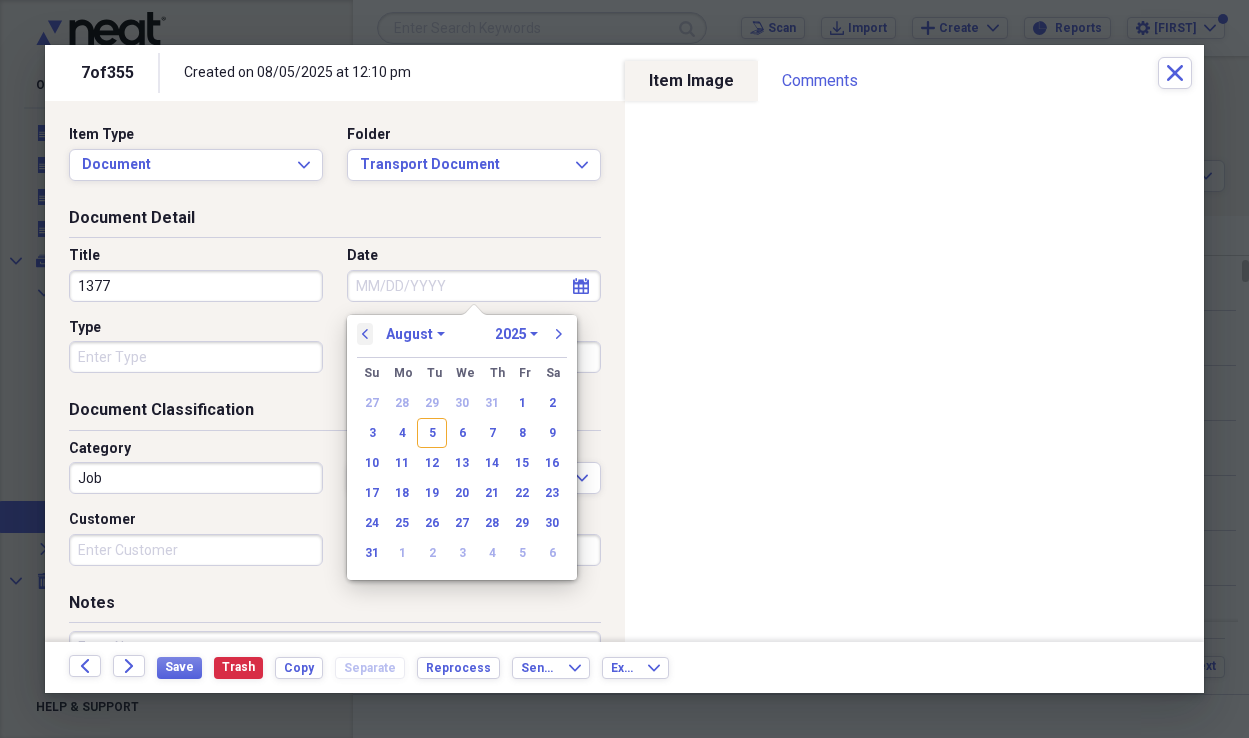 click on "previous" at bounding box center (365, 334) 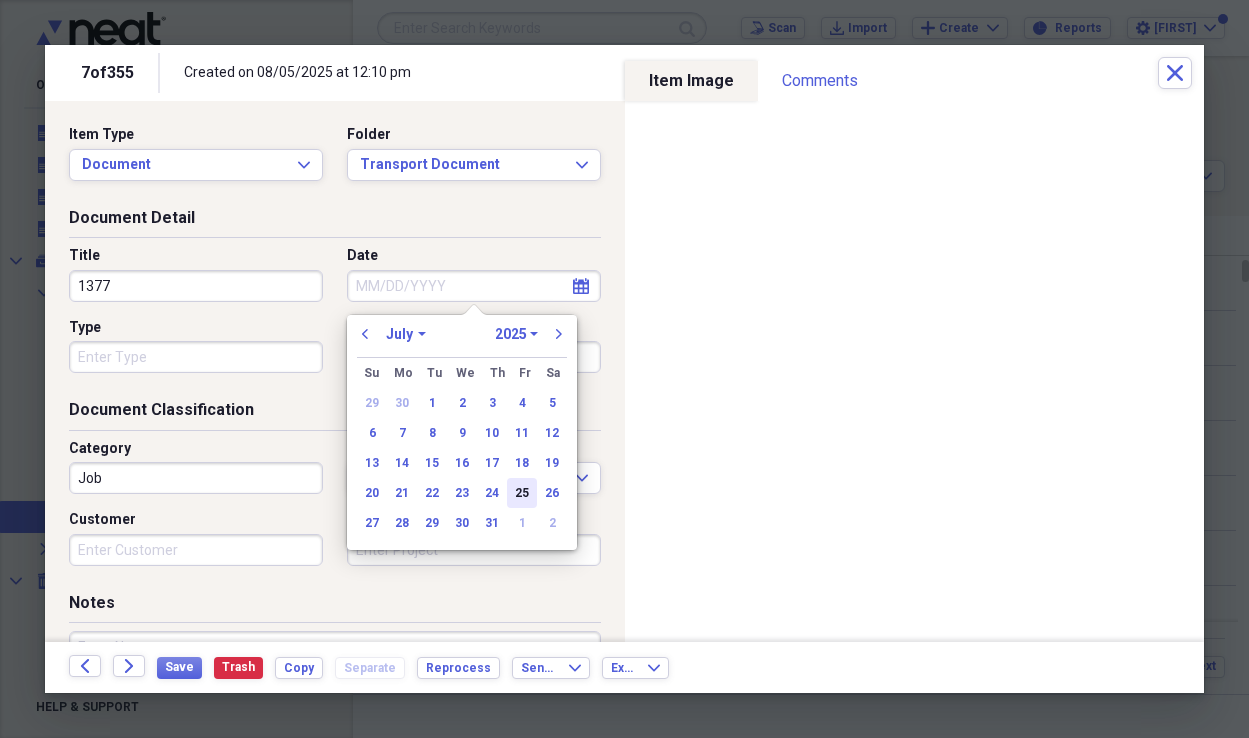 click on "25" at bounding box center [522, 493] 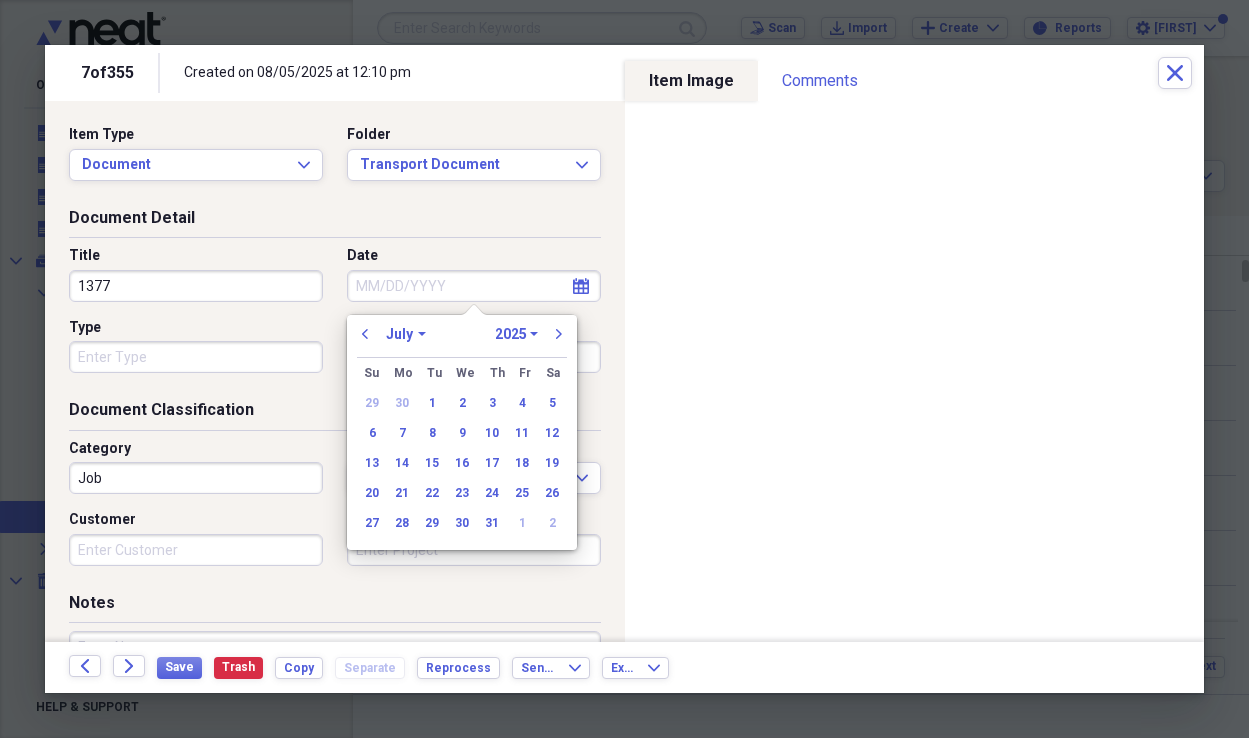 type on "07/25/2025" 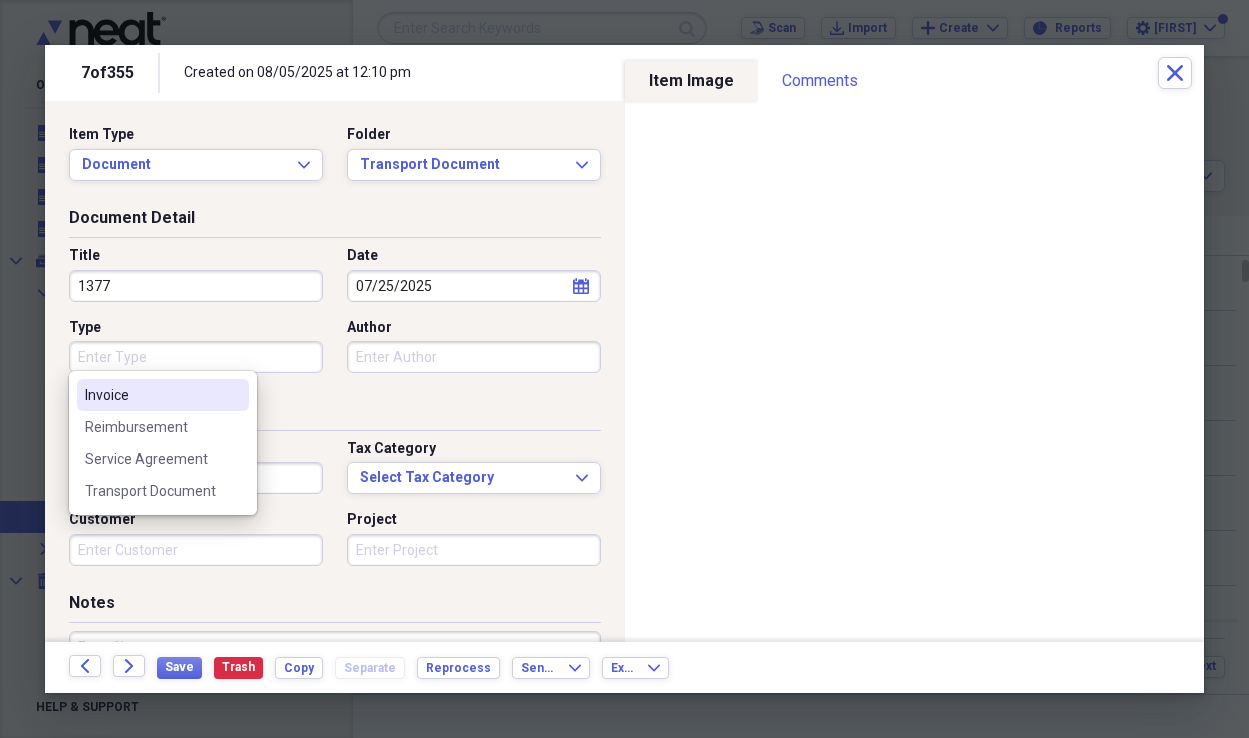 click on "Type" at bounding box center (196, 357) 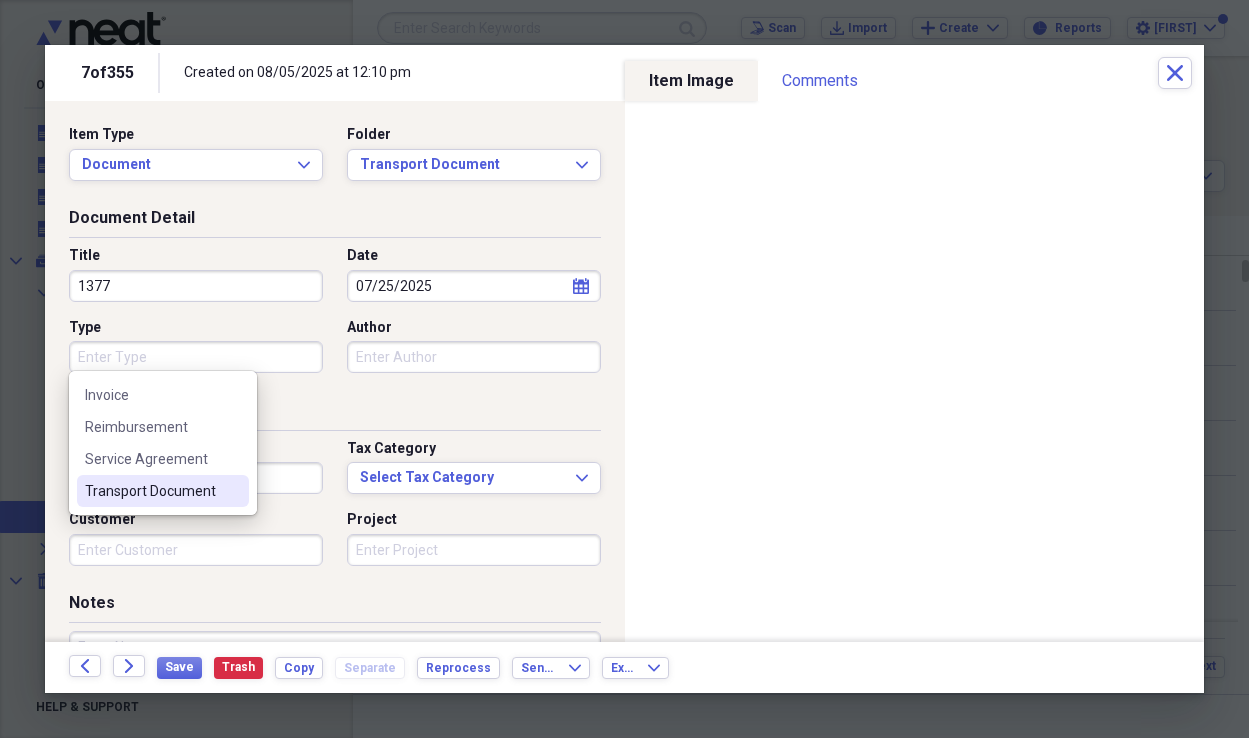 click on "Transport Document" at bounding box center (151, 491) 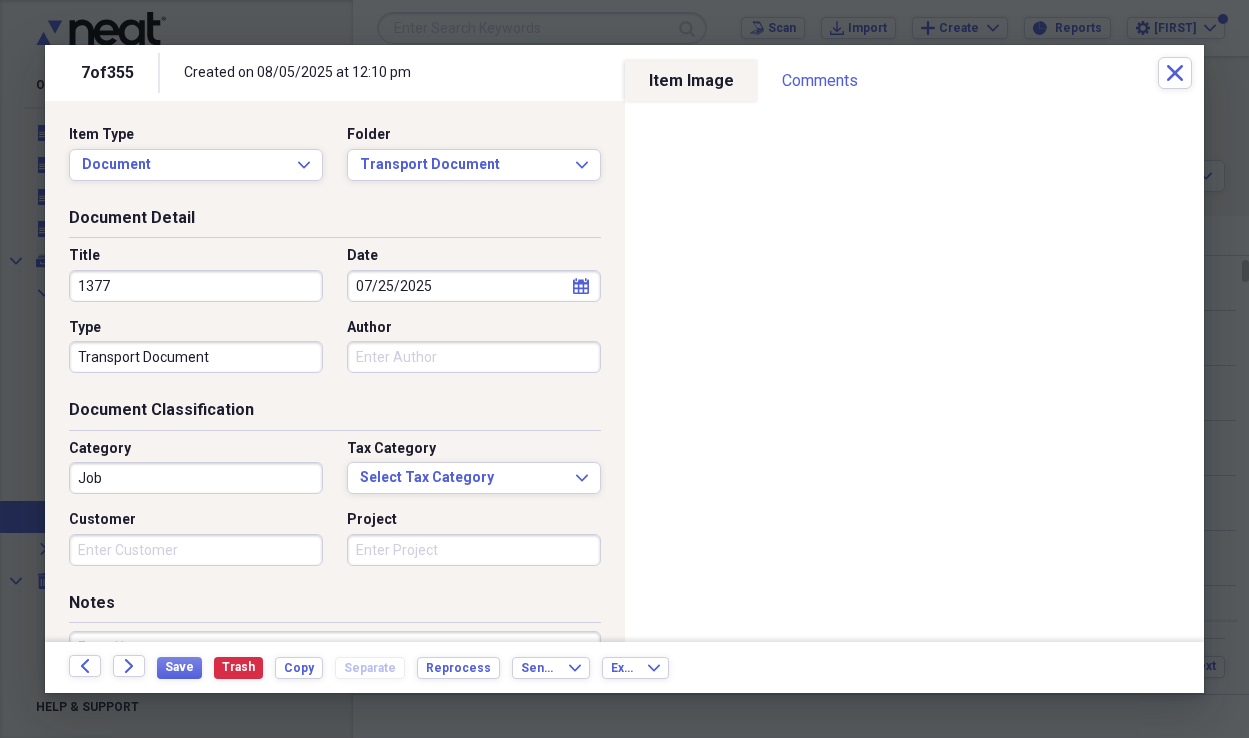 click on "Job" at bounding box center (196, 478) 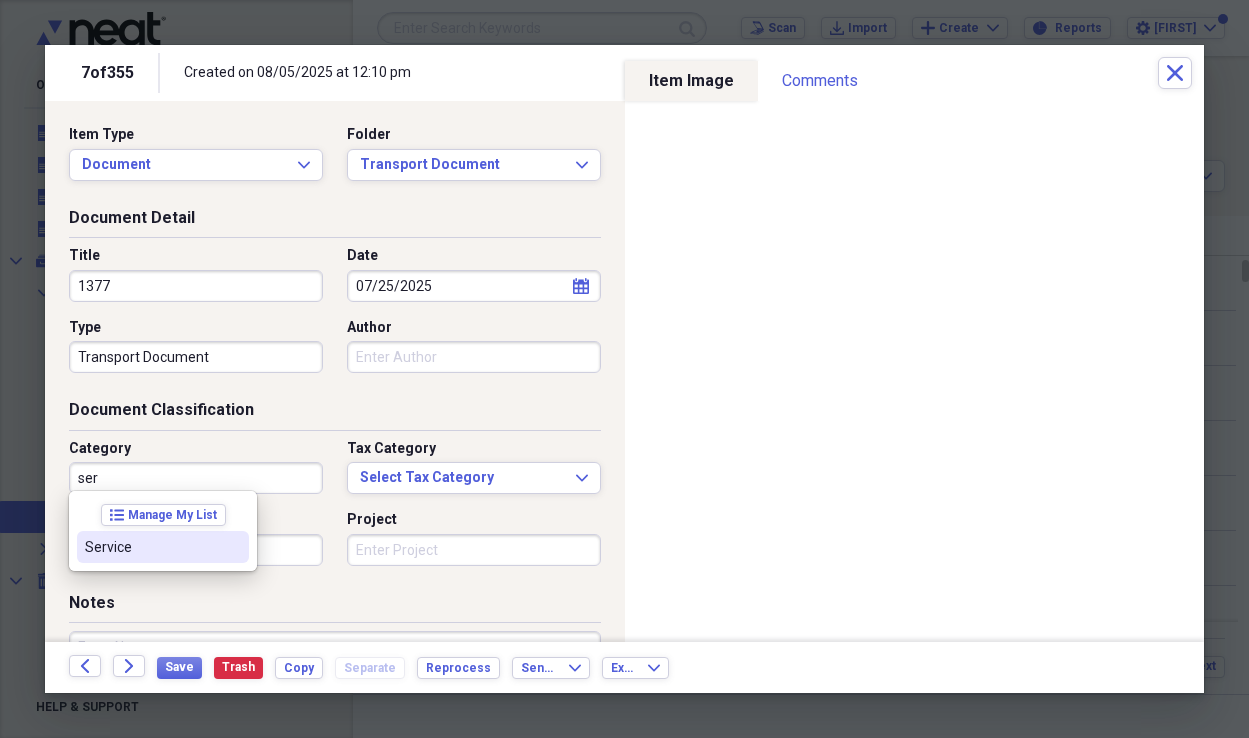 click on "Service" at bounding box center (151, 547) 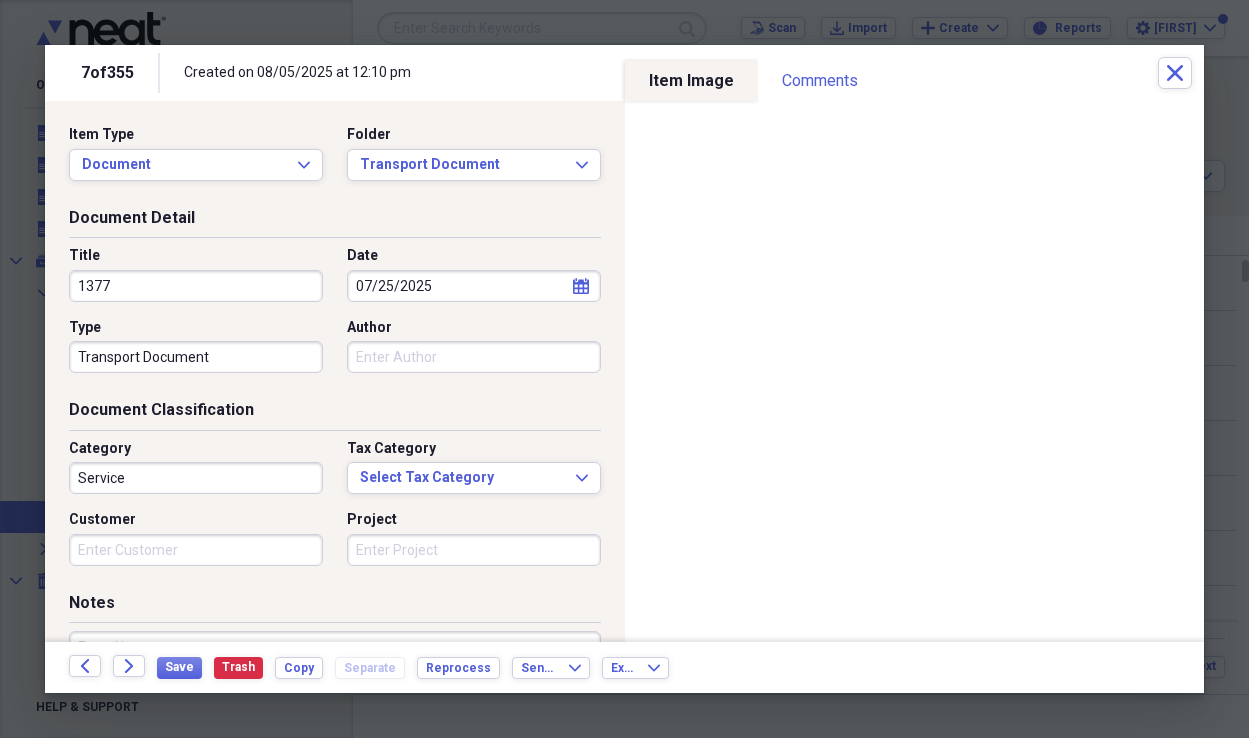 click on "Customer" at bounding box center [196, 550] 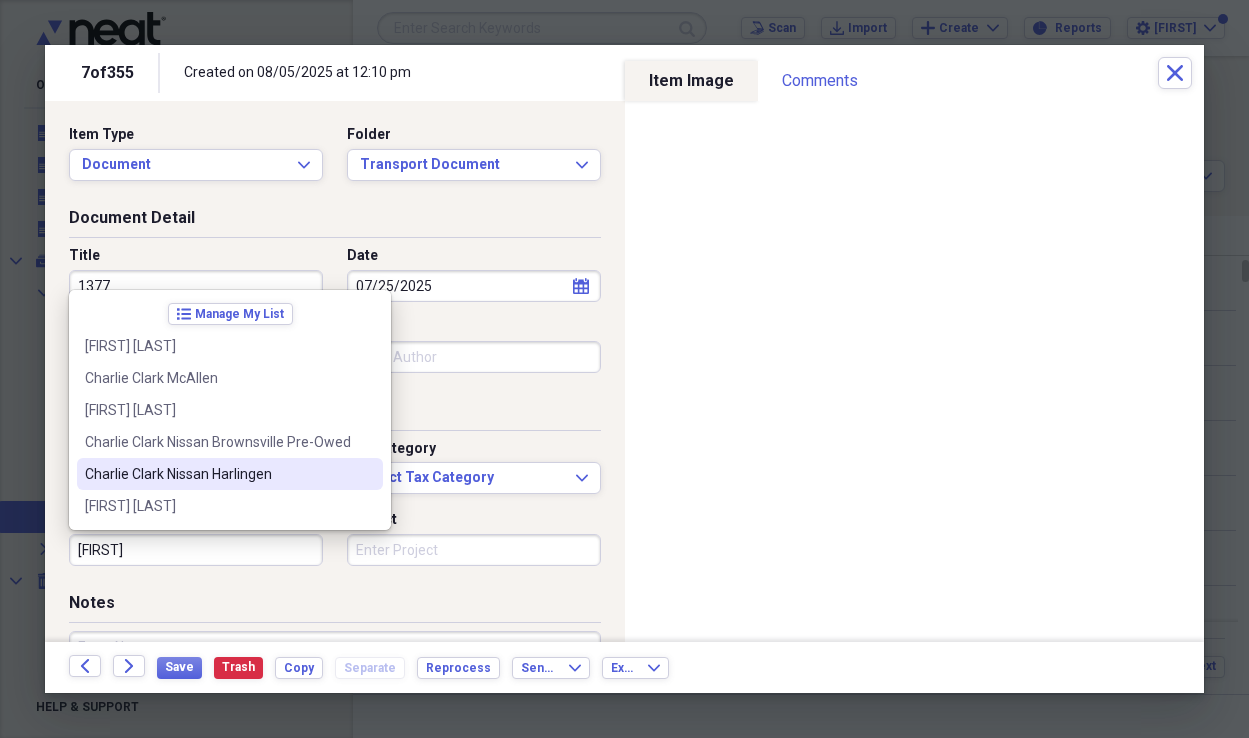 click on "Charlie Clark Nissan Harlingen" at bounding box center [218, 474] 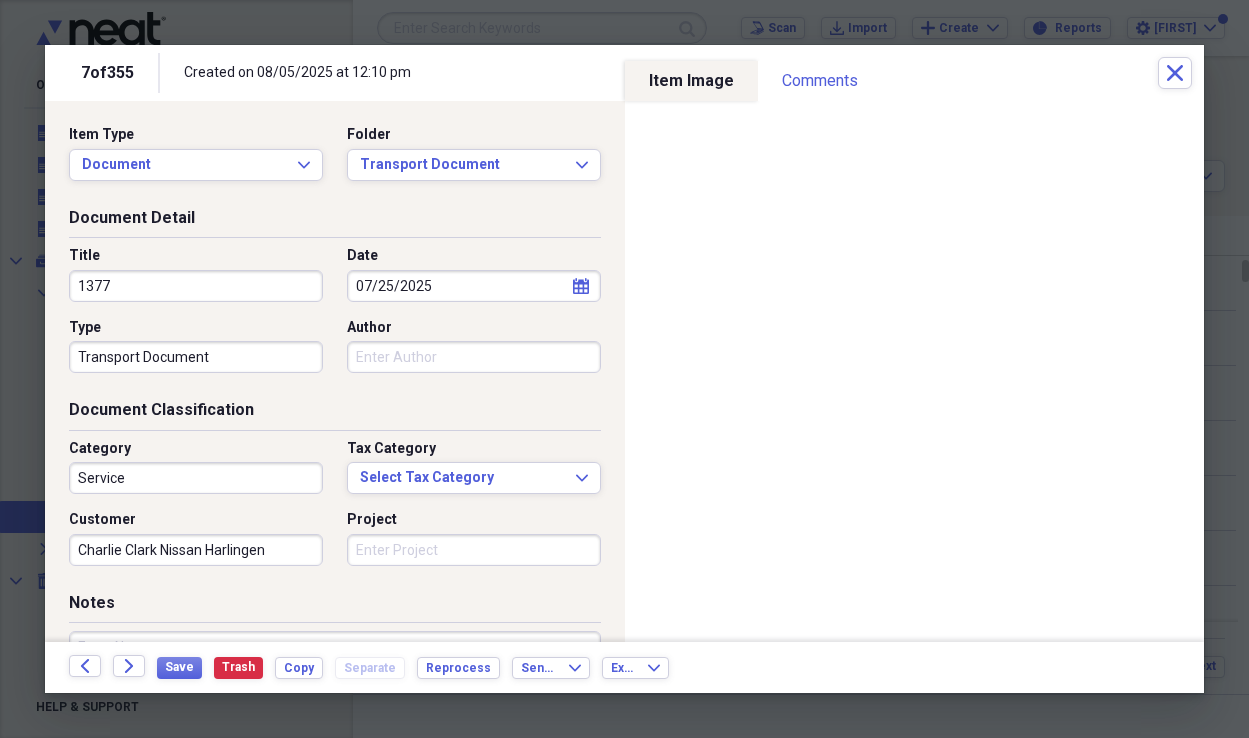 click on "Project" at bounding box center [474, 550] 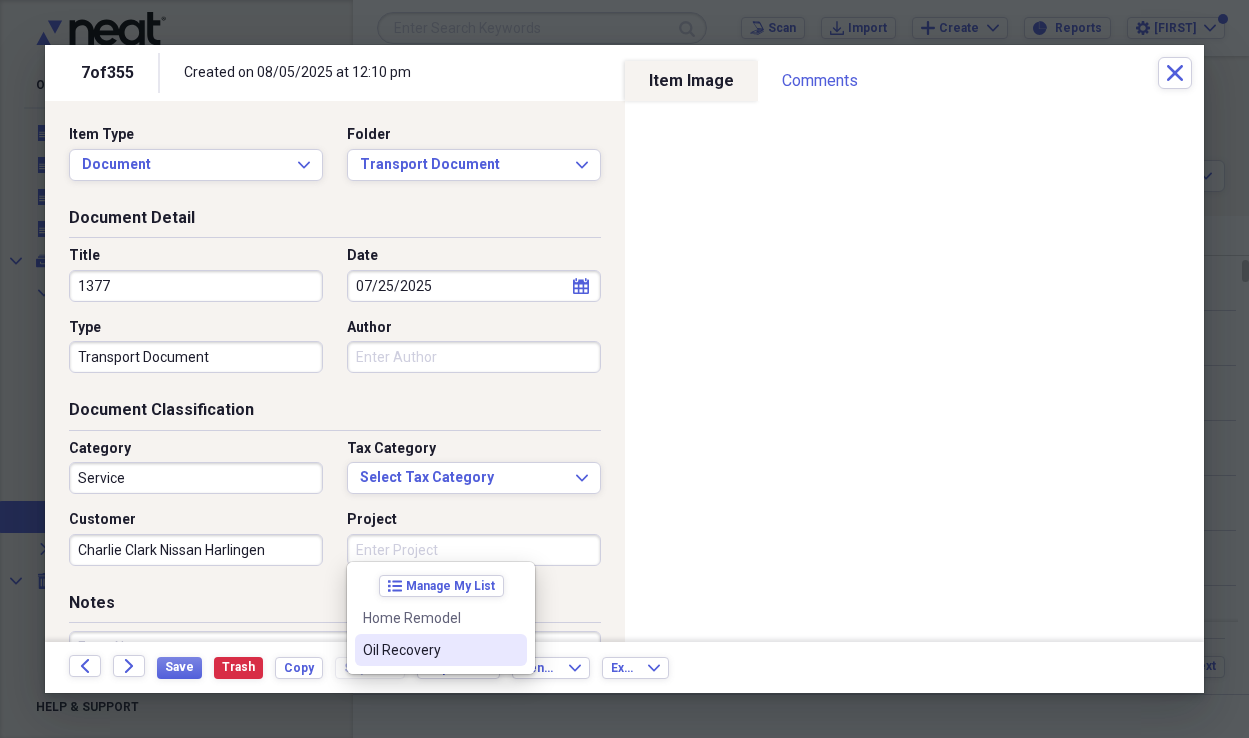 drag, startPoint x: 410, startPoint y: 641, endPoint x: 327, endPoint y: 656, distance: 84.34453 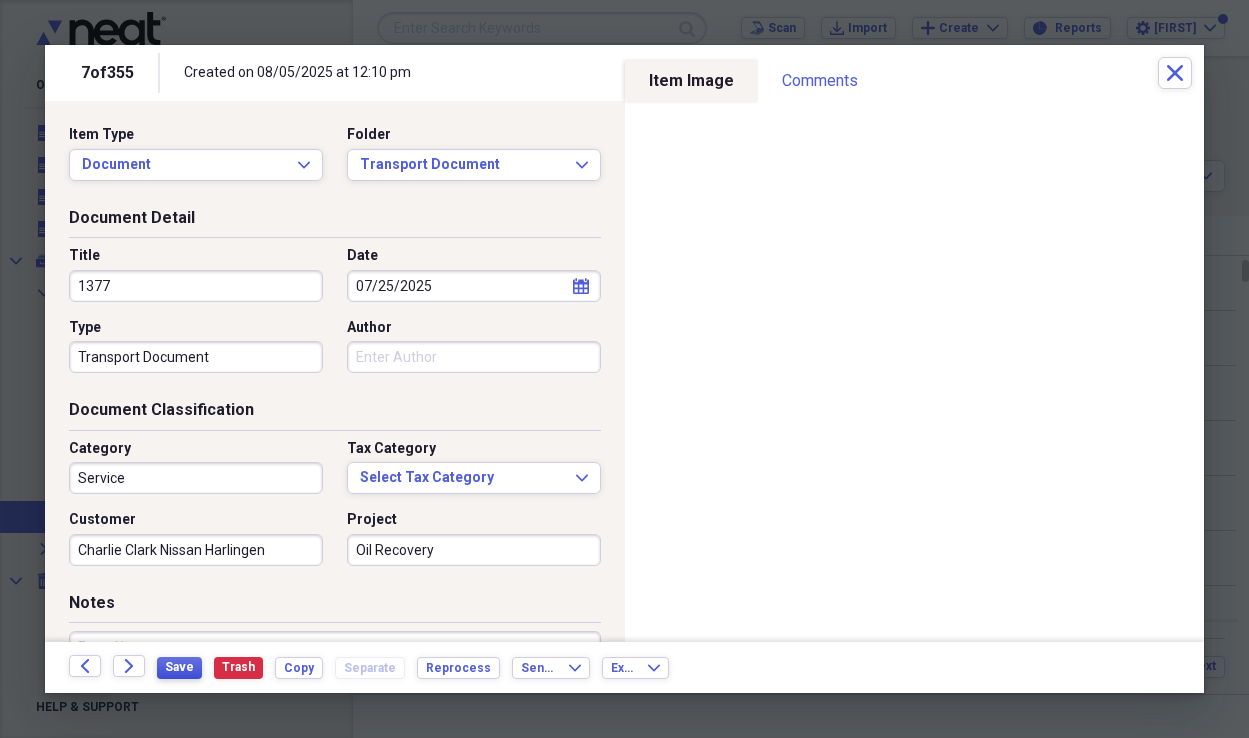 click on "Save" at bounding box center [179, 667] 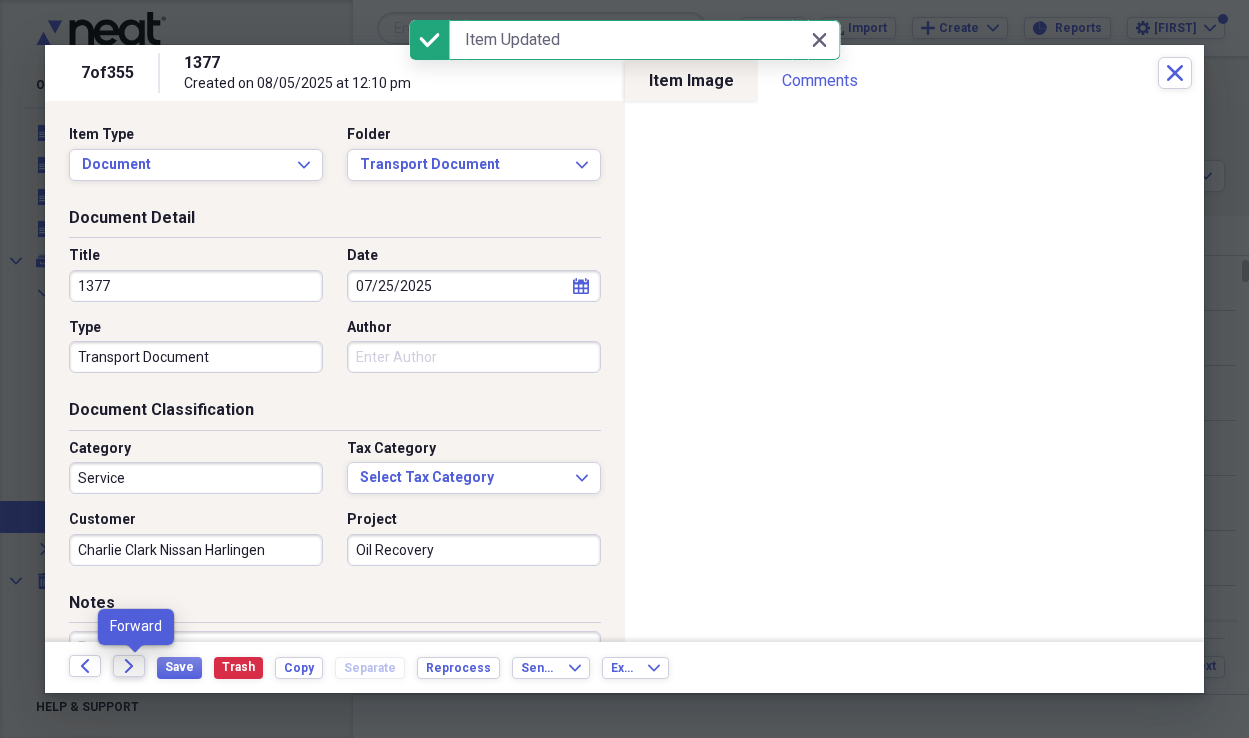 click on "Forward" 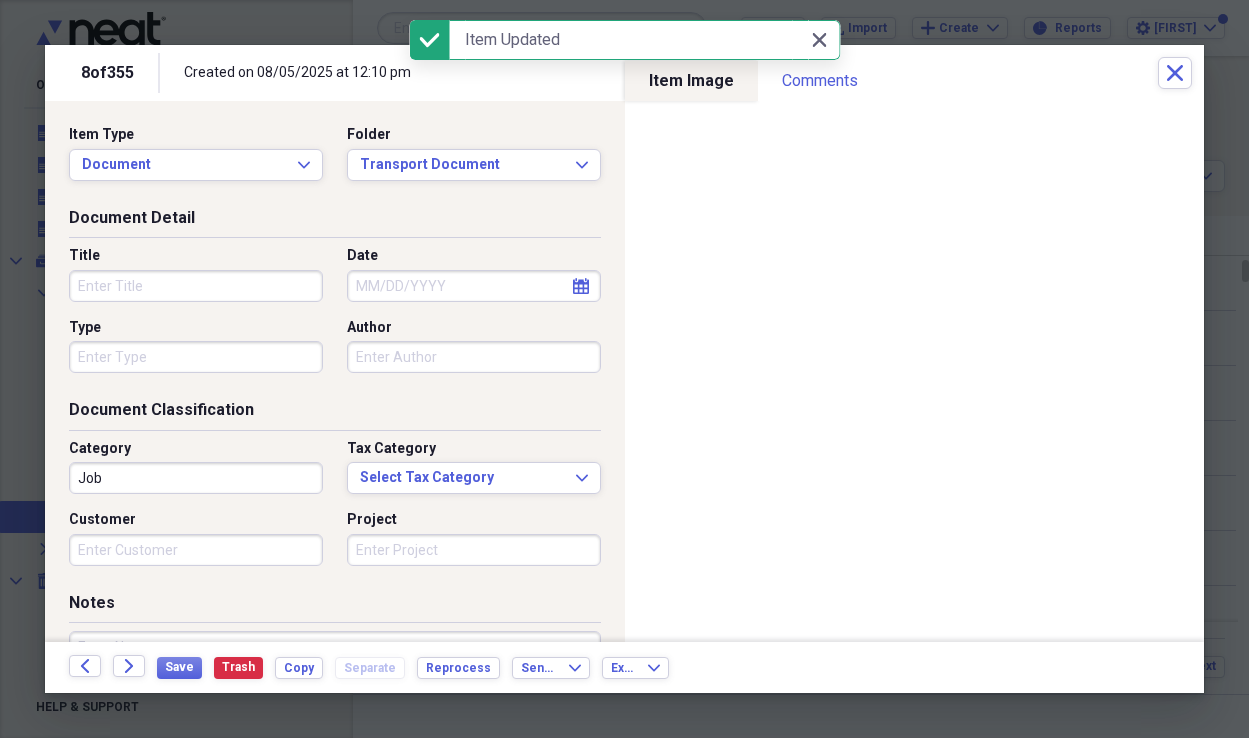 drag, startPoint x: 121, startPoint y: 279, endPoint x: 138, endPoint y: 282, distance: 17.262676 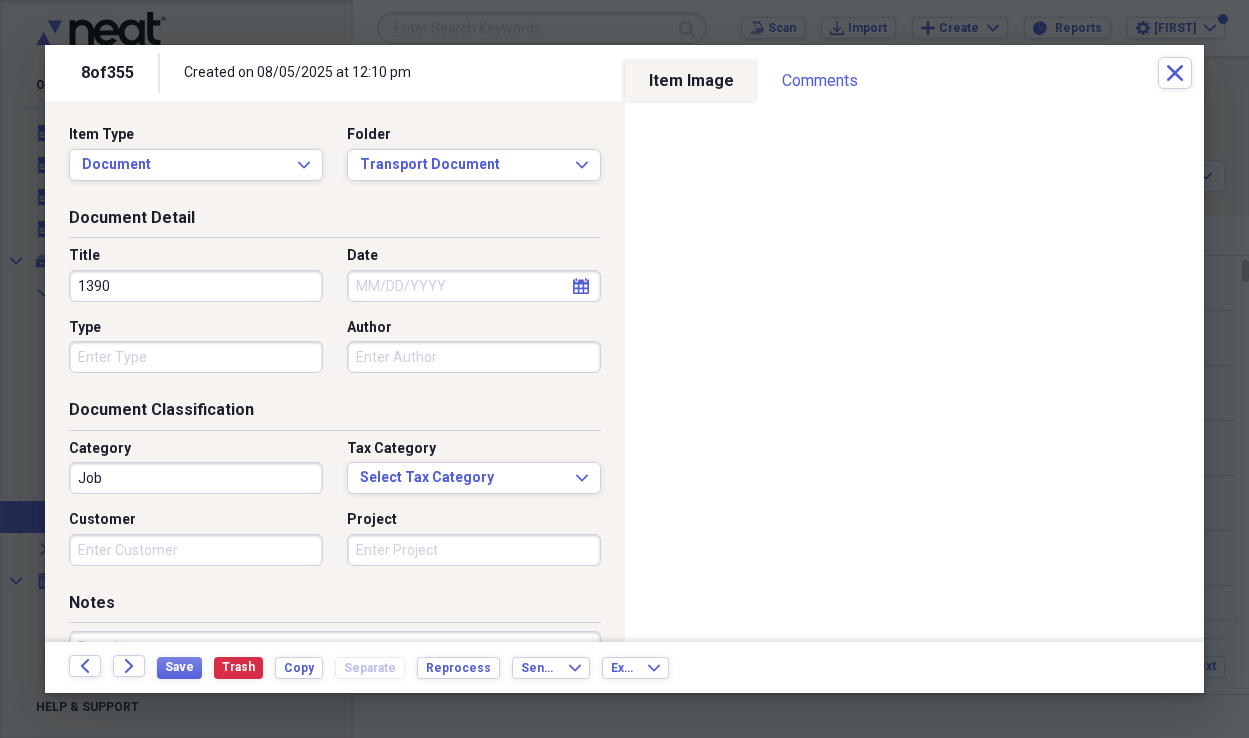 type on "1390" 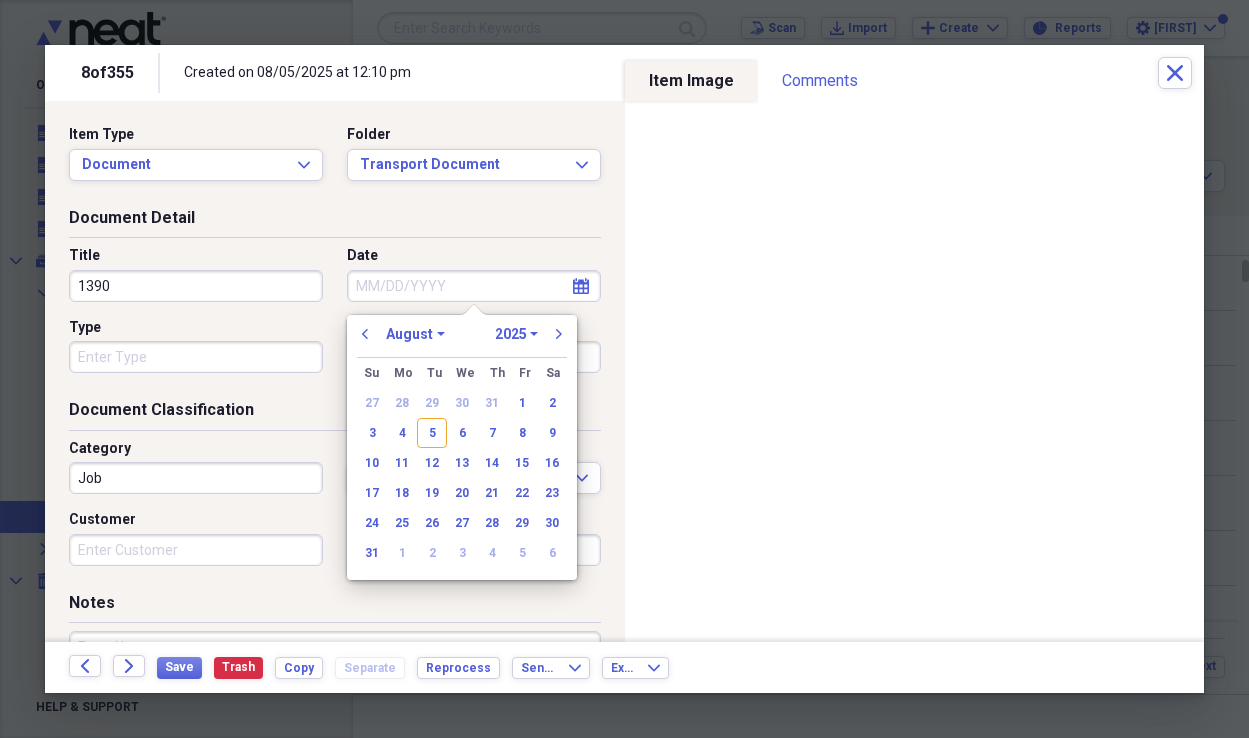drag, startPoint x: 516, startPoint y: 398, endPoint x: 459, endPoint y: 393, distance: 57.21888 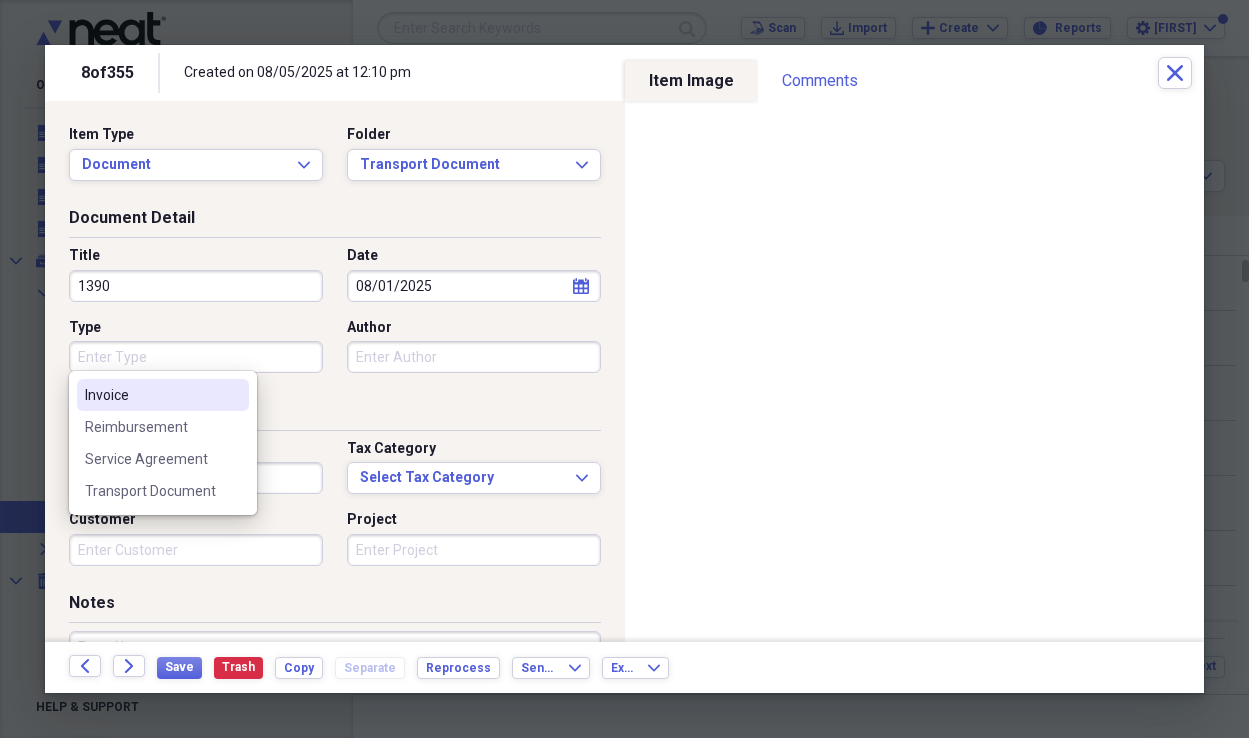 click on "Type" at bounding box center (196, 357) 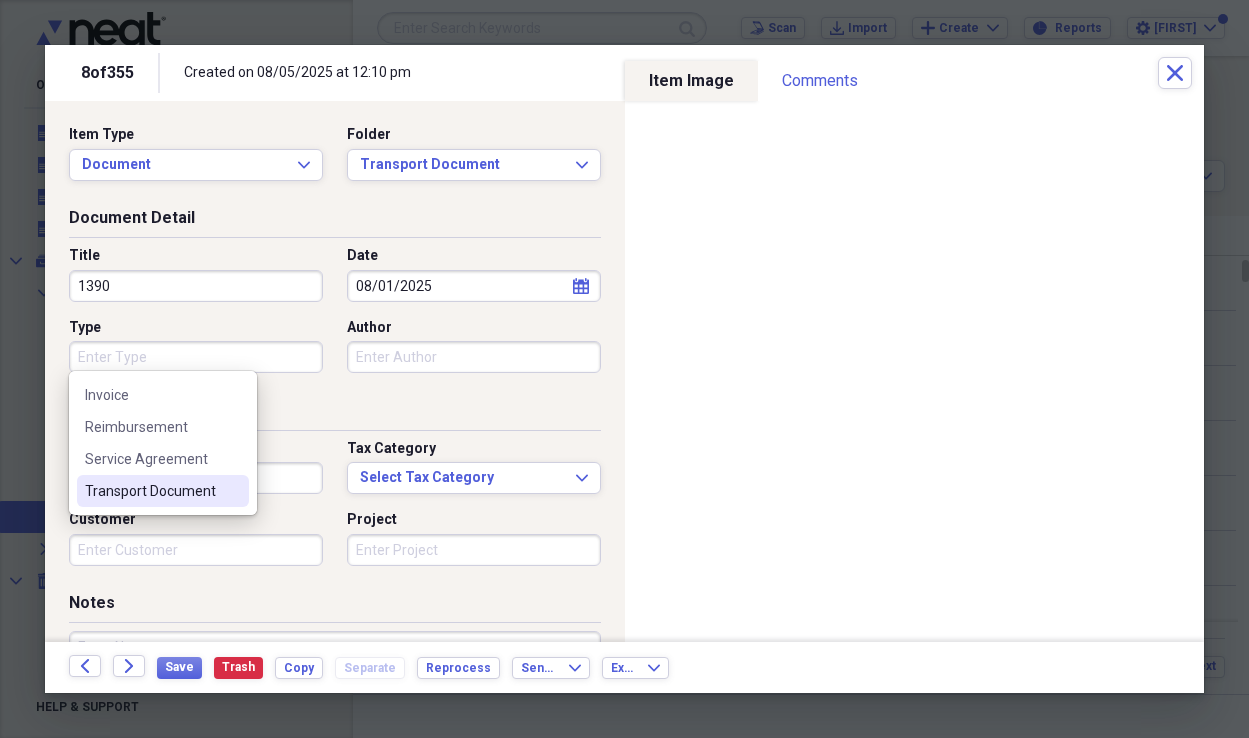 click on "Transport Document" at bounding box center (151, 491) 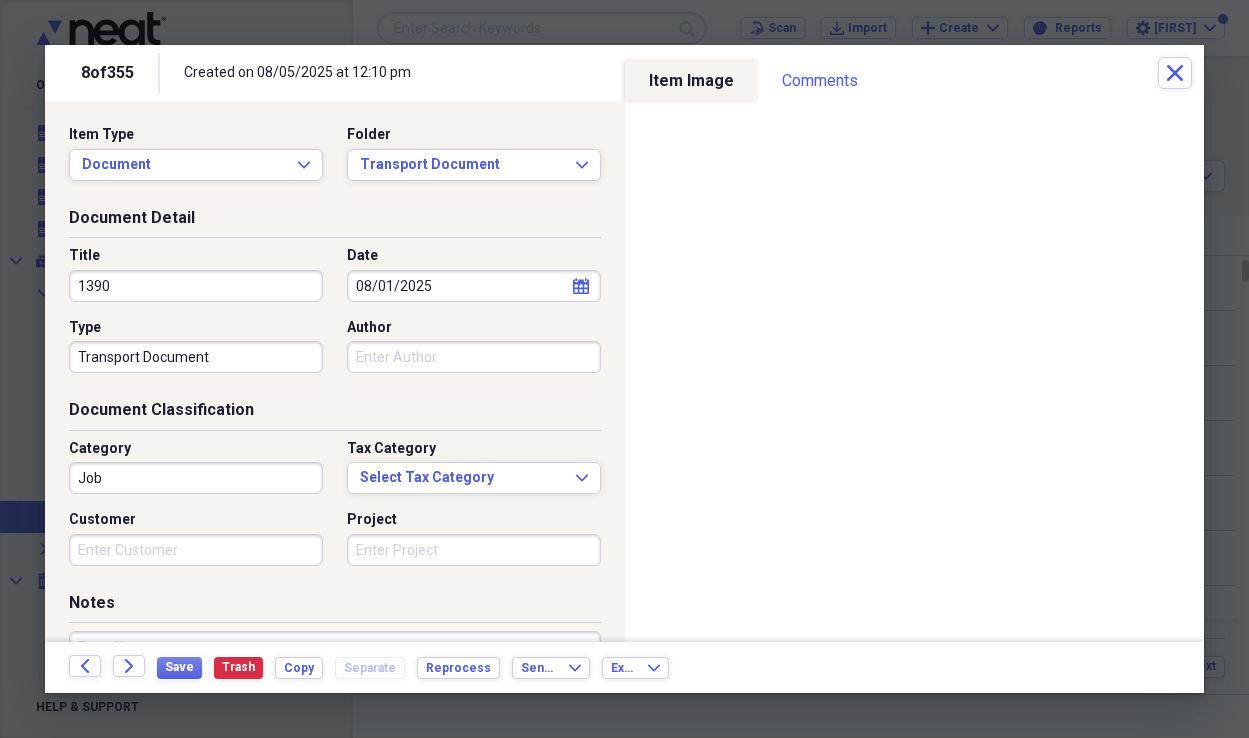 click on "Job" at bounding box center [196, 478] 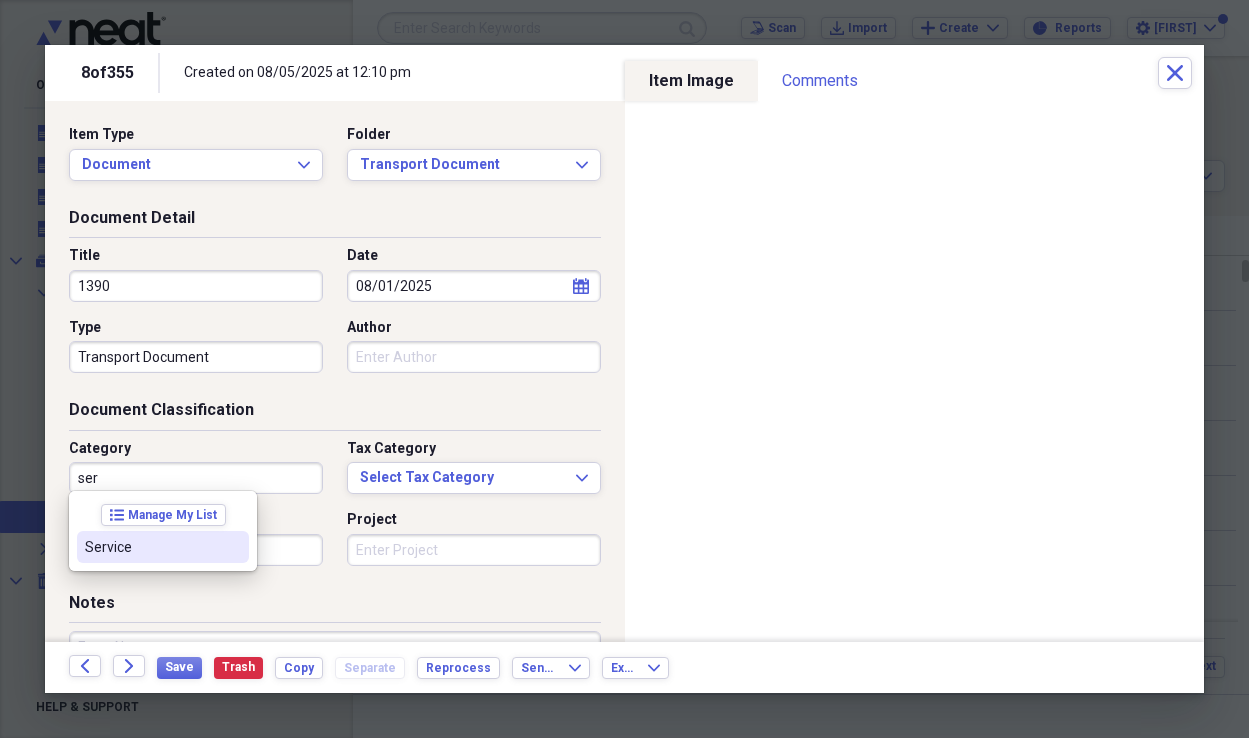 click on "Service" at bounding box center [151, 547] 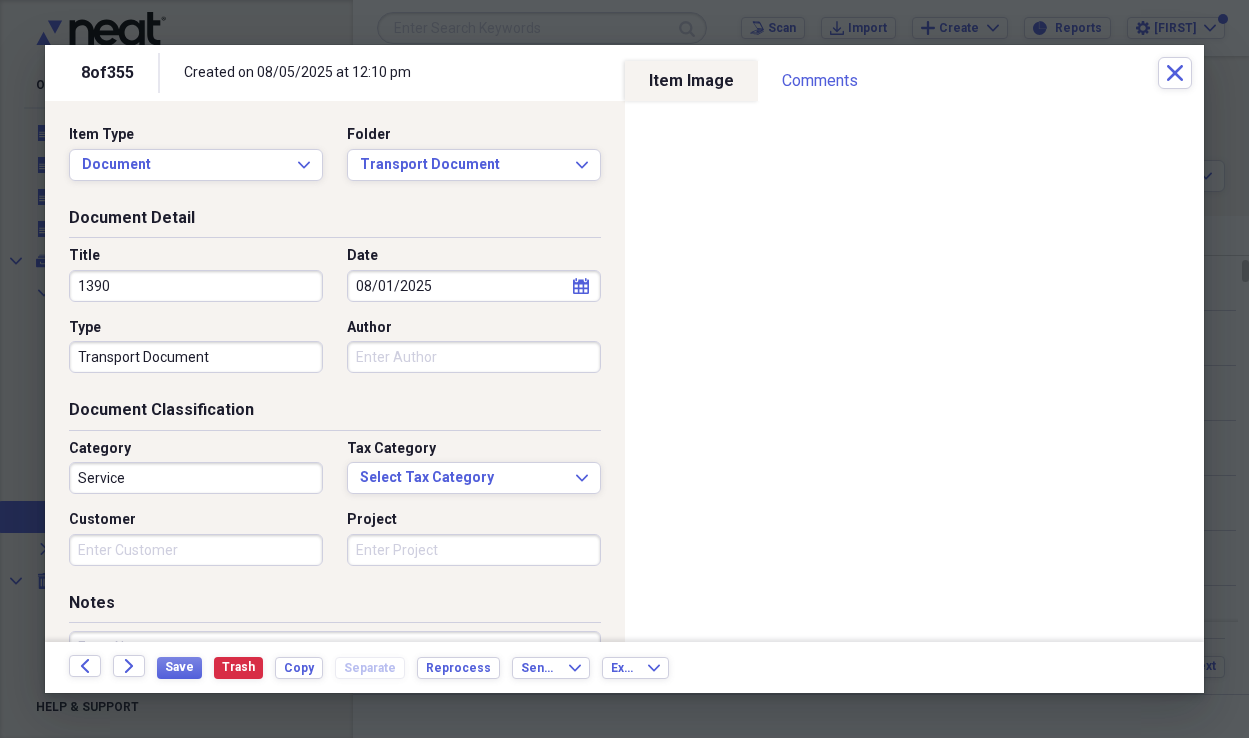 click on "Customer" at bounding box center (196, 550) 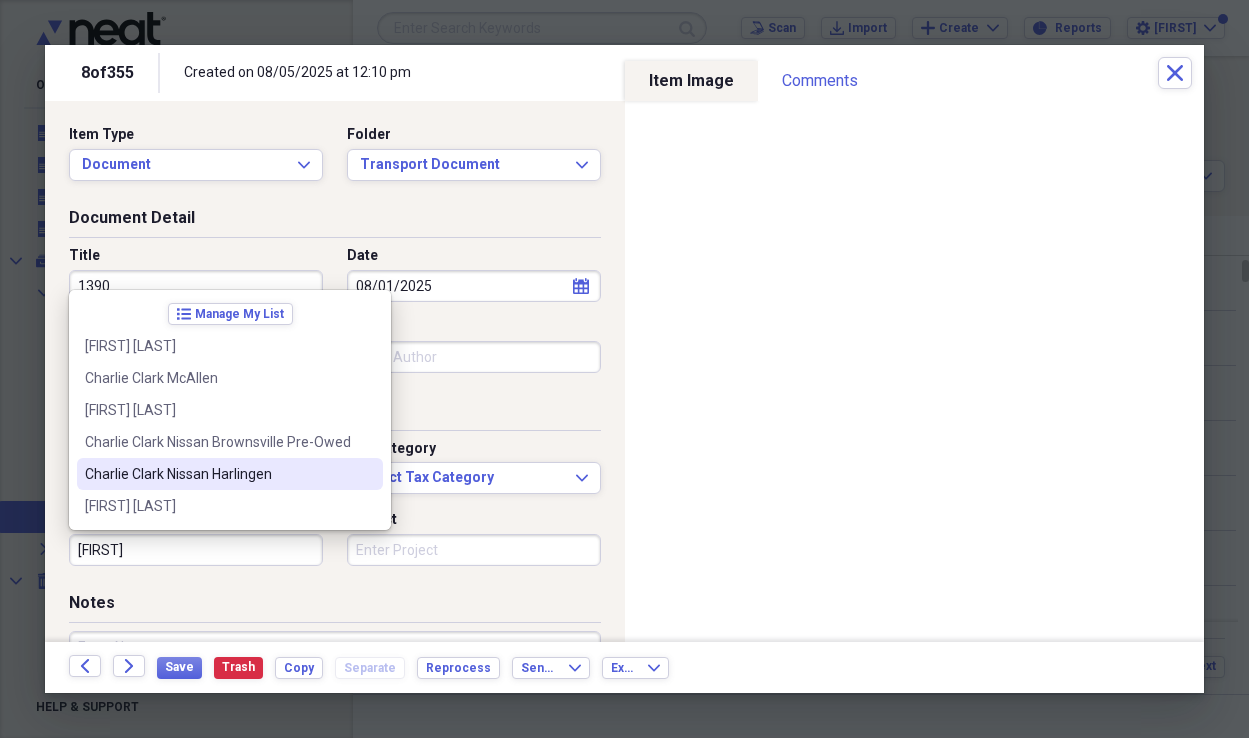 click on "Charlie Clark Nissan Harlingen" at bounding box center (218, 474) 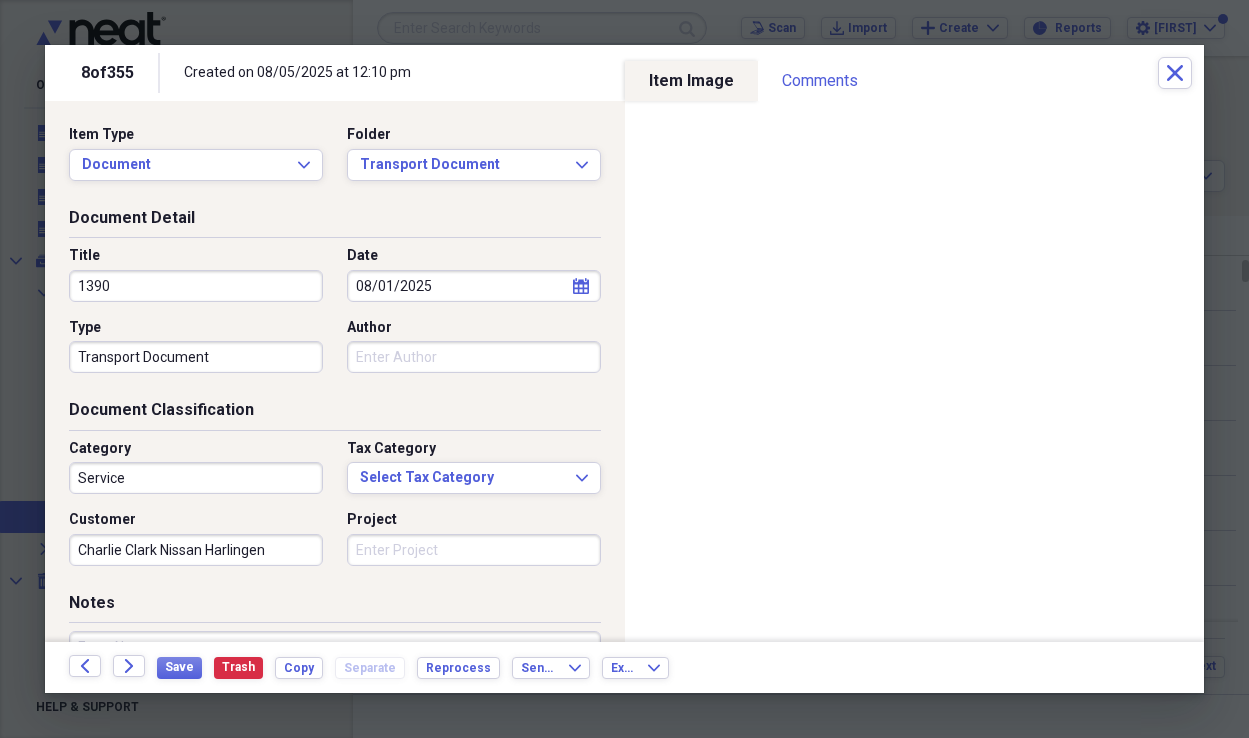 click on "Project" at bounding box center [474, 550] 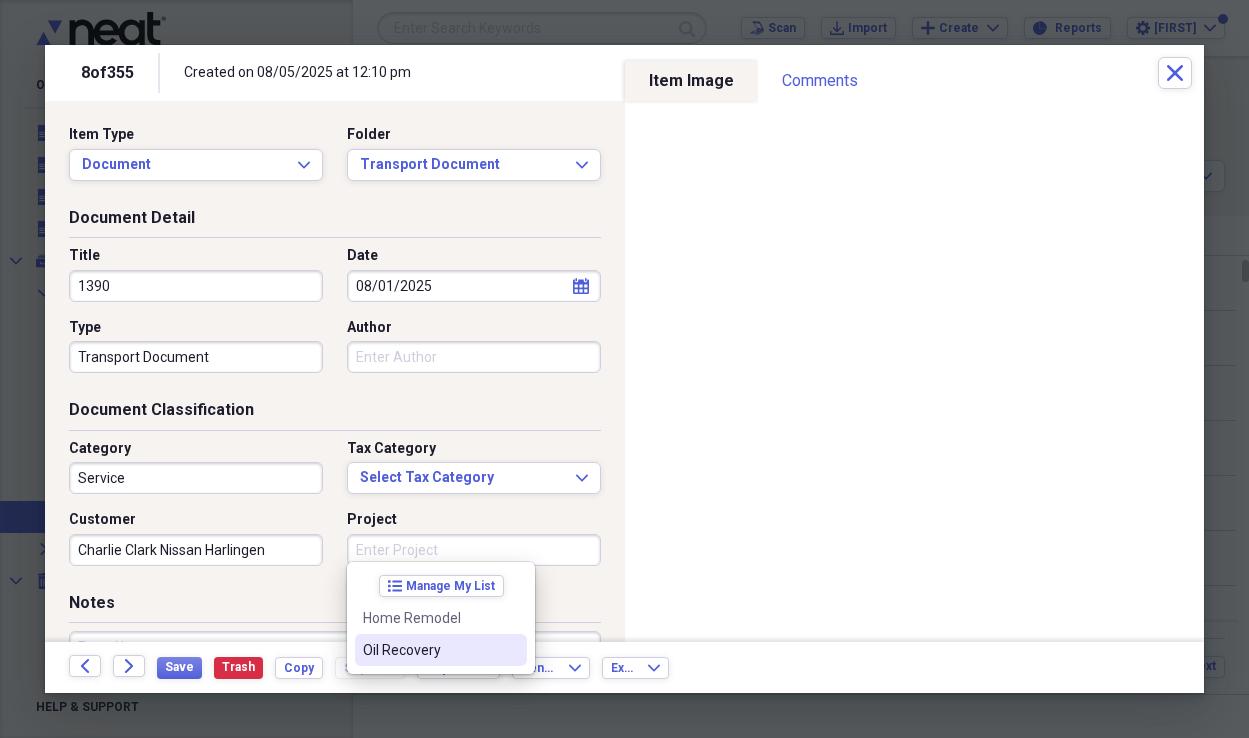 click on "Oil Recovery" at bounding box center (429, 650) 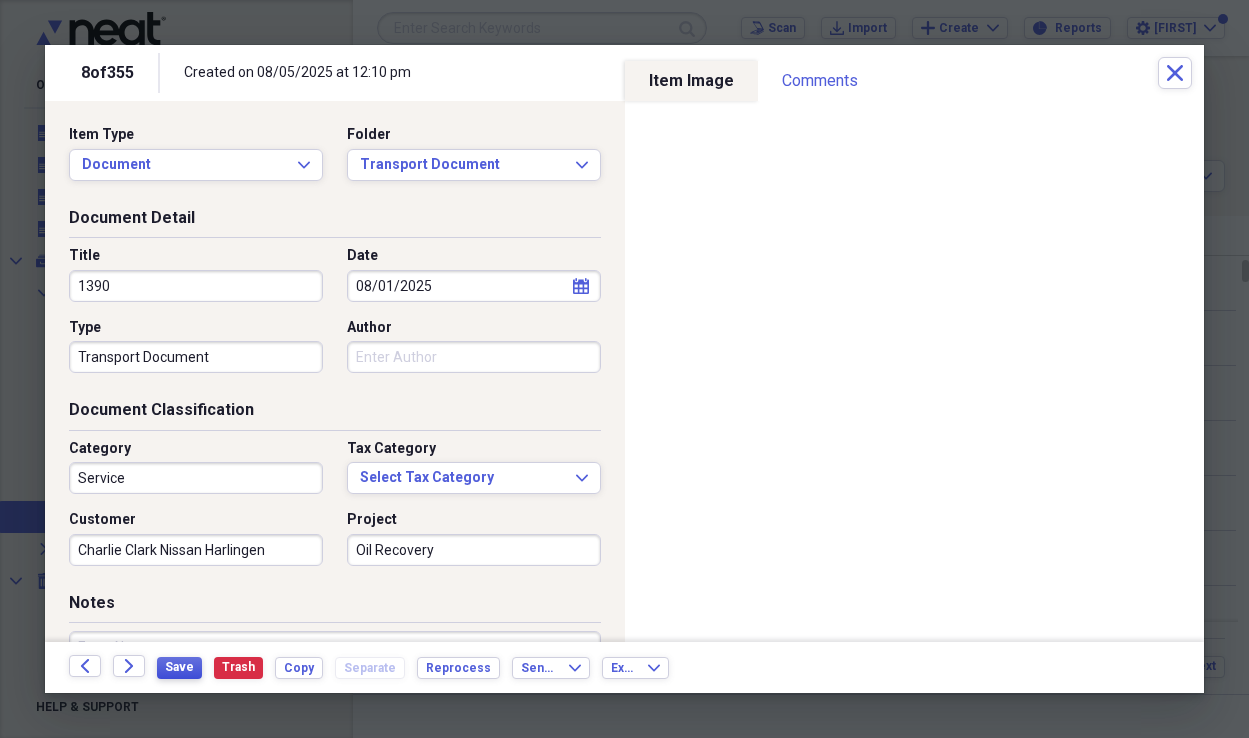 click on "Save" at bounding box center (179, 668) 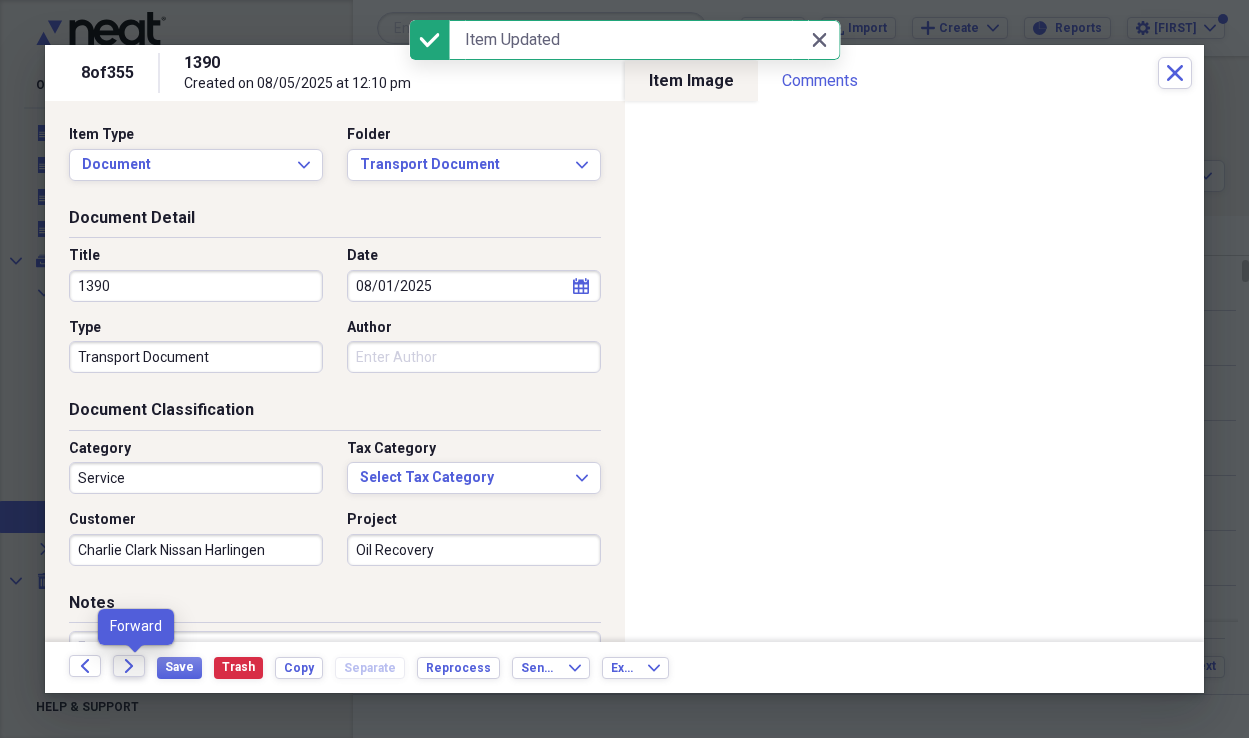 click on "Forward" at bounding box center [129, 666] 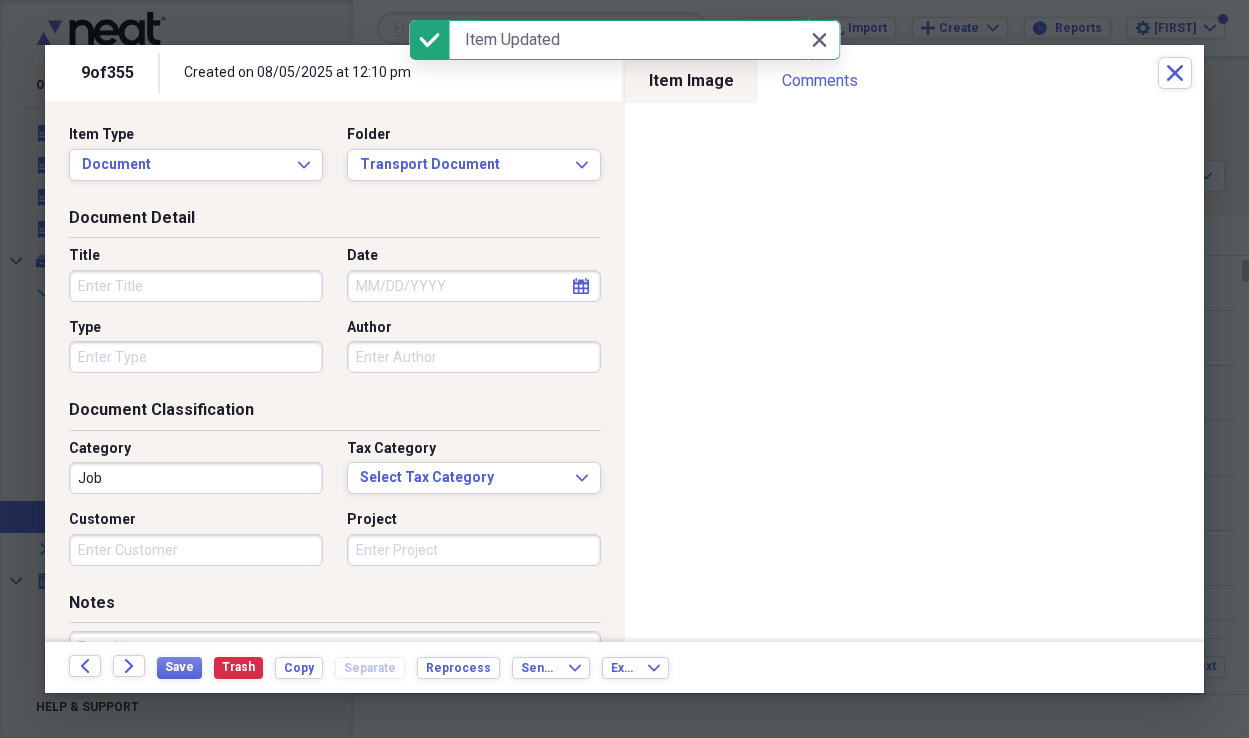 click on "Title" at bounding box center [196, 286] 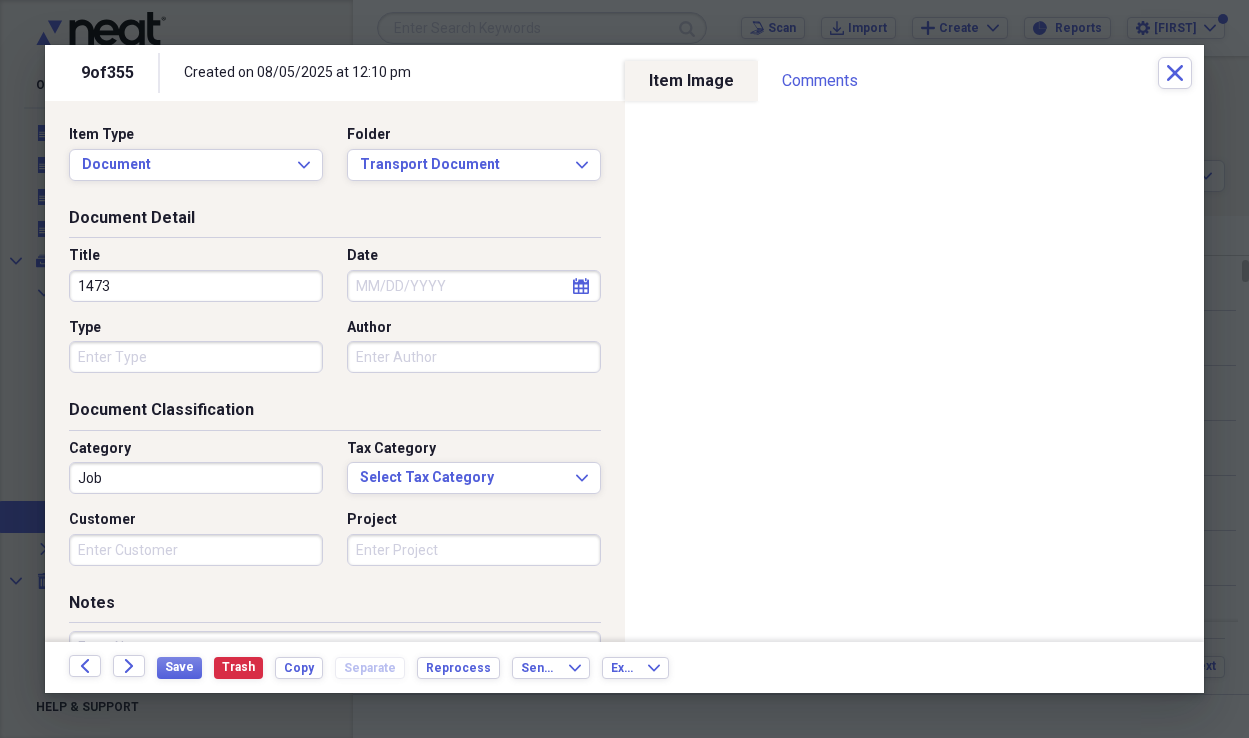 type on "1473" 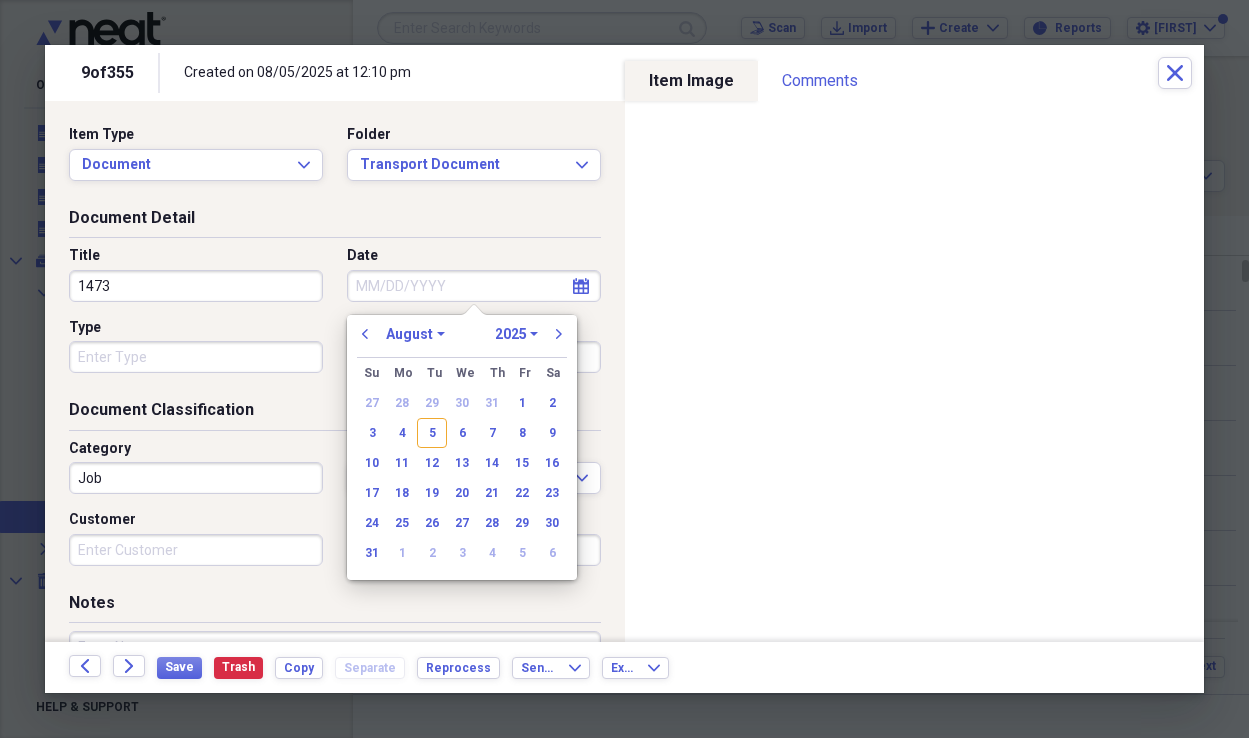 drag, startPoint x: 518, startPoint y: 400, endPoint x: 423, endPoint y: 390, distance: 95.524864 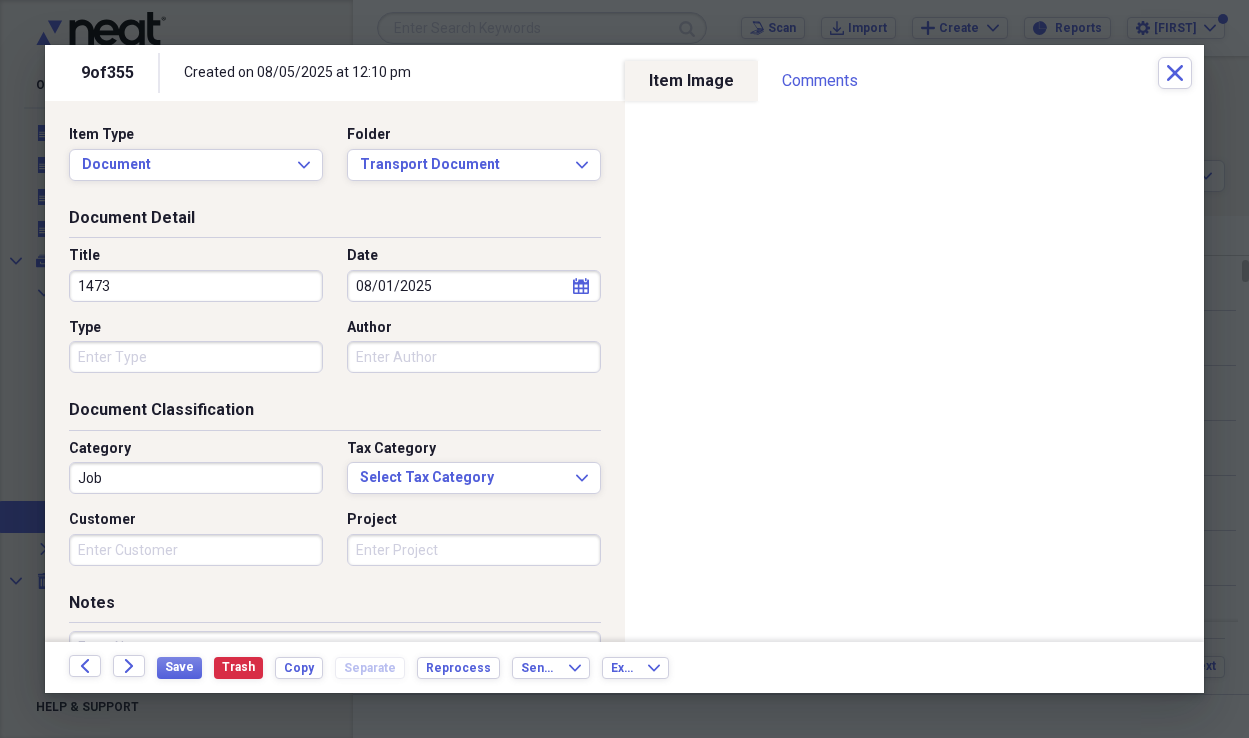 click on "Type" at bounding box center [196, 357] 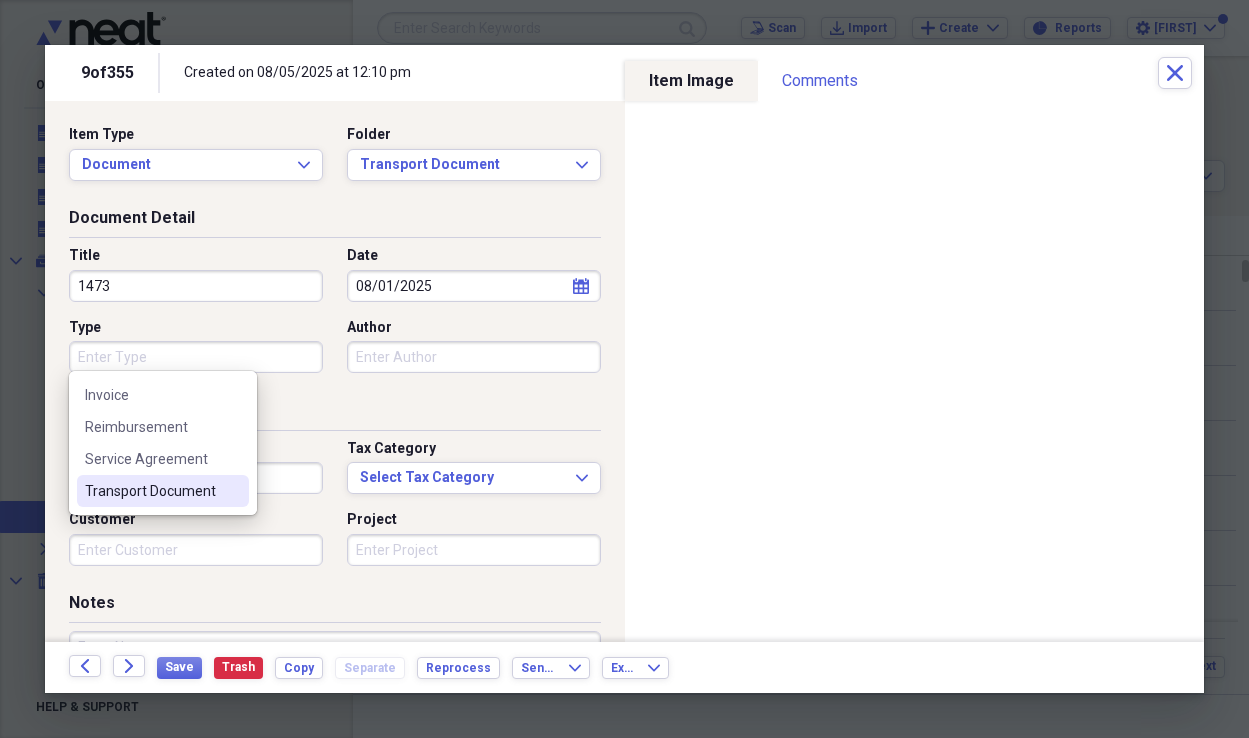 click at bounding box center [233, 491] 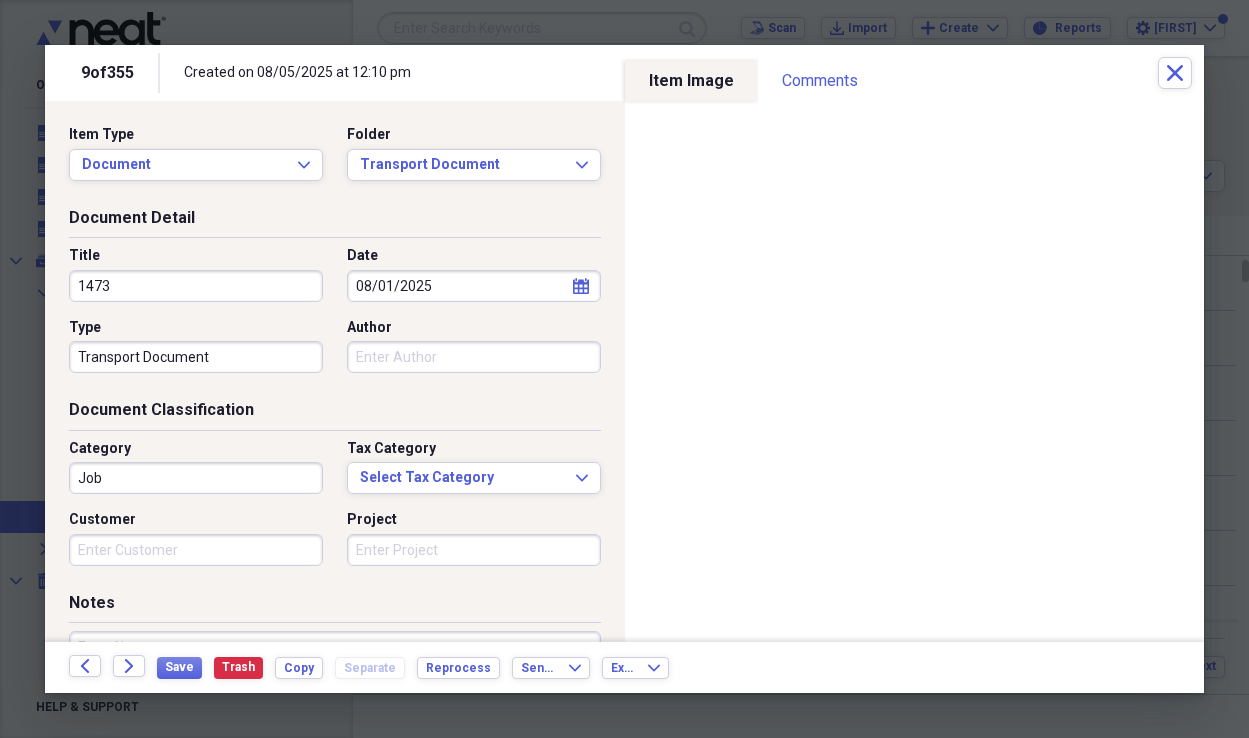 click on "Job" at bounding box center [196, 478] 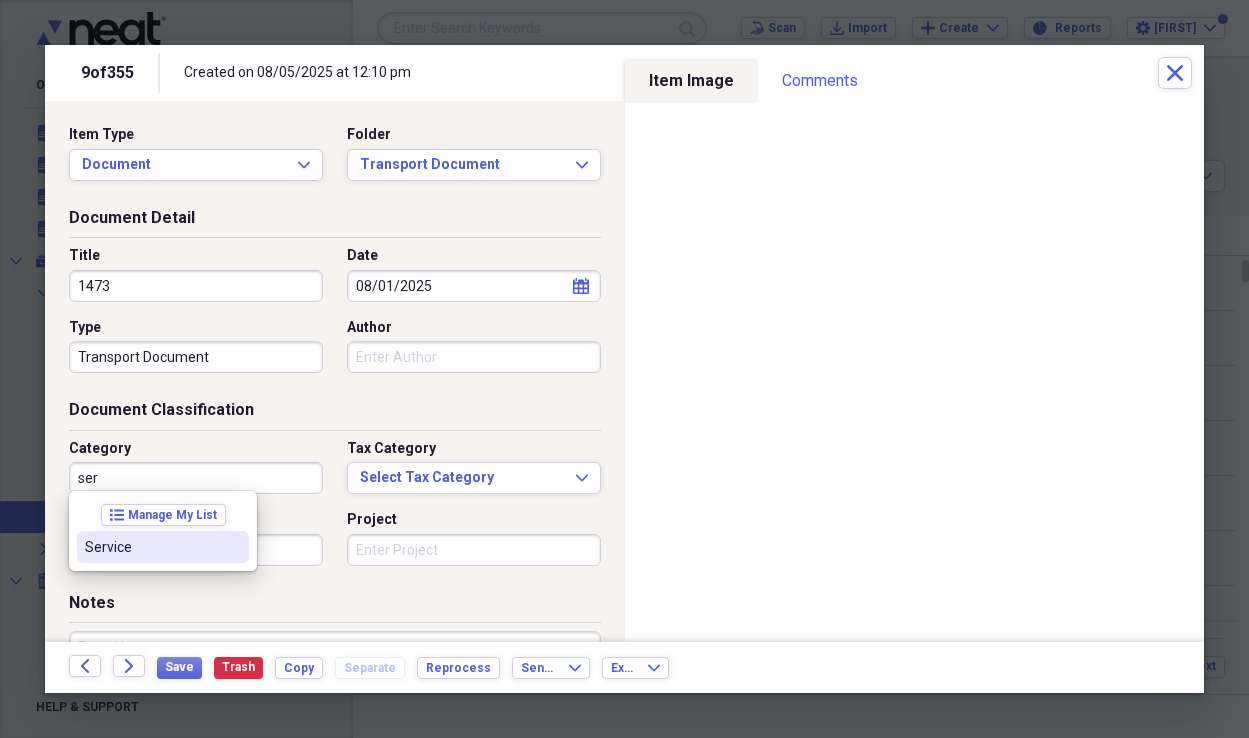 drag, startPoint x: 217, startPoint y: 539, endPoint x: 263, endPoint y: 537, distance: 46.043457 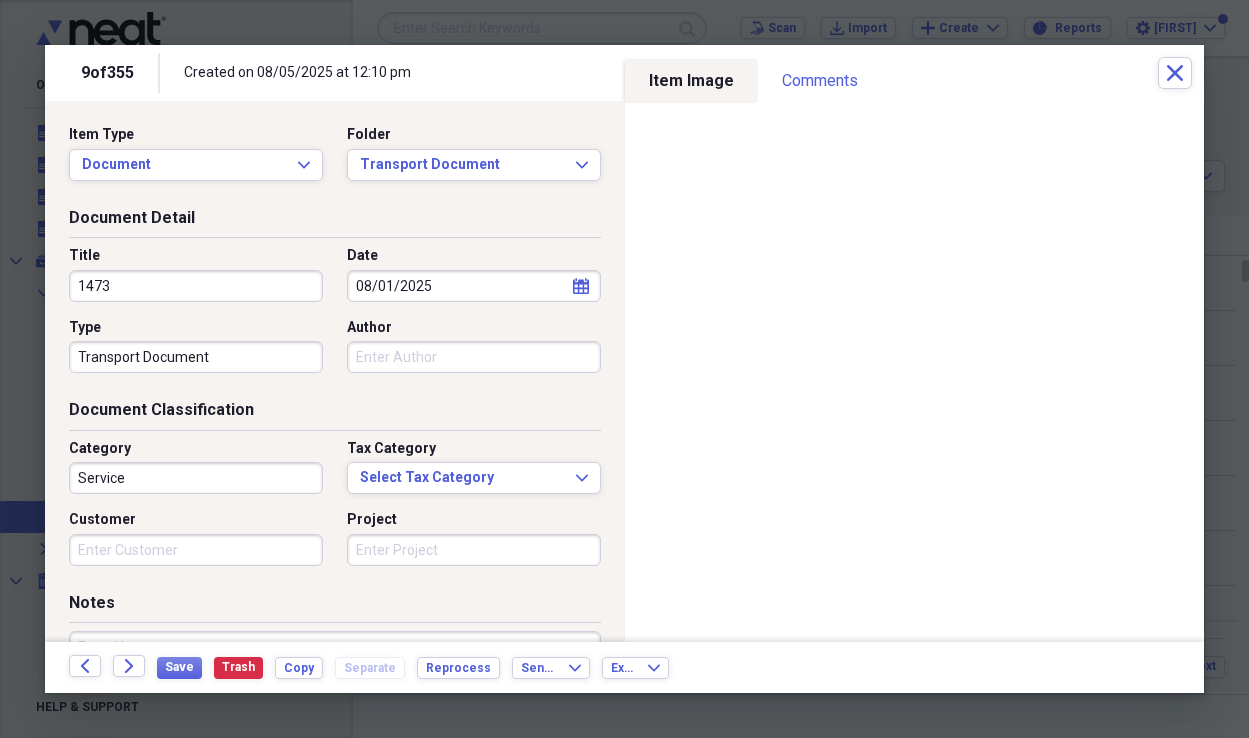 click on "Customer" at bounding box center [196, 550] 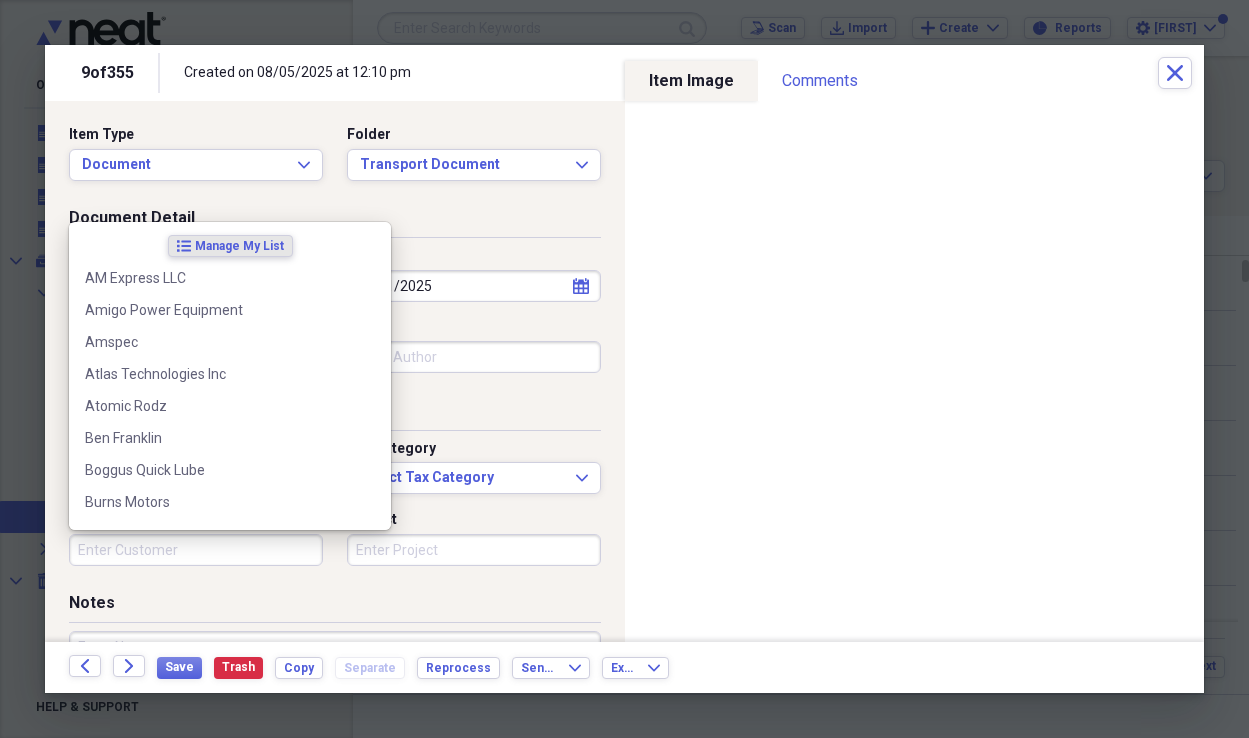 type on "a" 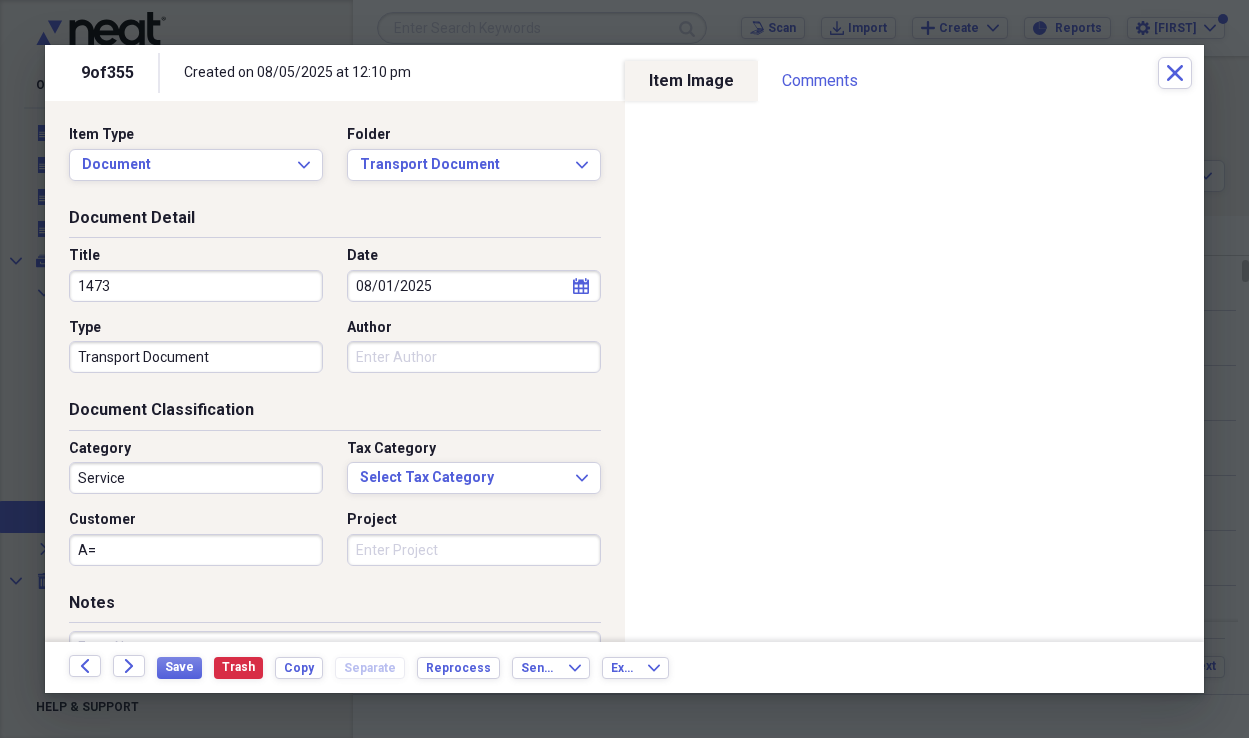 type on "A" 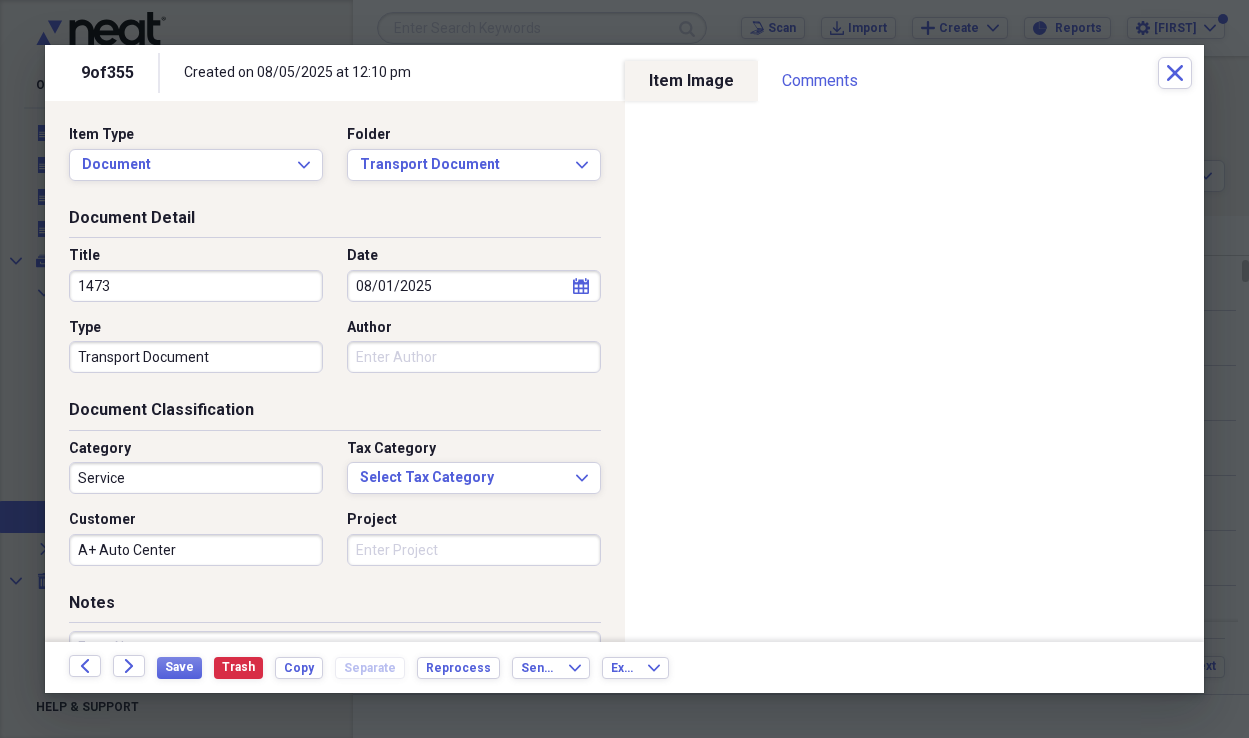 type on "A+ Auto Center" 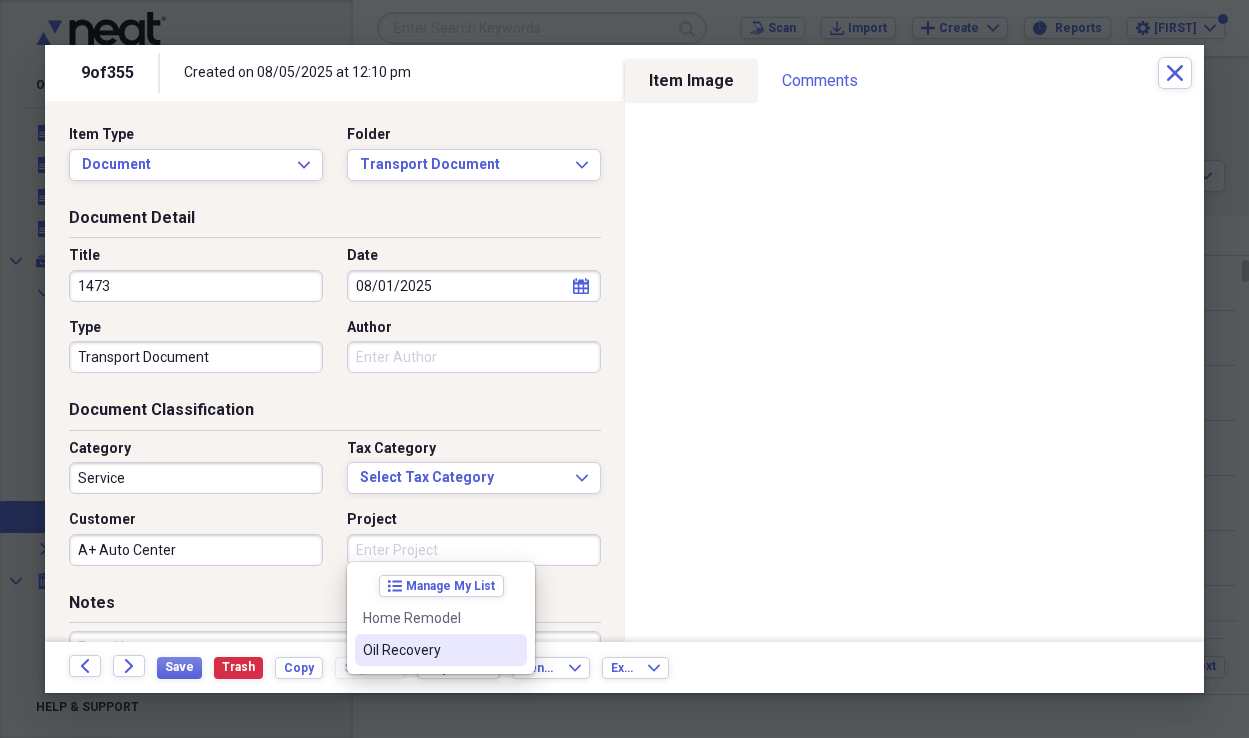 click on "Oil Recovery" at bounding box center (429, 650) 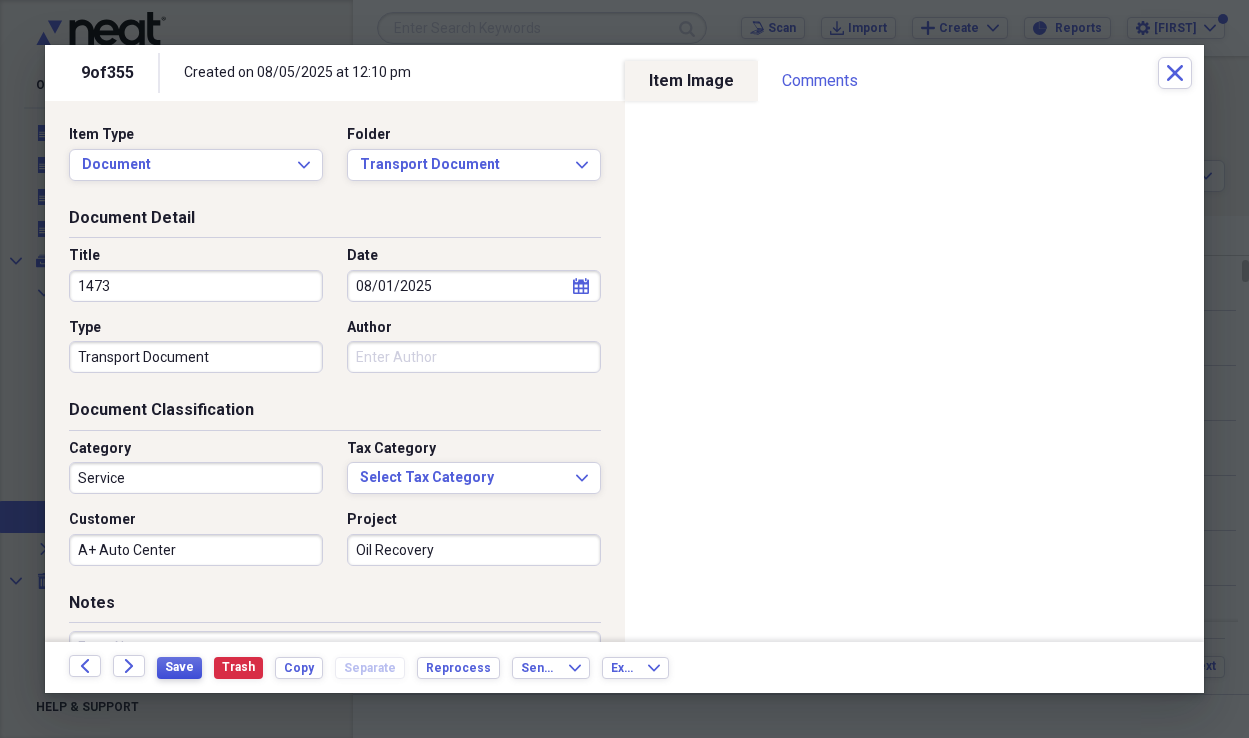 click on "Save" at bounding box center [179, 667] 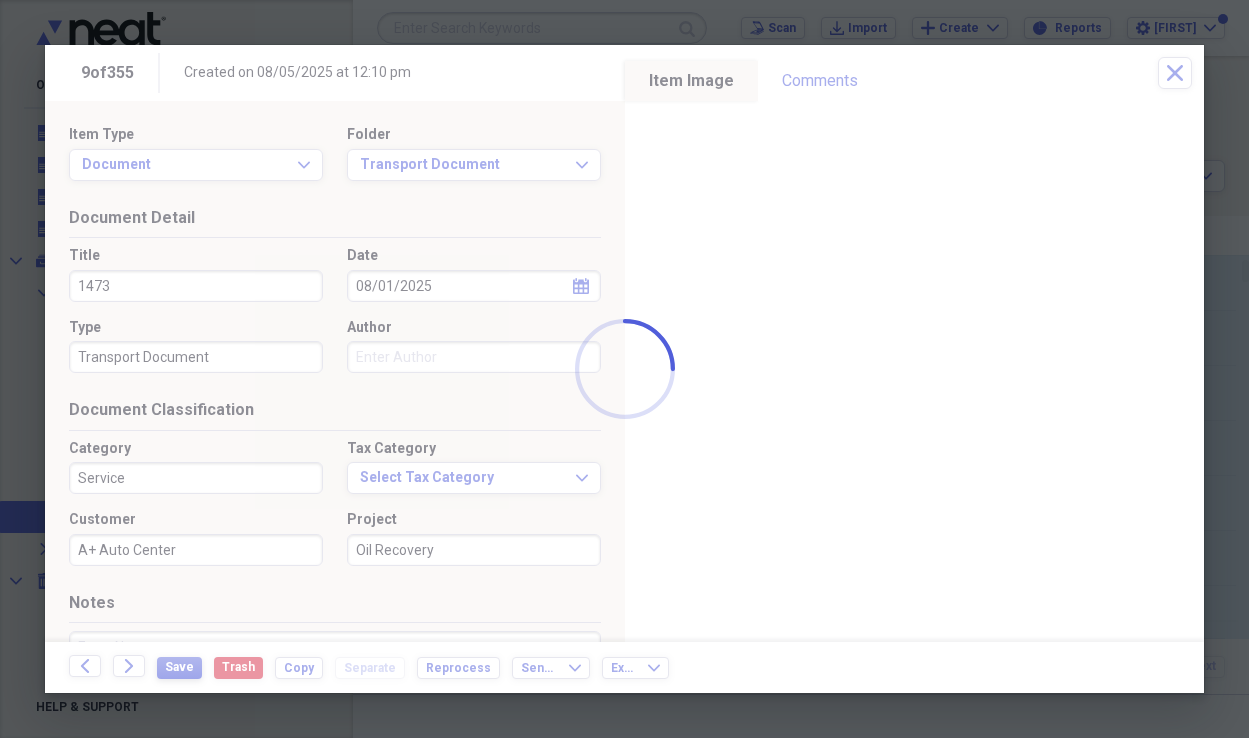 type on "A+ Auto Center" 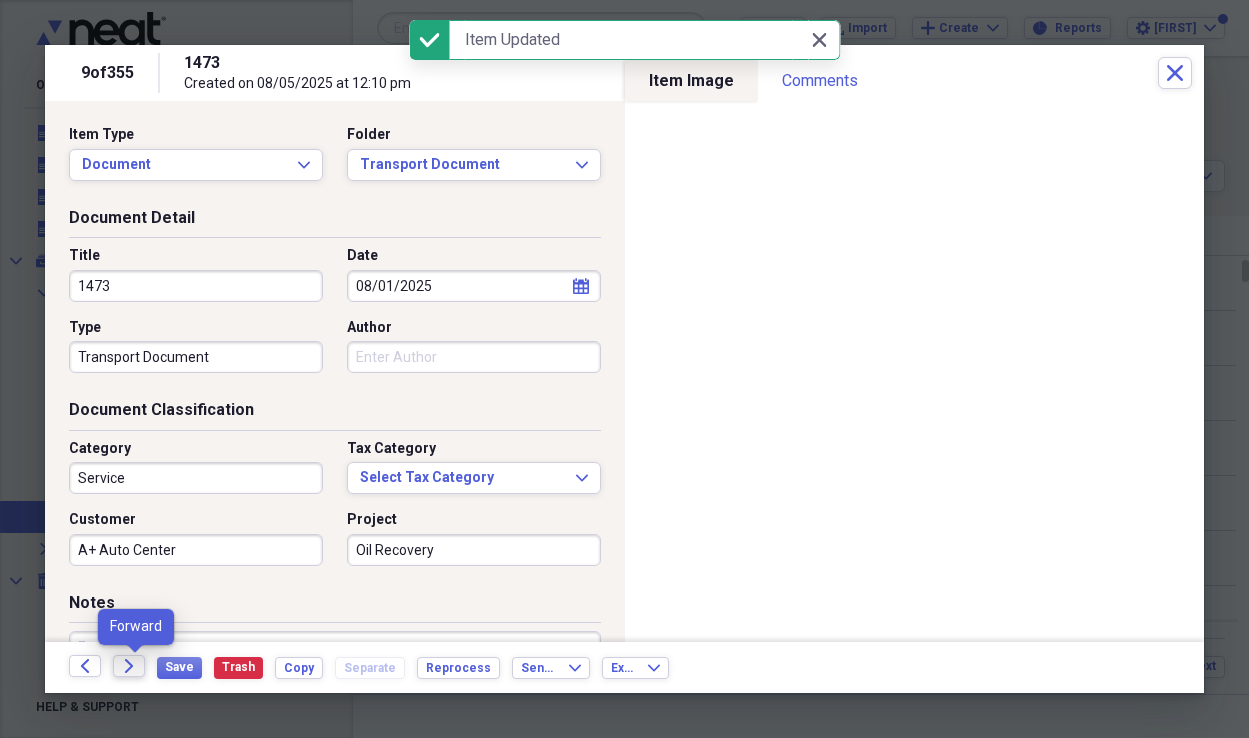 click on "Forward" 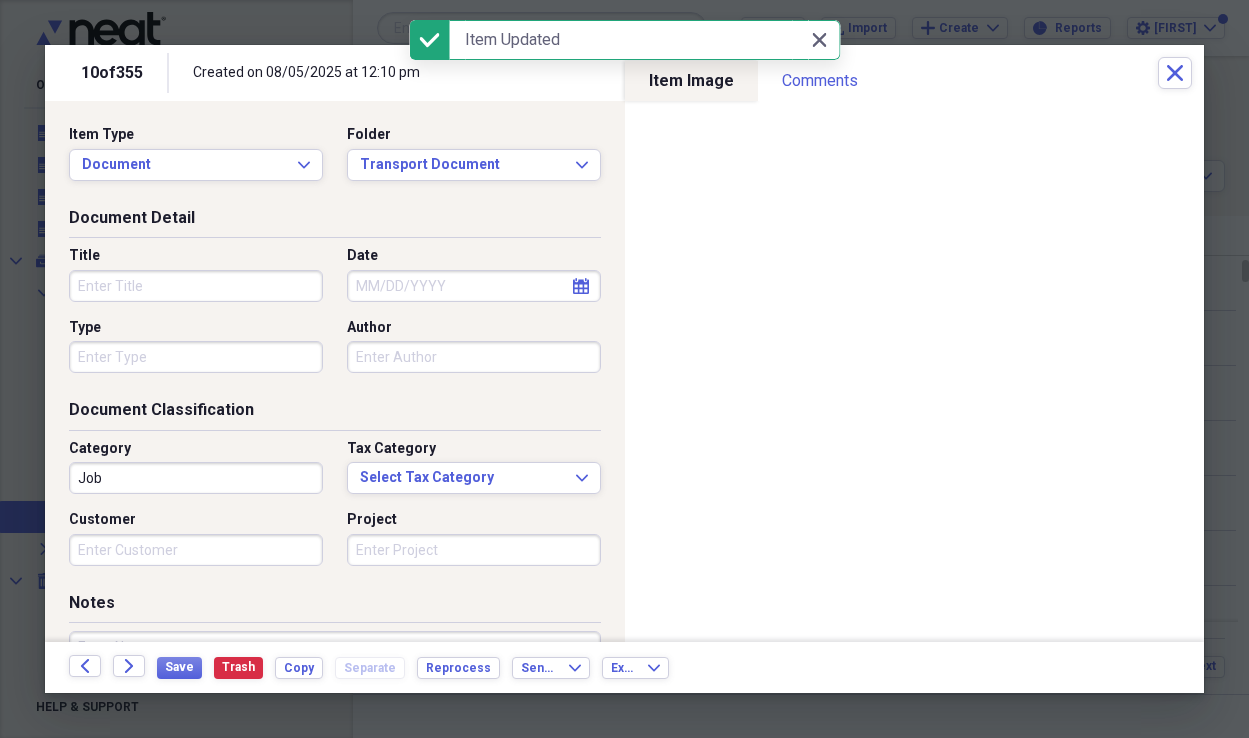 click on "Title" at bounding box center [196, 286] 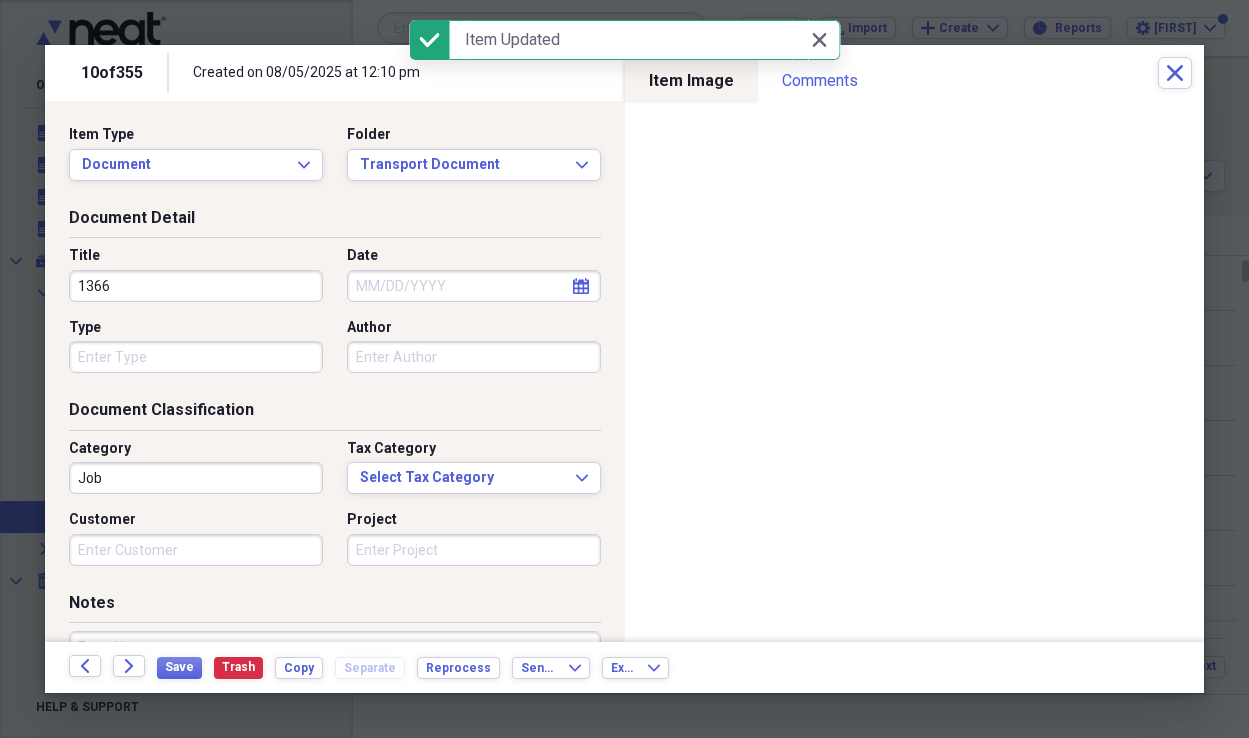 type on "1366" 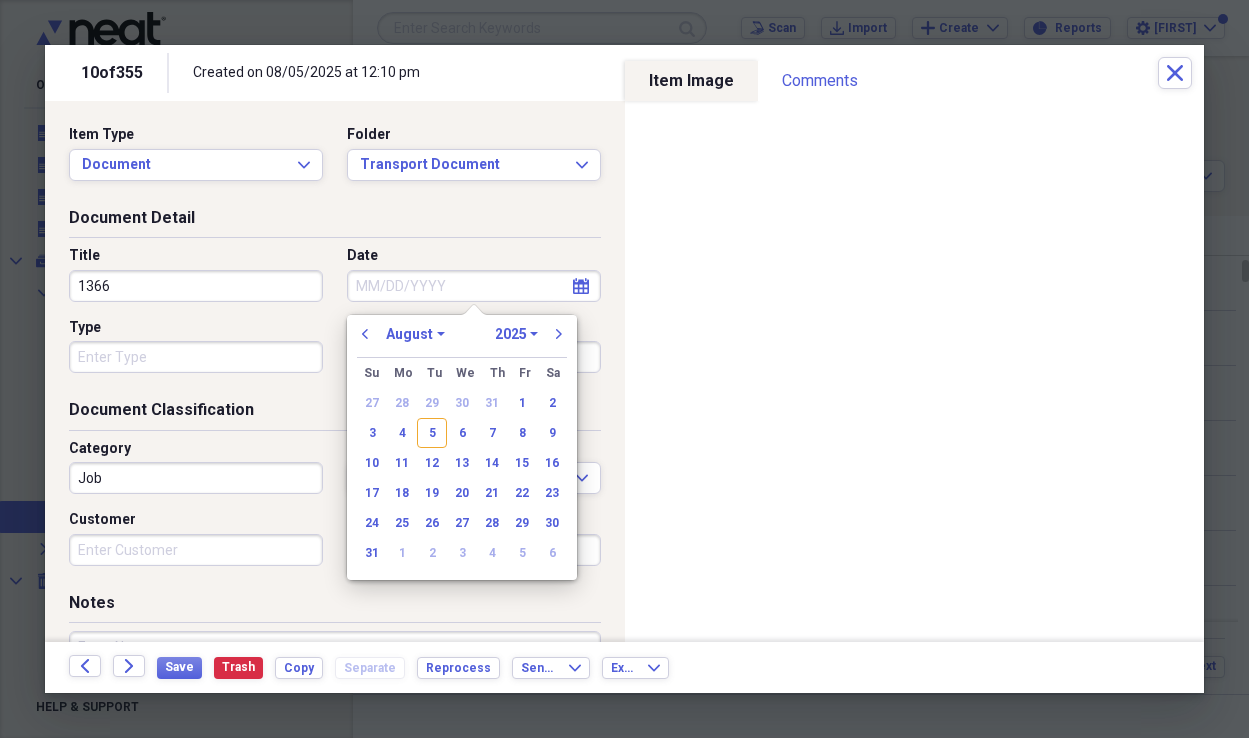 drag, startPoint x: 517, startPoint y: 395, endPoint x: 438, endPoint y: 392, distance: 79.05694 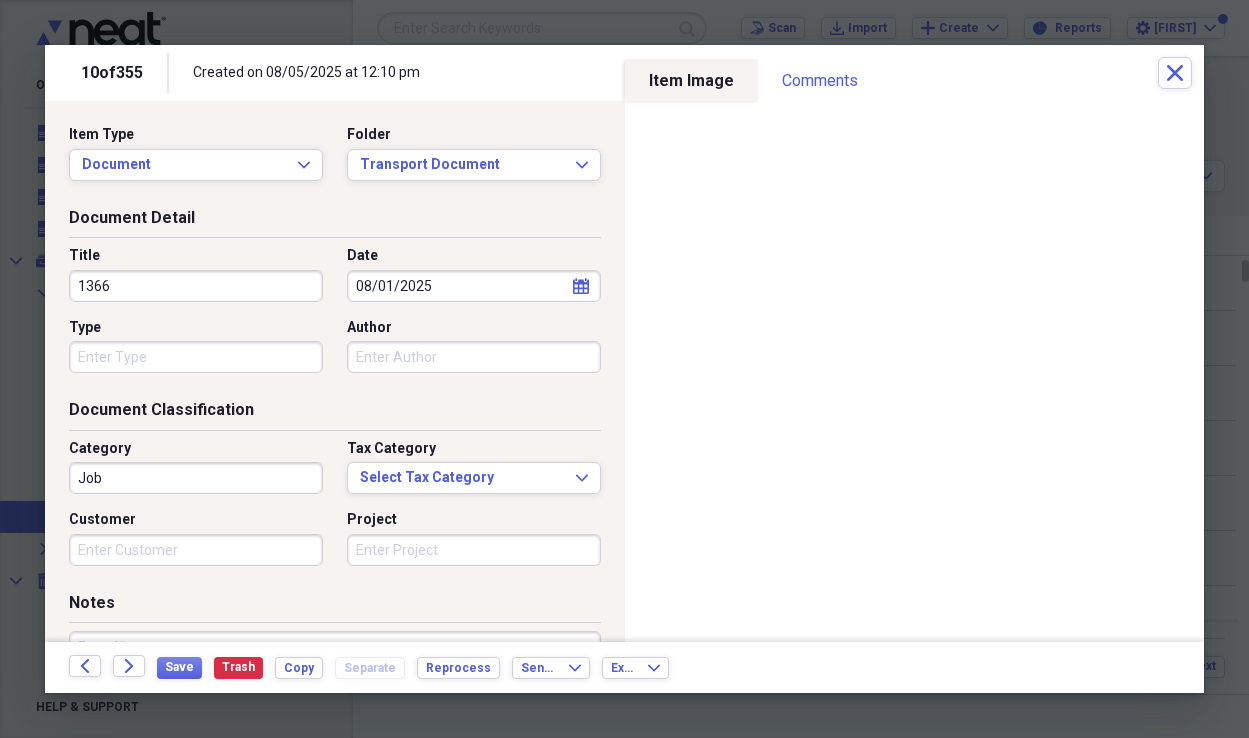 click on "Type" at bounding box center [196, 357] 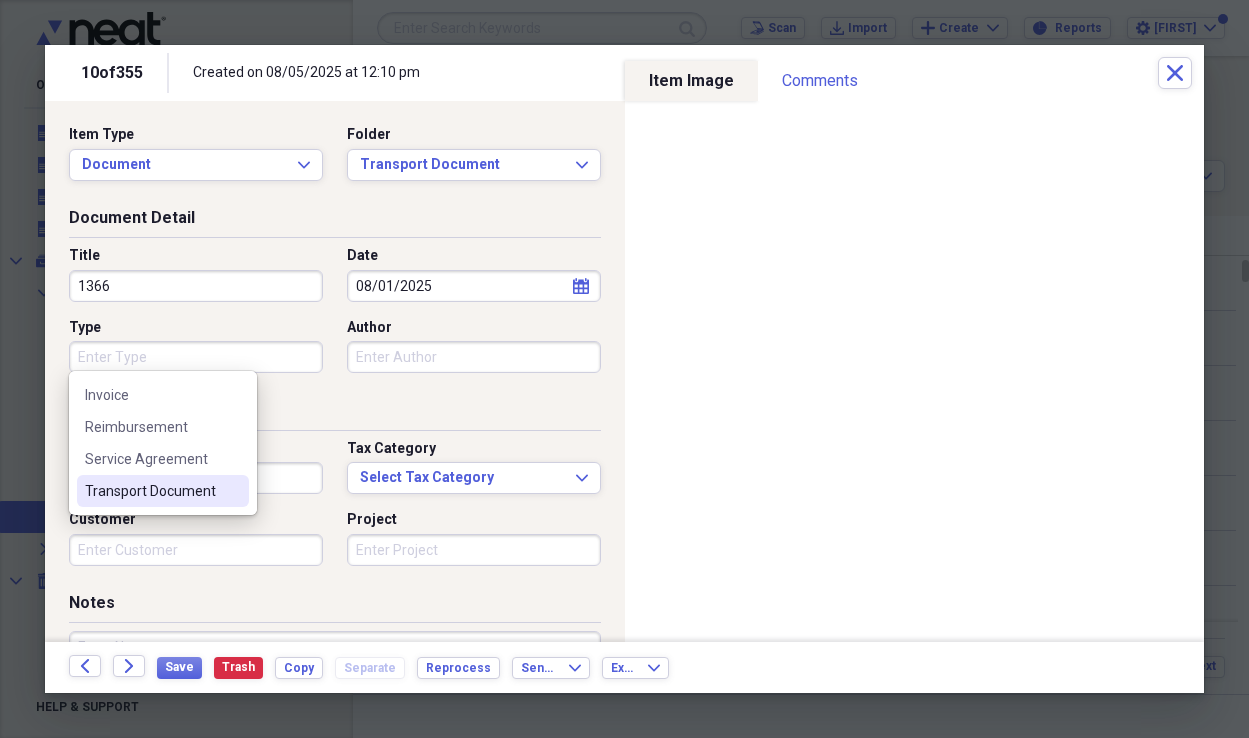 click on "Transport Document" at bounding box center (151, 491) 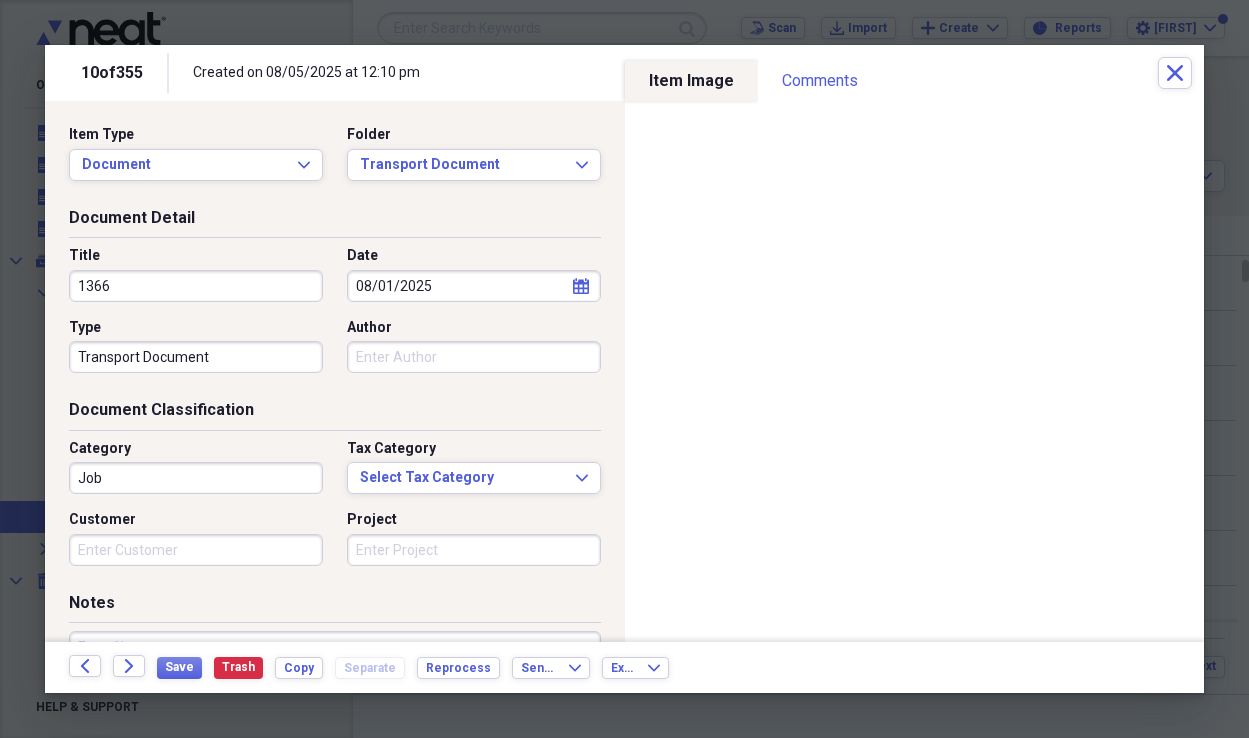 click on "Job" at bounding box center [196, 478] 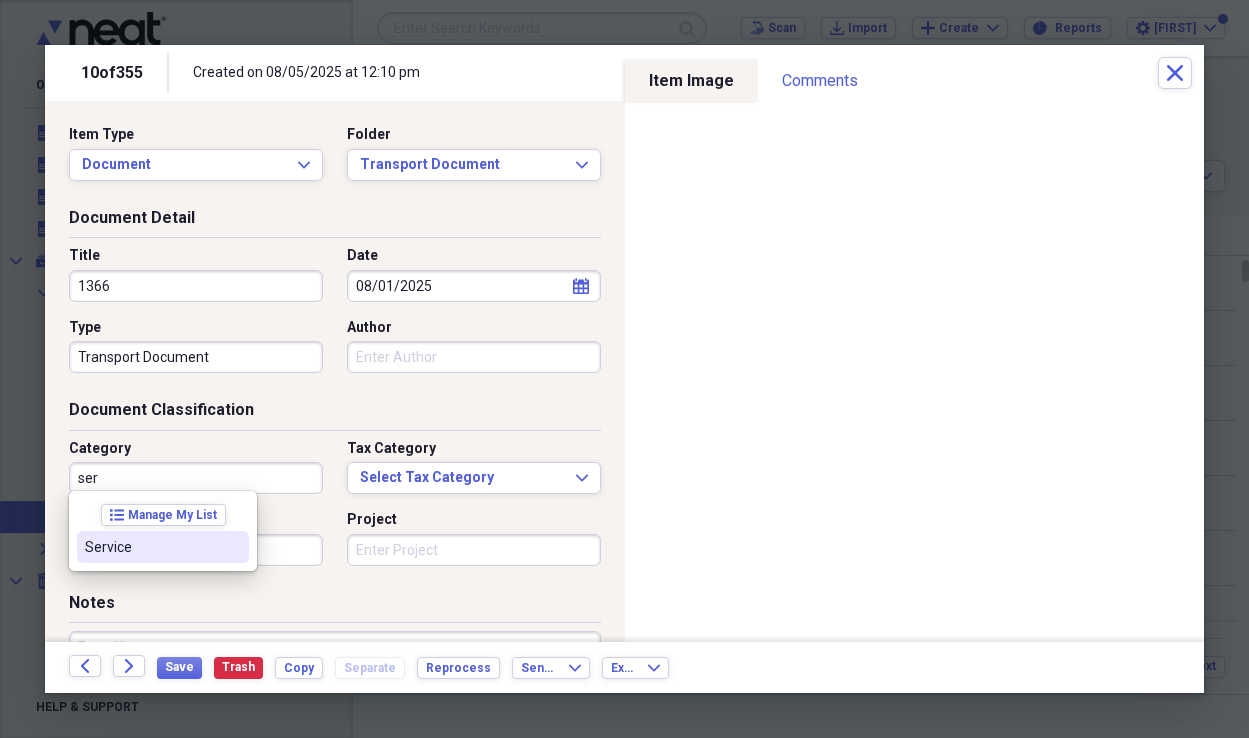 click on "Service" at bounding box center (151, 547) 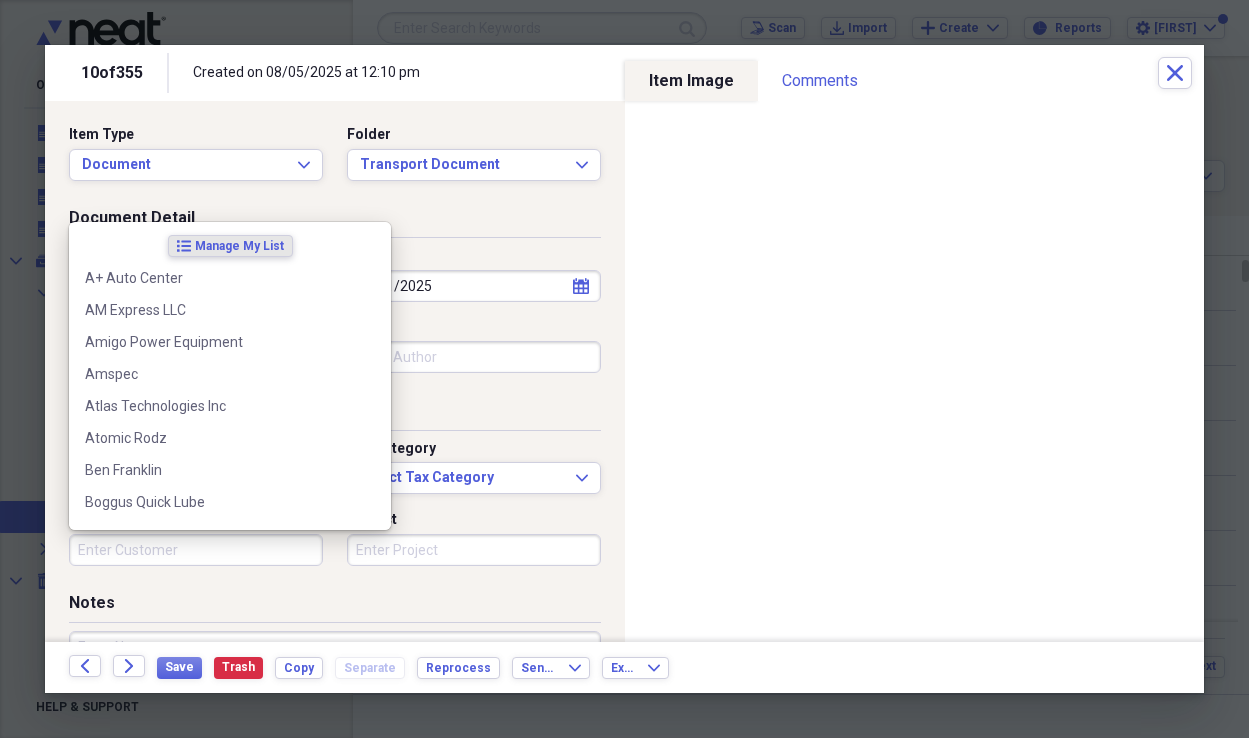 click on "Customer" at bounding box center (196, 550) 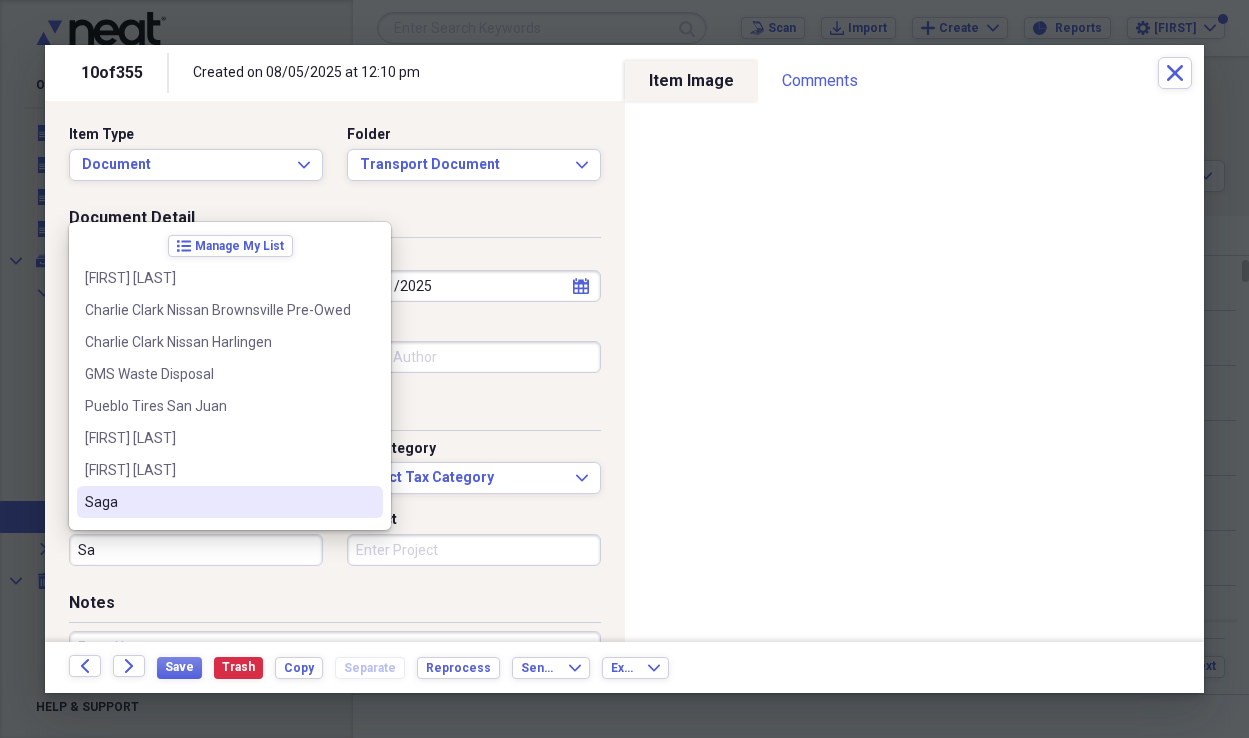 drag, startPoint x: 112, startPoint y: 507, endPoint x: 154, endPoint y: 510, distance: 42.107006 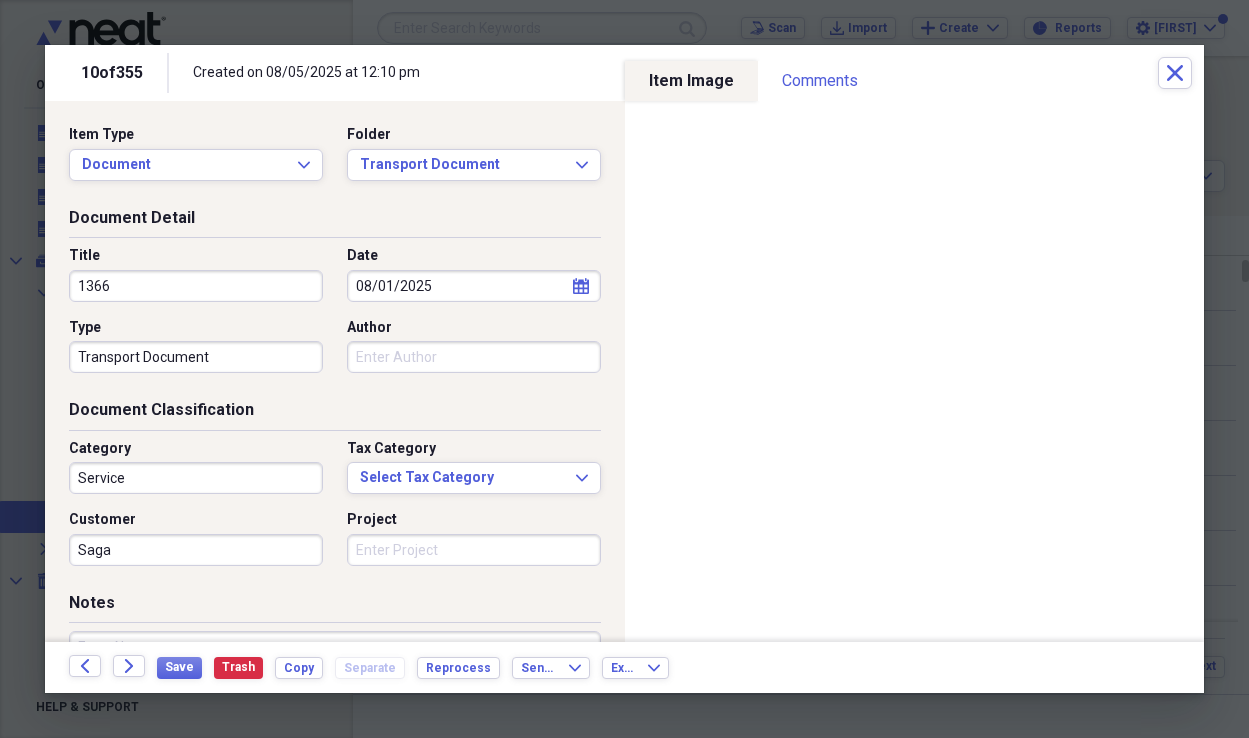 click on "Project" at bounding box center (474, 550) 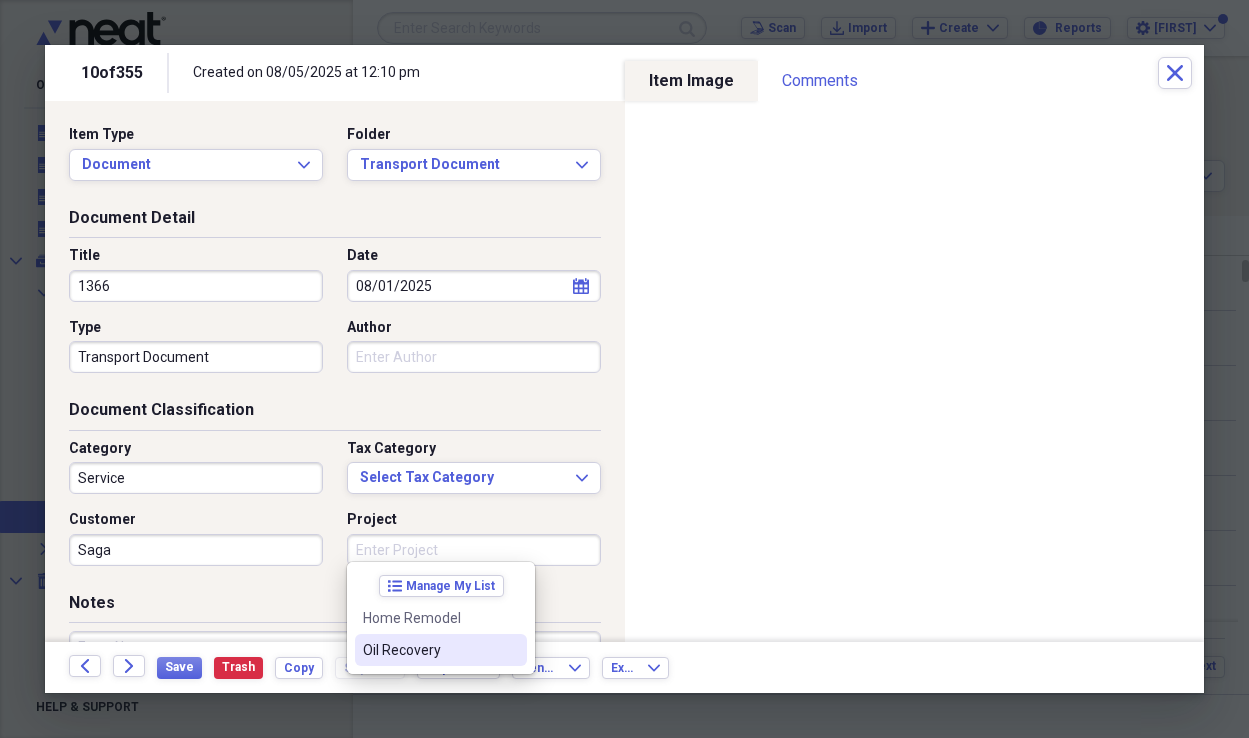 click on "Oil Recovery" at bounding box center (429, 650) 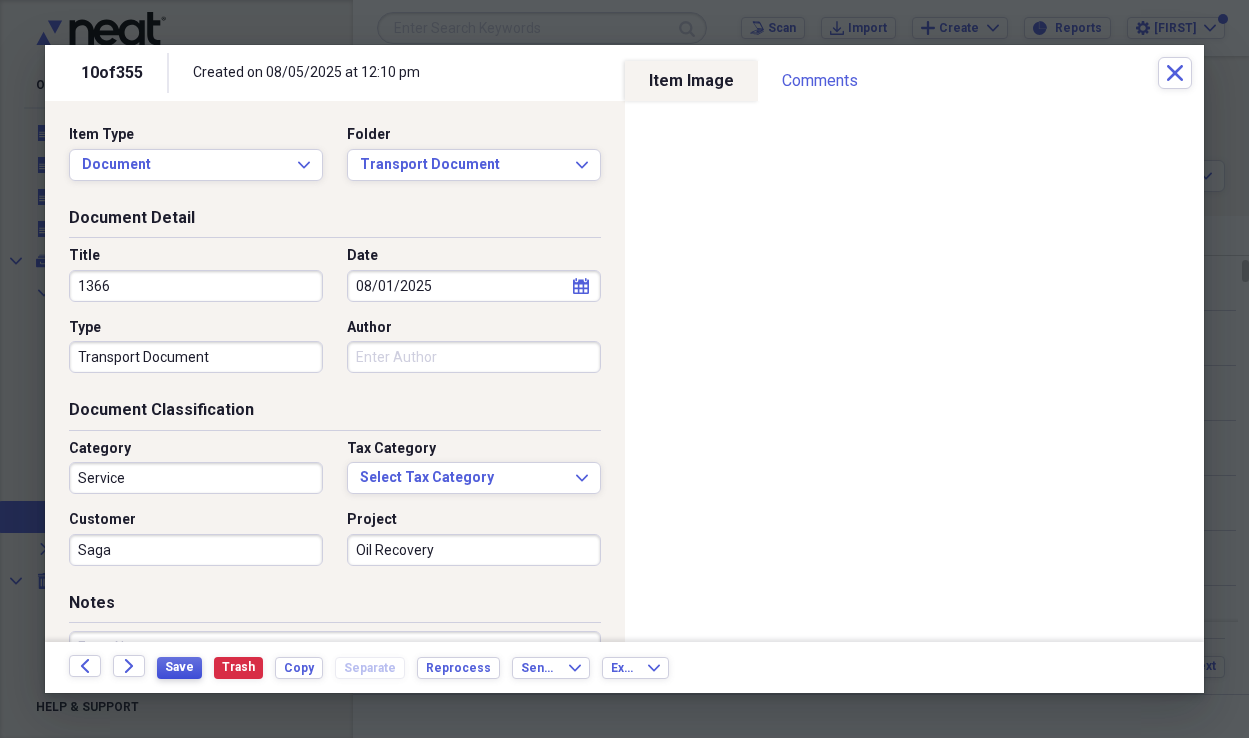 click on "Save" at bounding box center [179, 667] 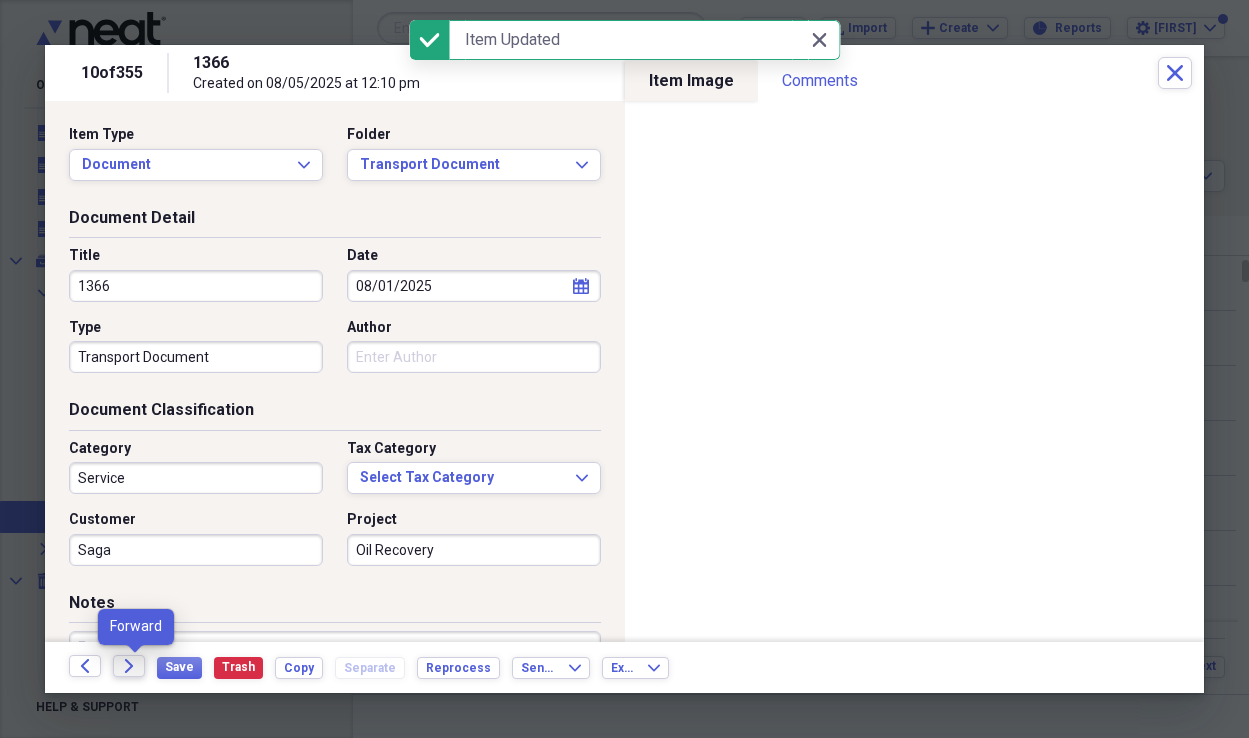 click on "Forward" 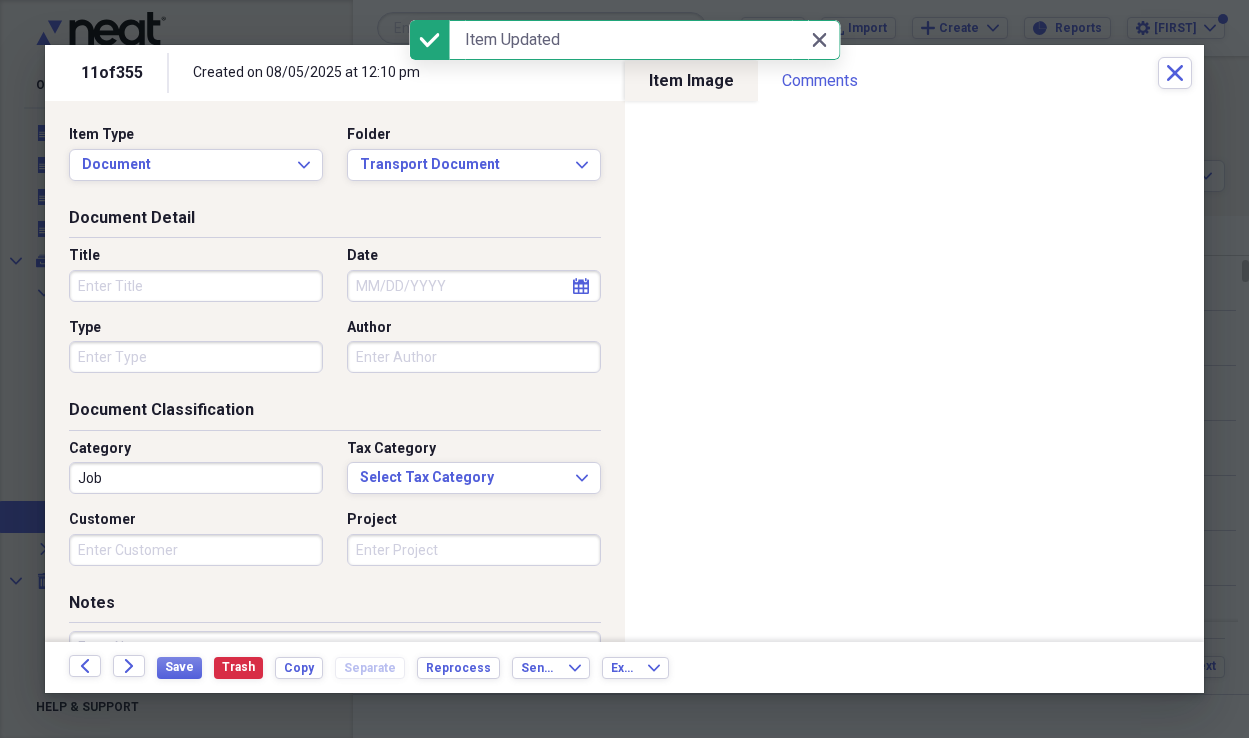 click on "Title" at bounding box center (196, 286) 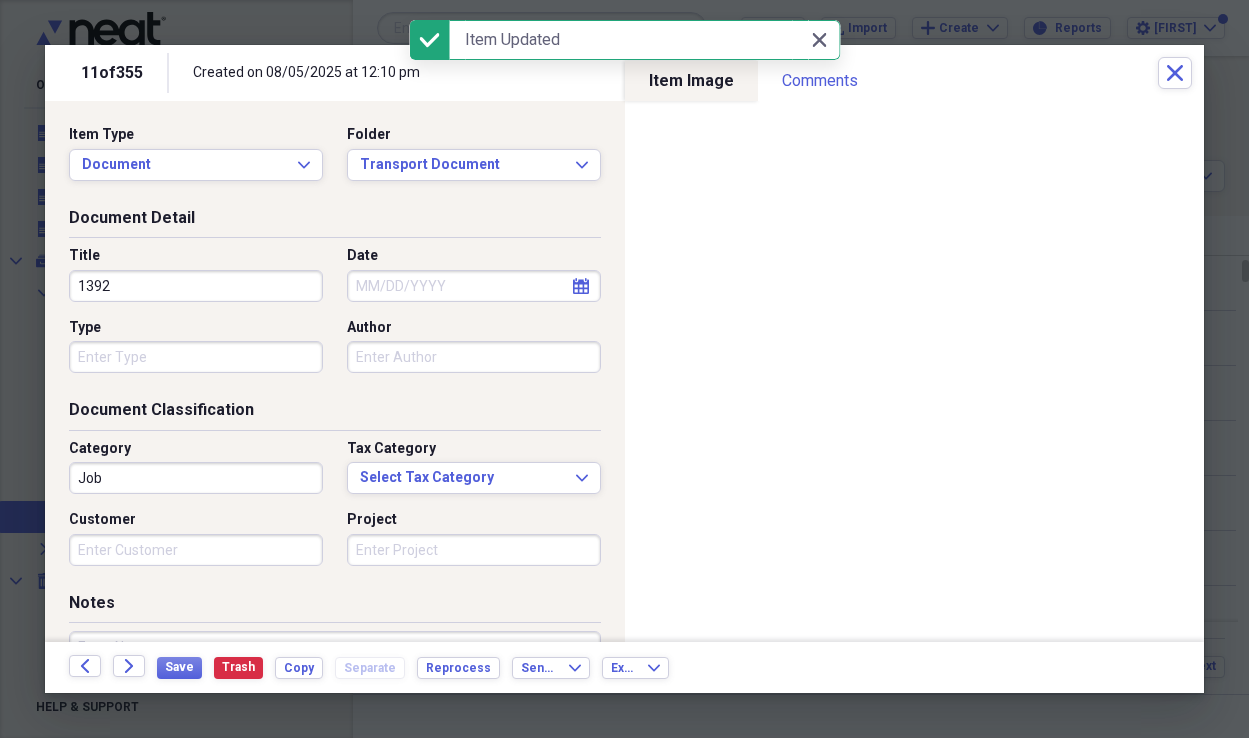 type on "1392" 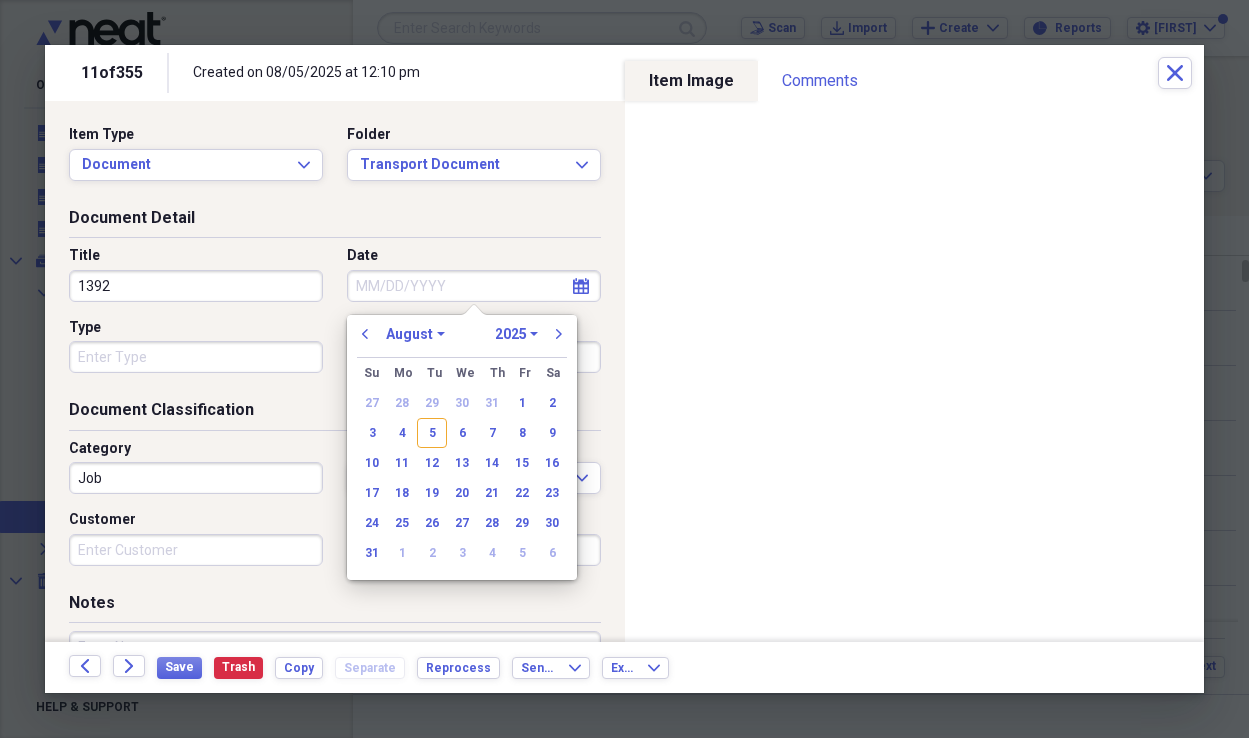 drag, startPoint x: 522, startPoint y: 395, endPoint x: 495, endPoint y: 394, distance: 27.018513 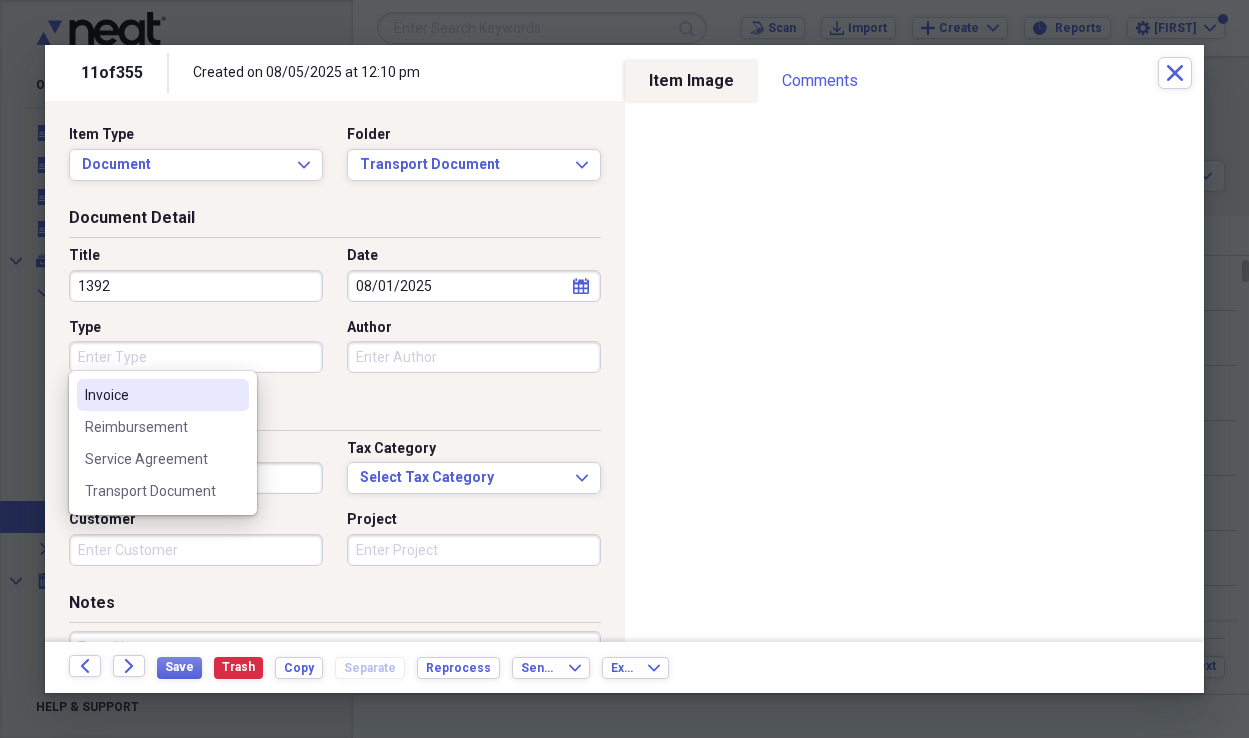 click on "Type" at bounding box center (196, 357) 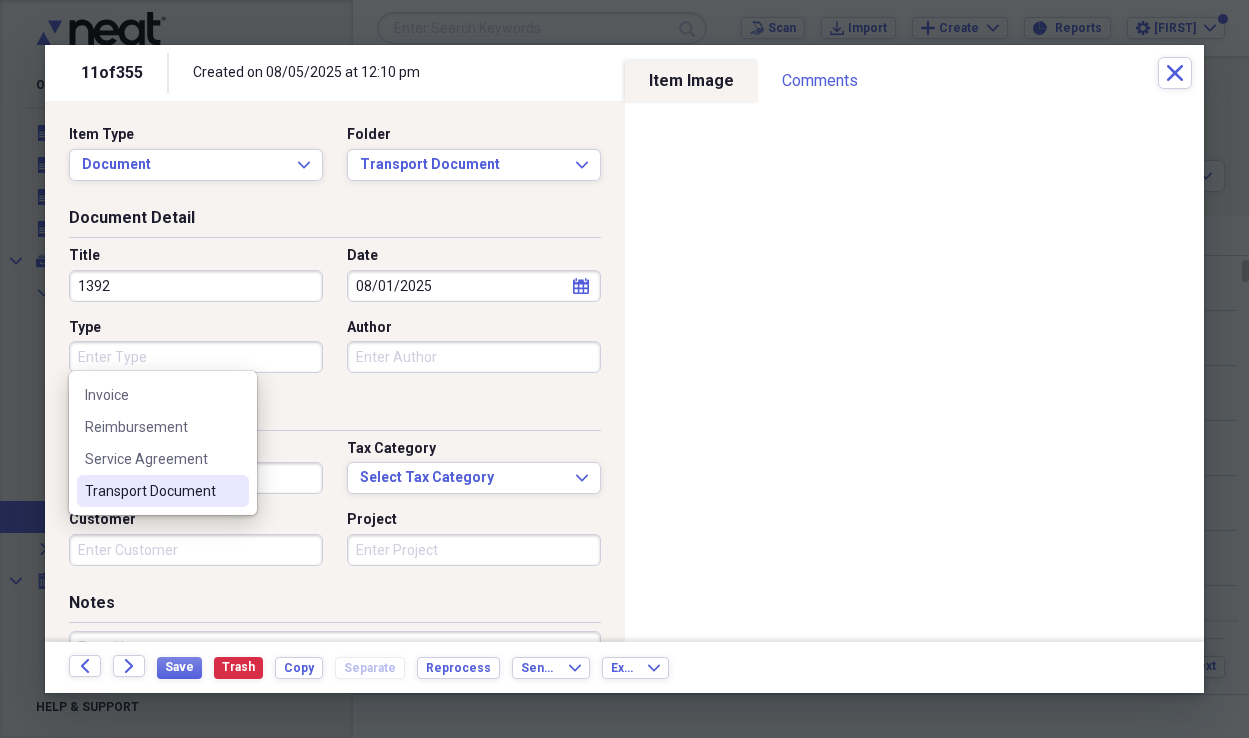 click on "Transport Document" at bounding box center (163, 491) 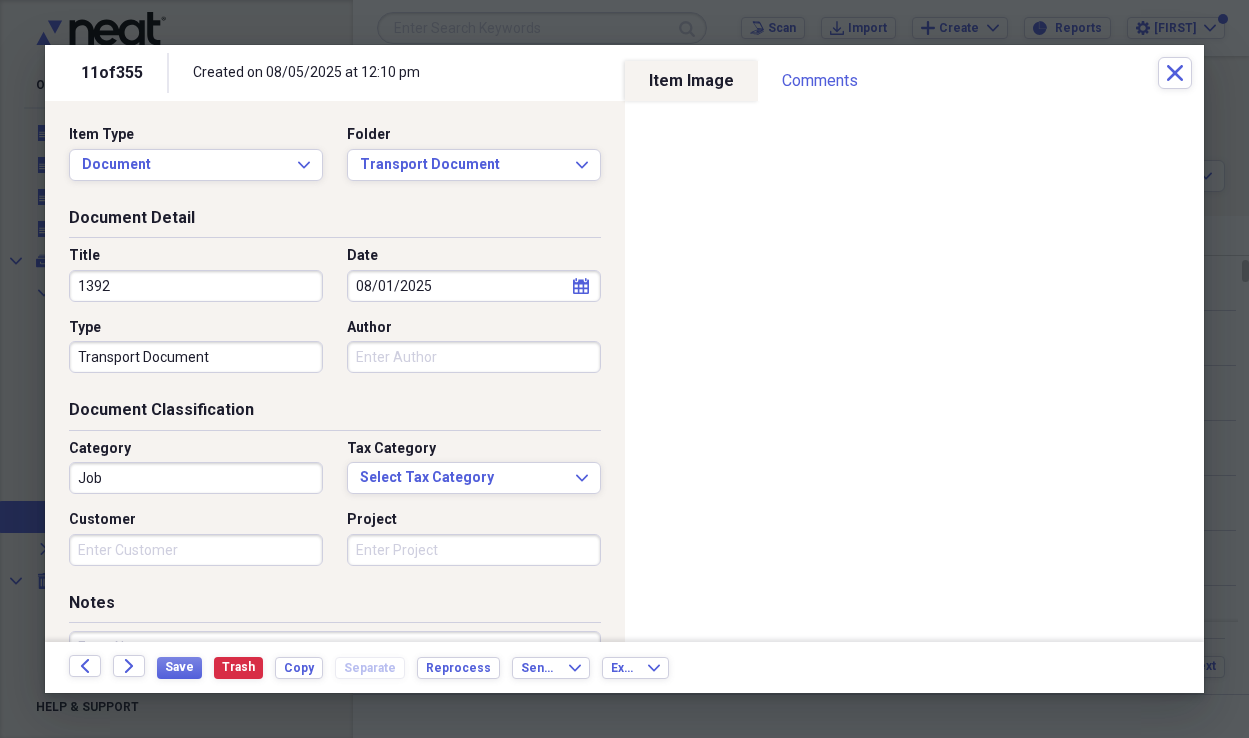 click on "Job" at bounding box center [196, 478] 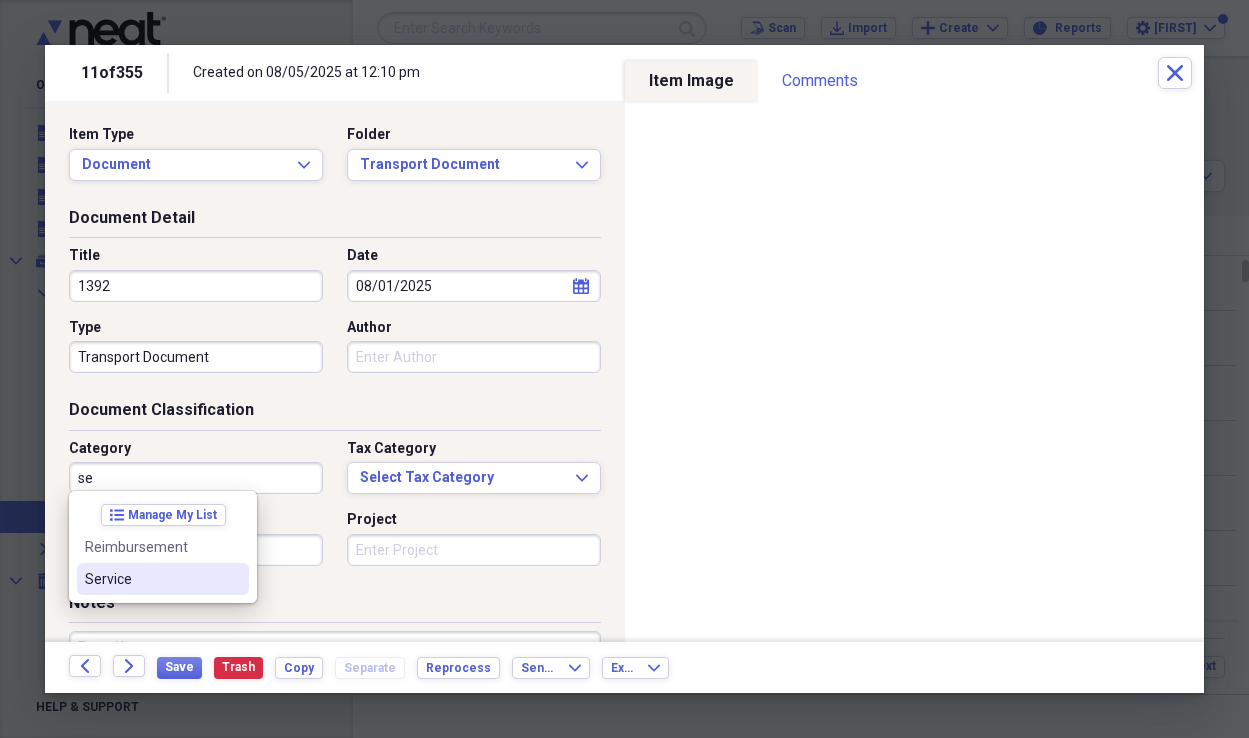 click on "Service" at bounding box center [163, 579] 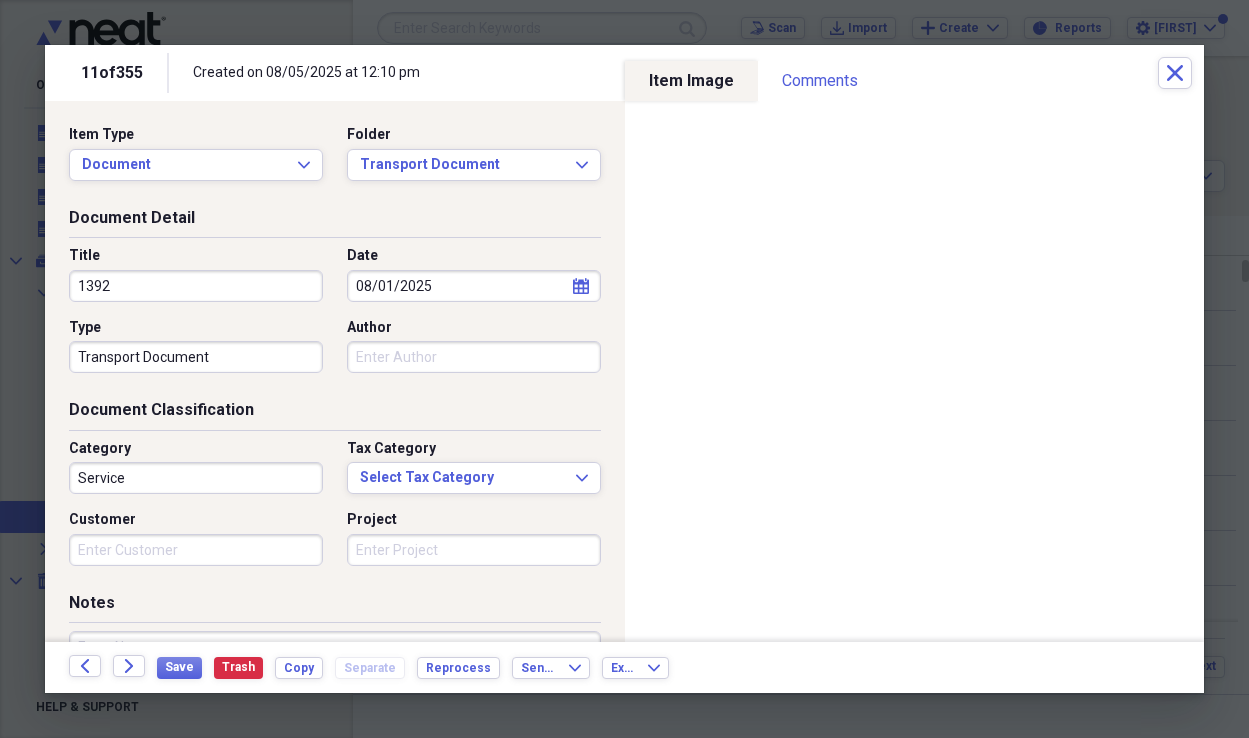 click on "Customer" at bounding box center (196, 550) 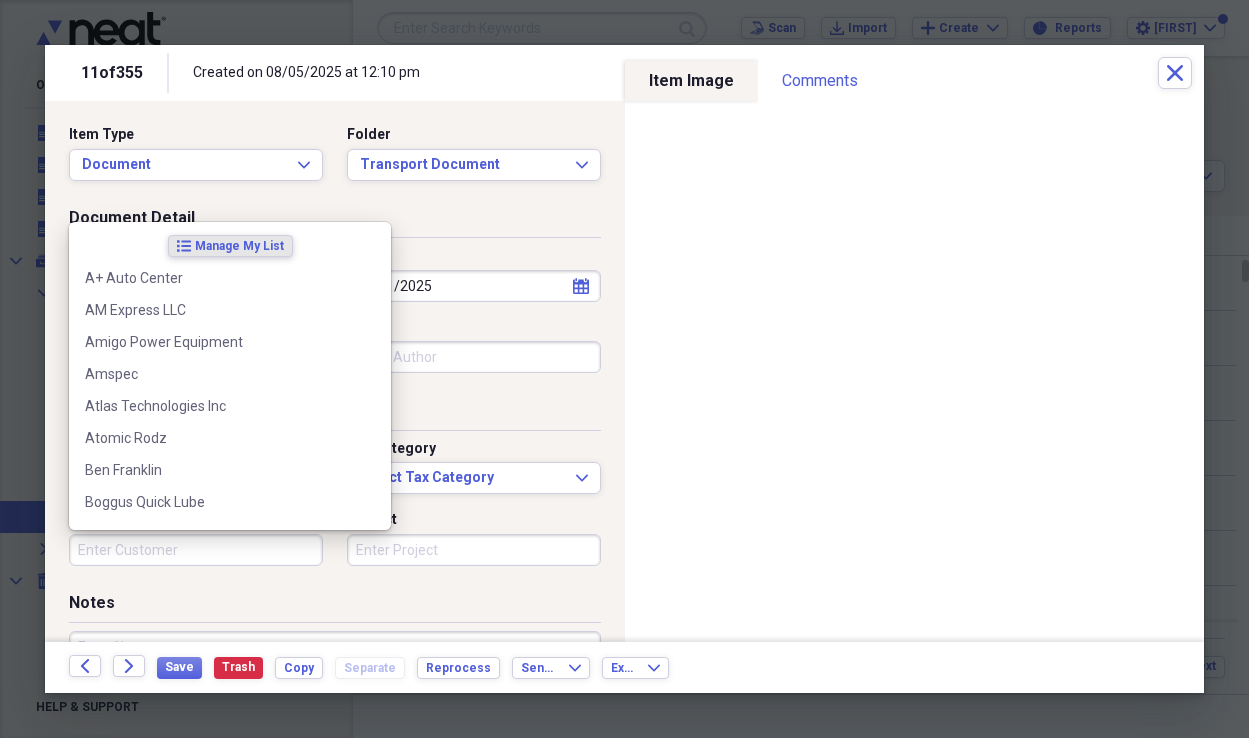 scroll, scrollTop: 0, scrollLeft: 0, axis: both 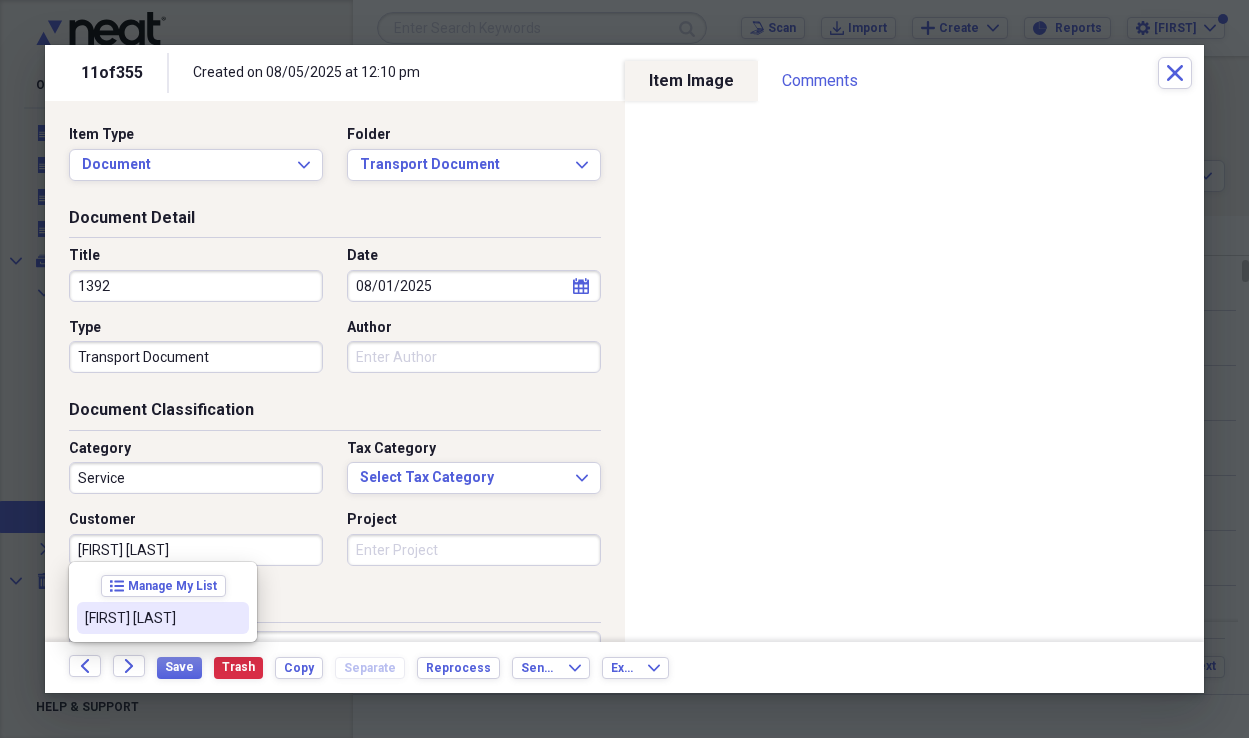 drag, startPoint x: 147, startPoint y: 618, endPoint x: 310, endPoint y: 579, distance: 167.60072 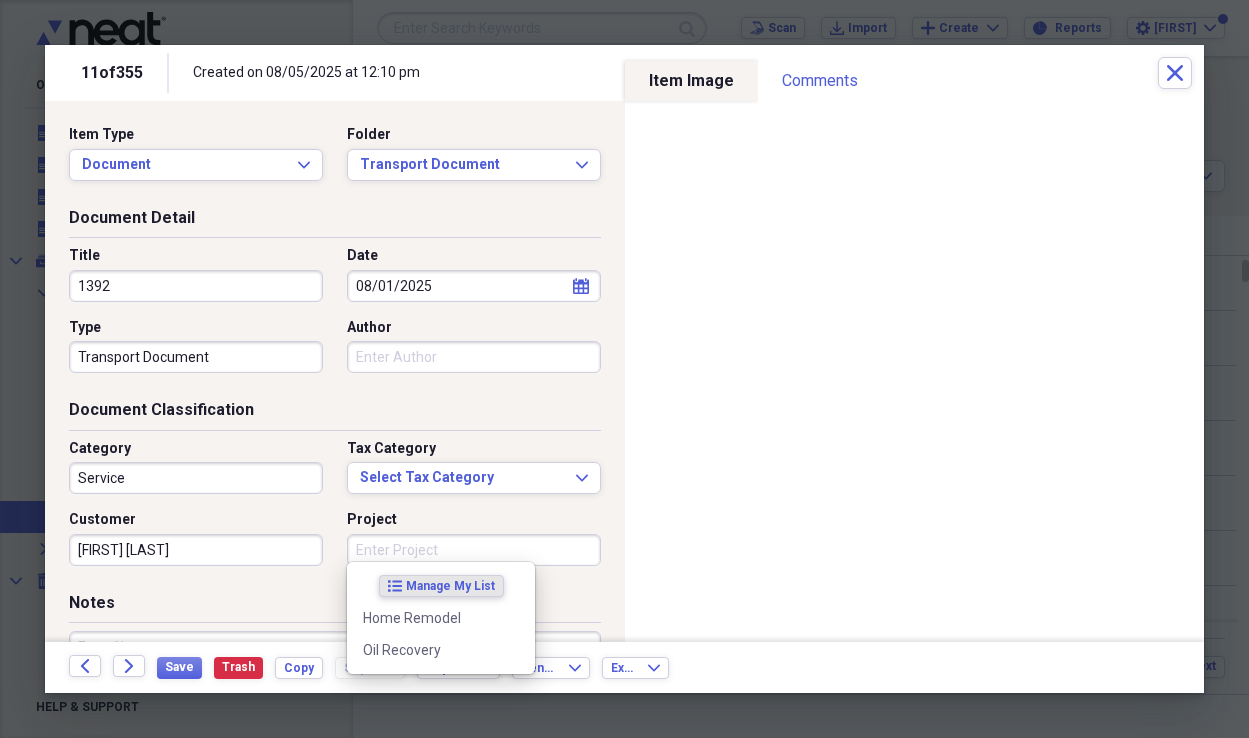 drag, startPoint x: 354, startPoint y: 552, endPoint x: 360, endPoint y: 562, distance: 11.661903 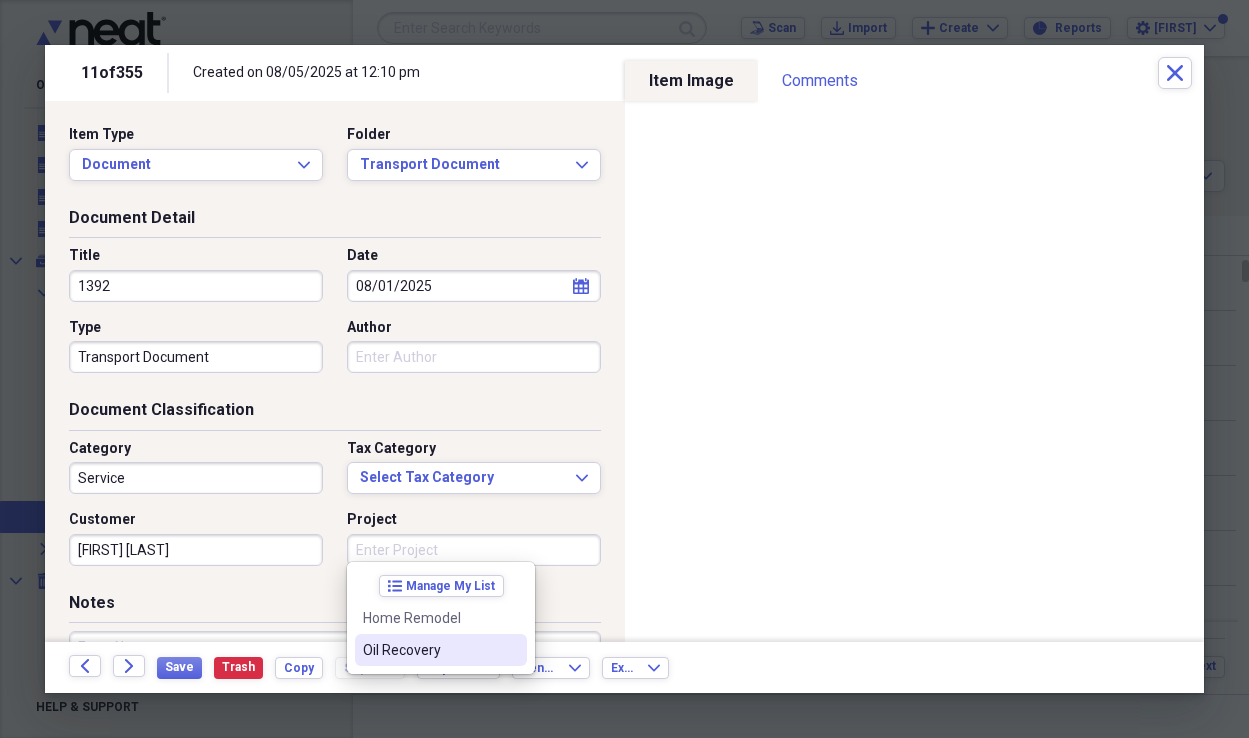 click on "Oil Recovery" at bounding box center (441, 650) 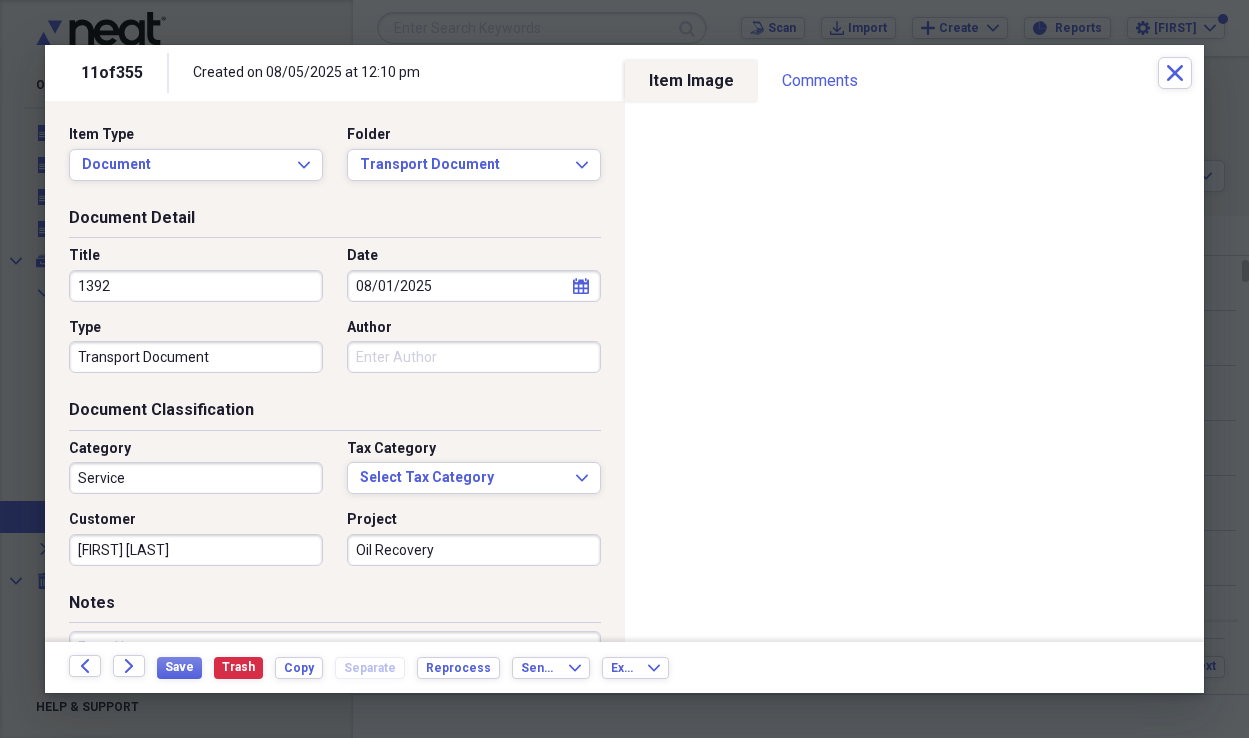 type on "Oil Recovery" 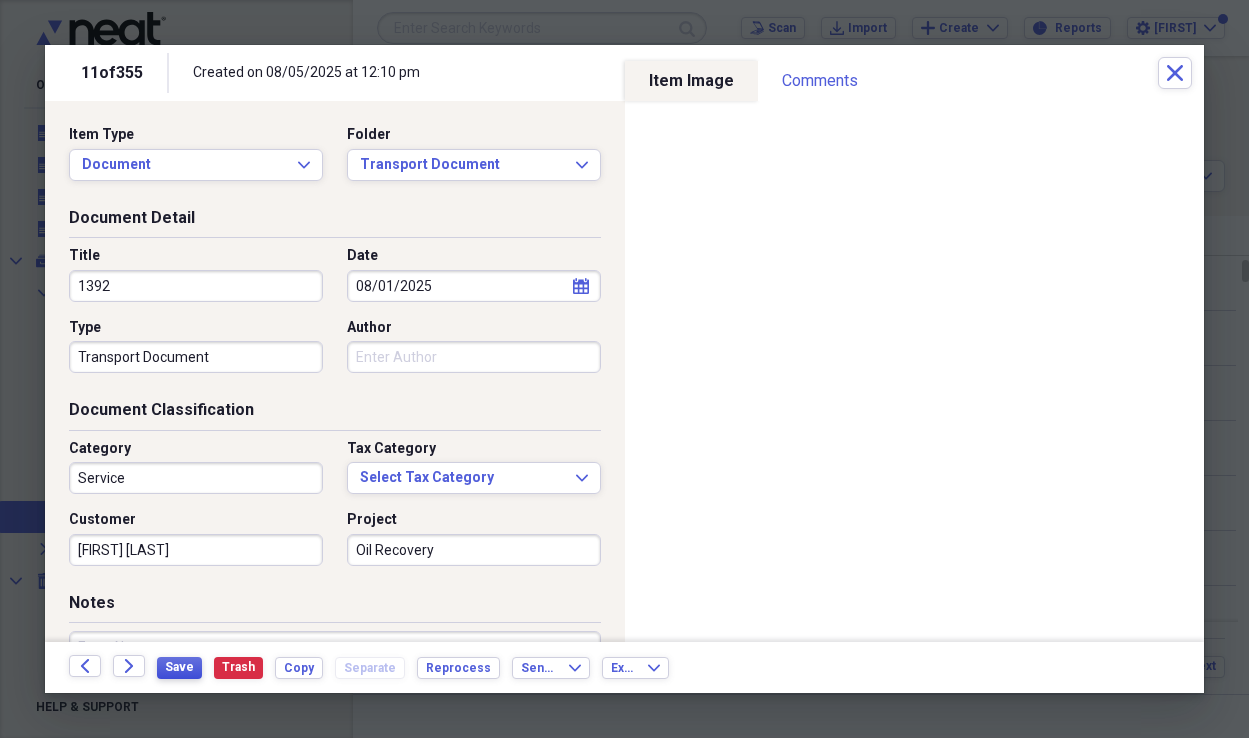 click on "Save" at bounding box center (179, 668) 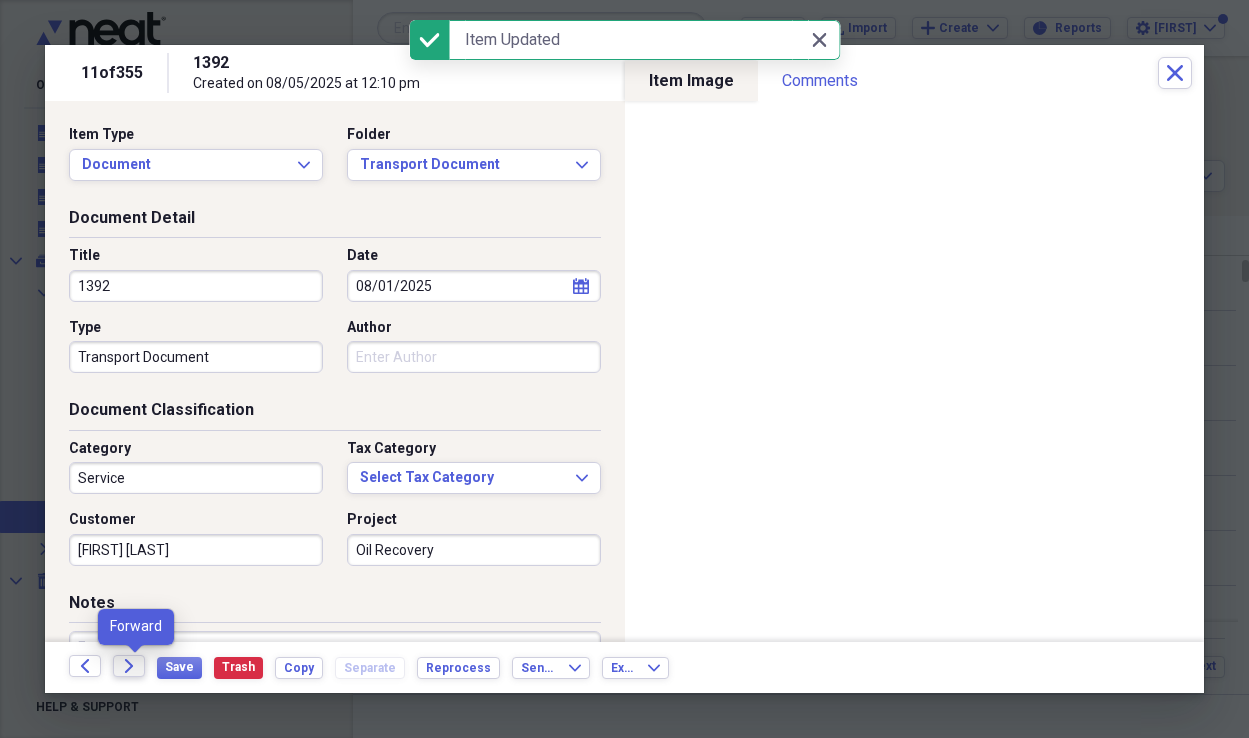 click on "Forward" 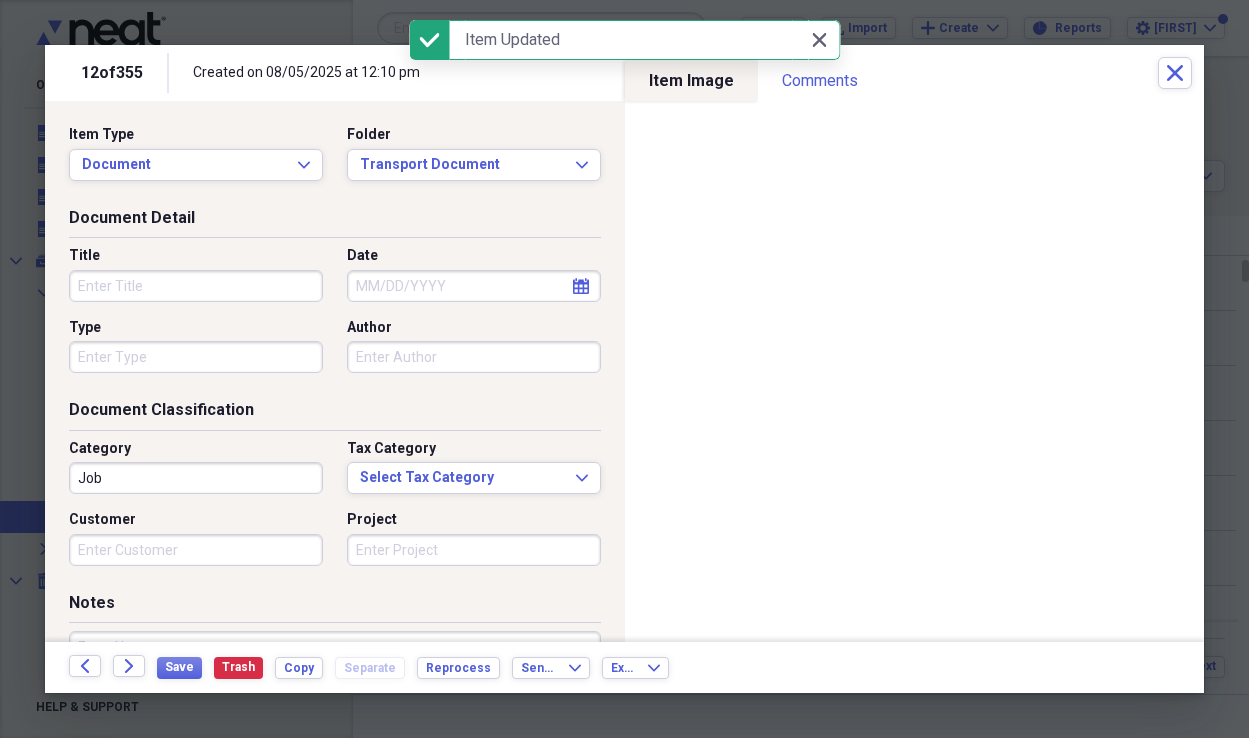 click on "Title" at bounding box center [196, 286] 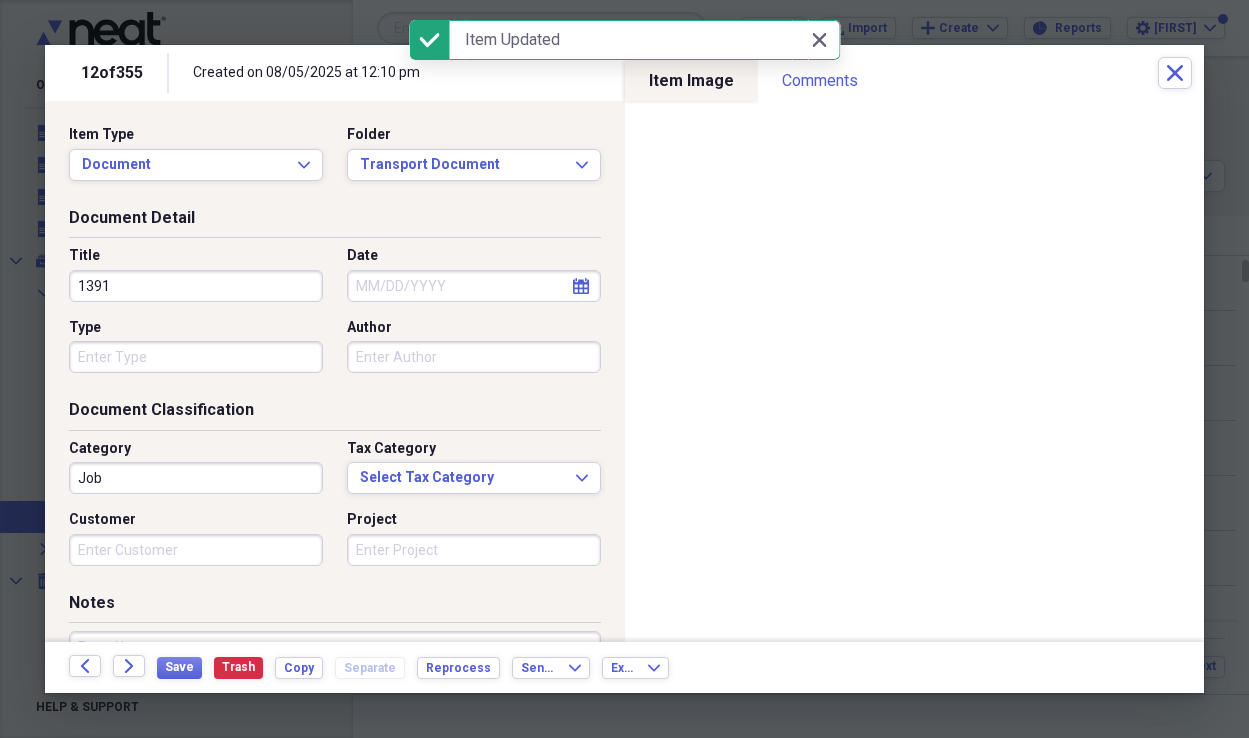 type on "1391" 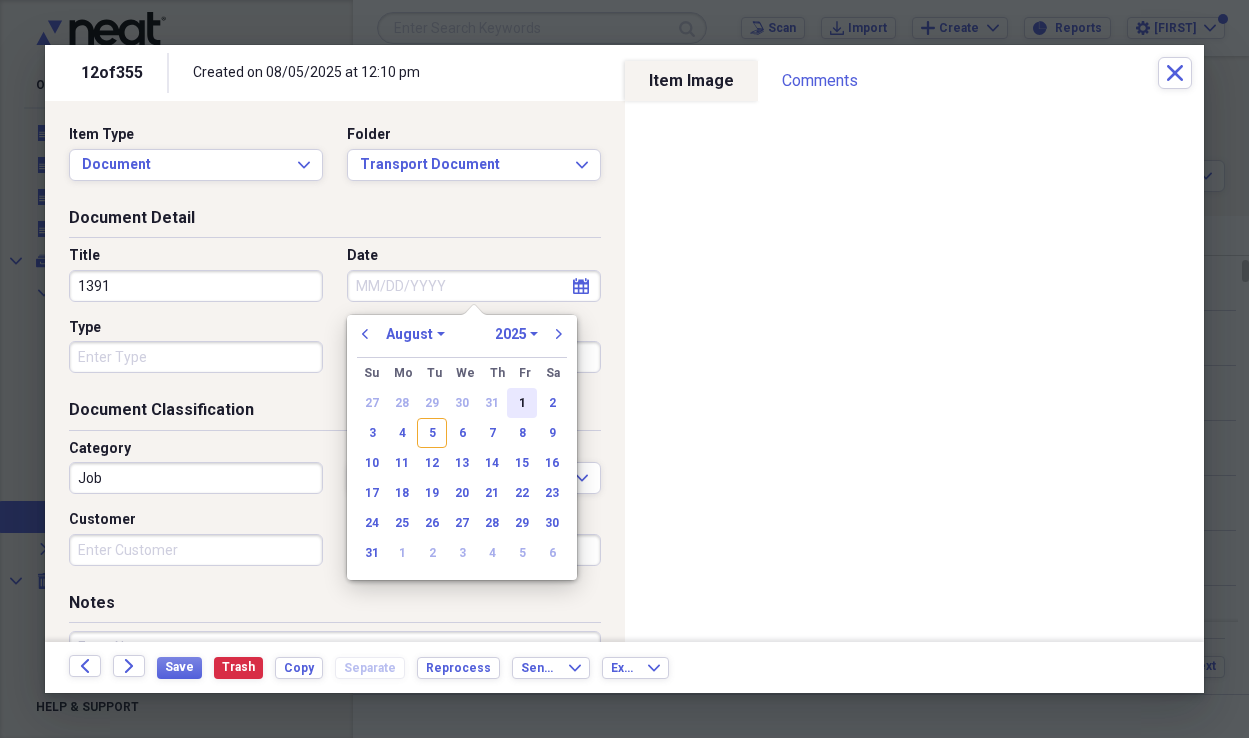 click on "1" at bounding box center (522, 403) 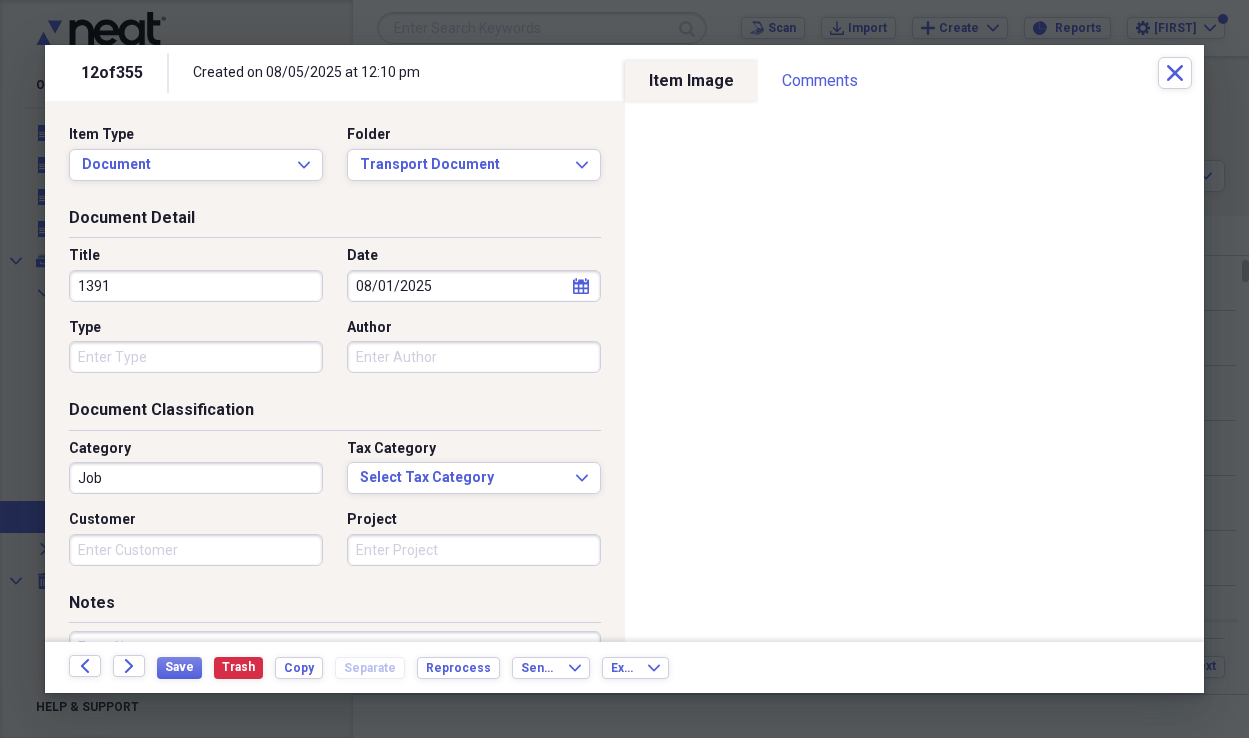 click on "Type" at bounding box center (196, 357) 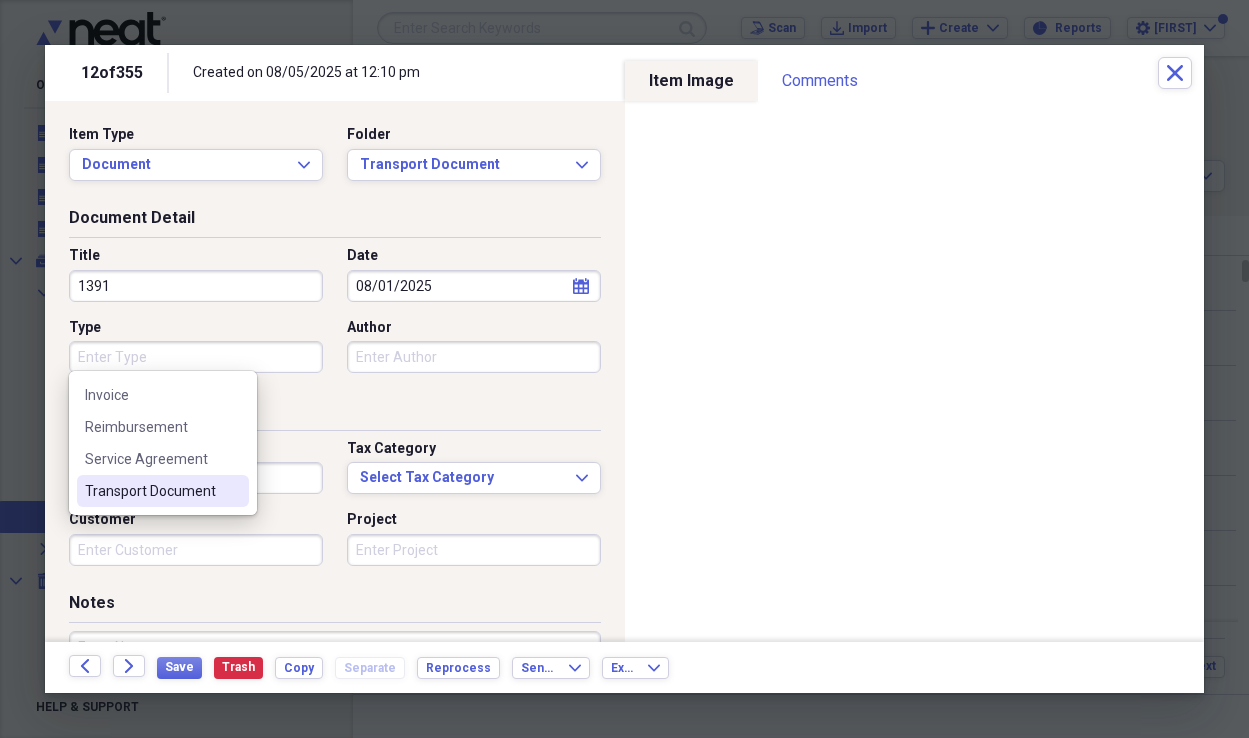 click on "Transport Document" at bounding box center (151, 491) 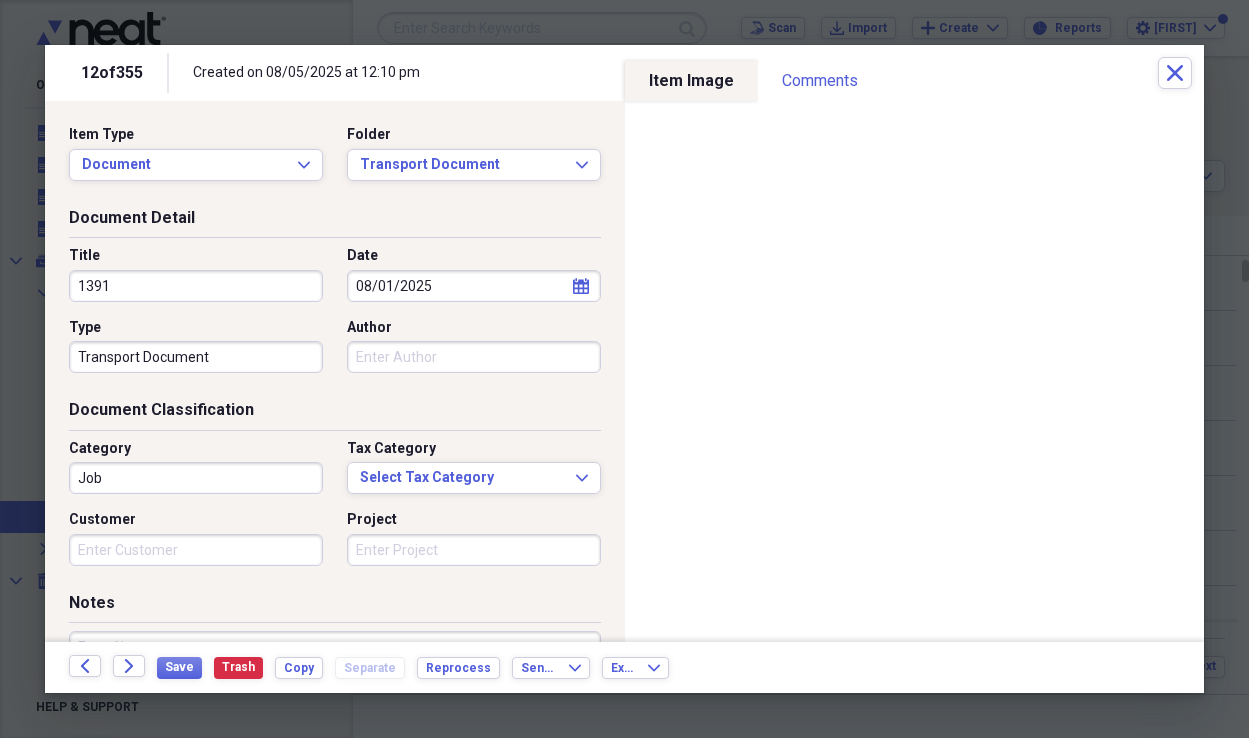 click on "Job" at bounding box center (196, 478) 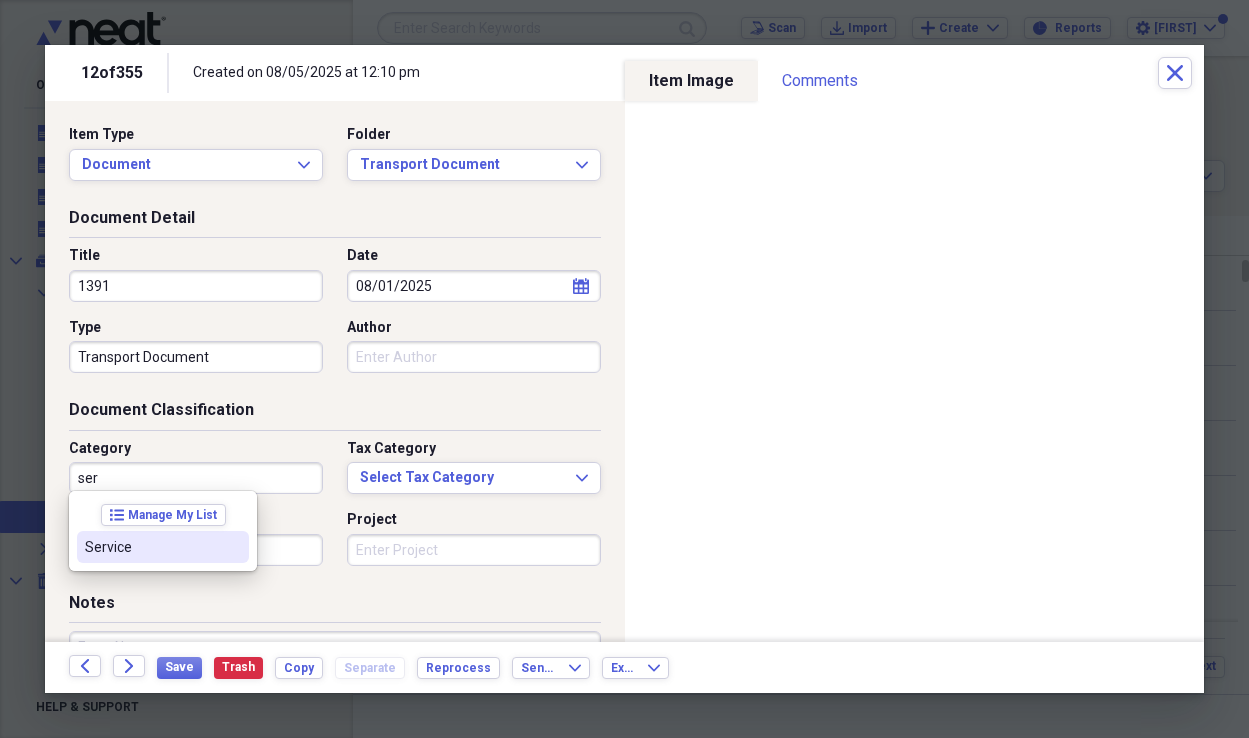click on "Service" at bounding box center [151, 547] 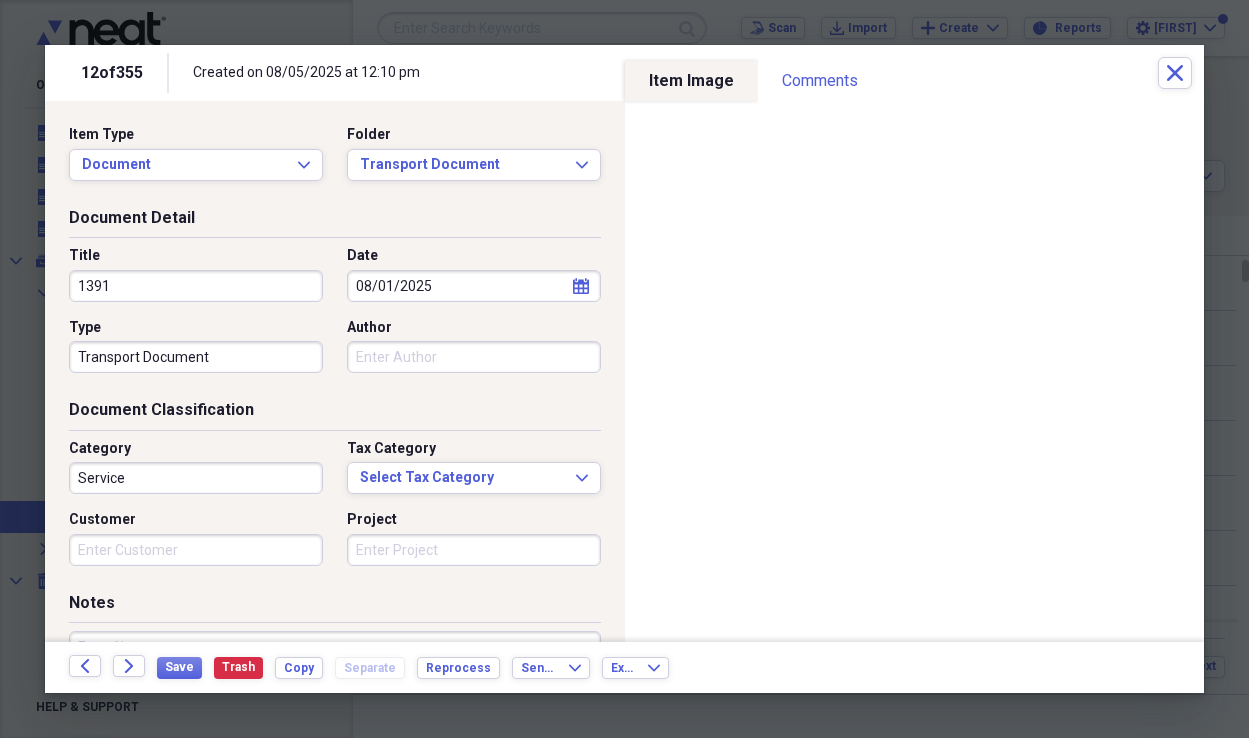 click on "Customer" at bounding box center [196, 550] 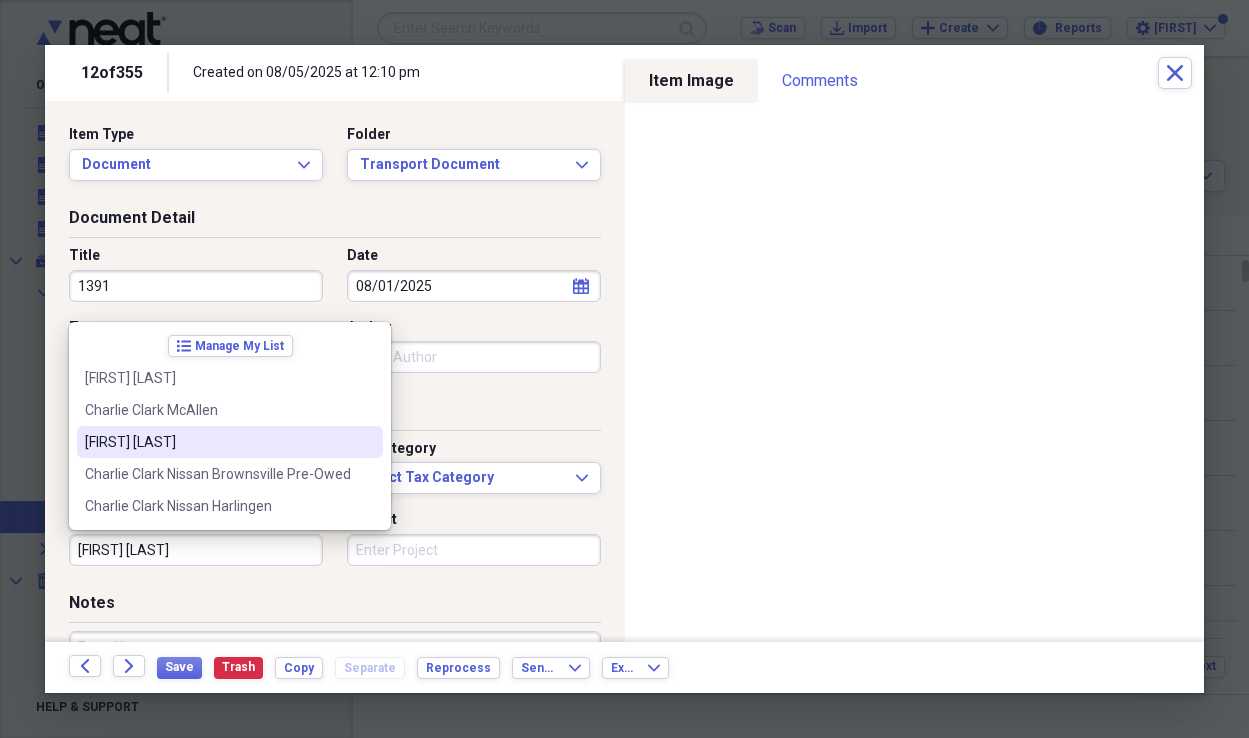 click on "[FIRST] [LAST]" at bounding box center [230, 442] 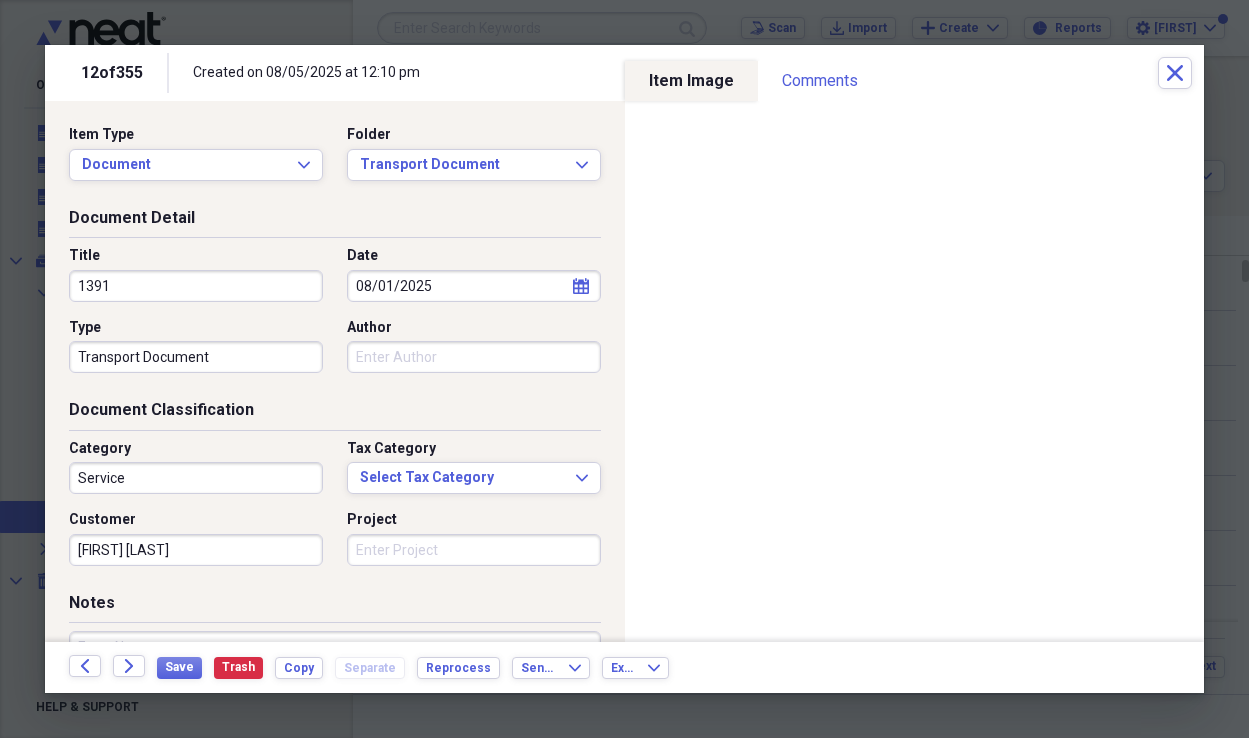 click on "[FIRST] [LAST]" at bounding box center [335, 510] 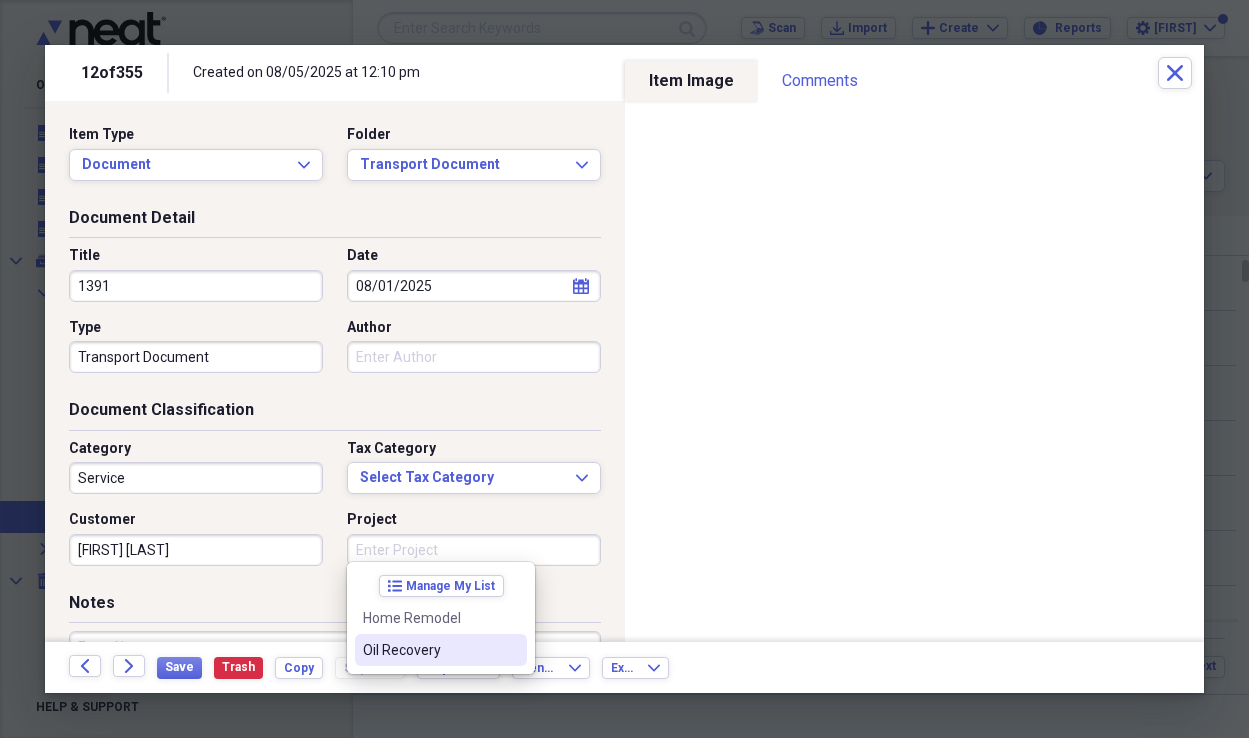 click on "Oil Recovery" at bounding box center (429, 650) 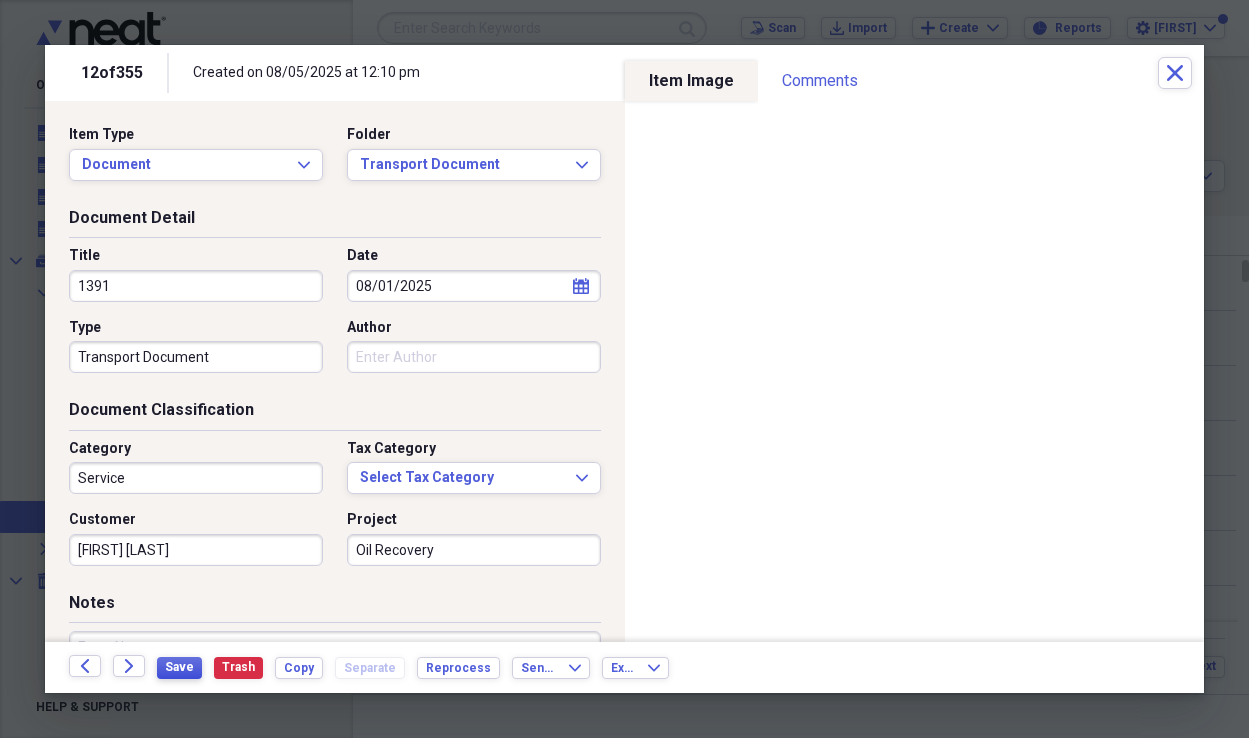click on "Save" at bounding box center (179, 667) 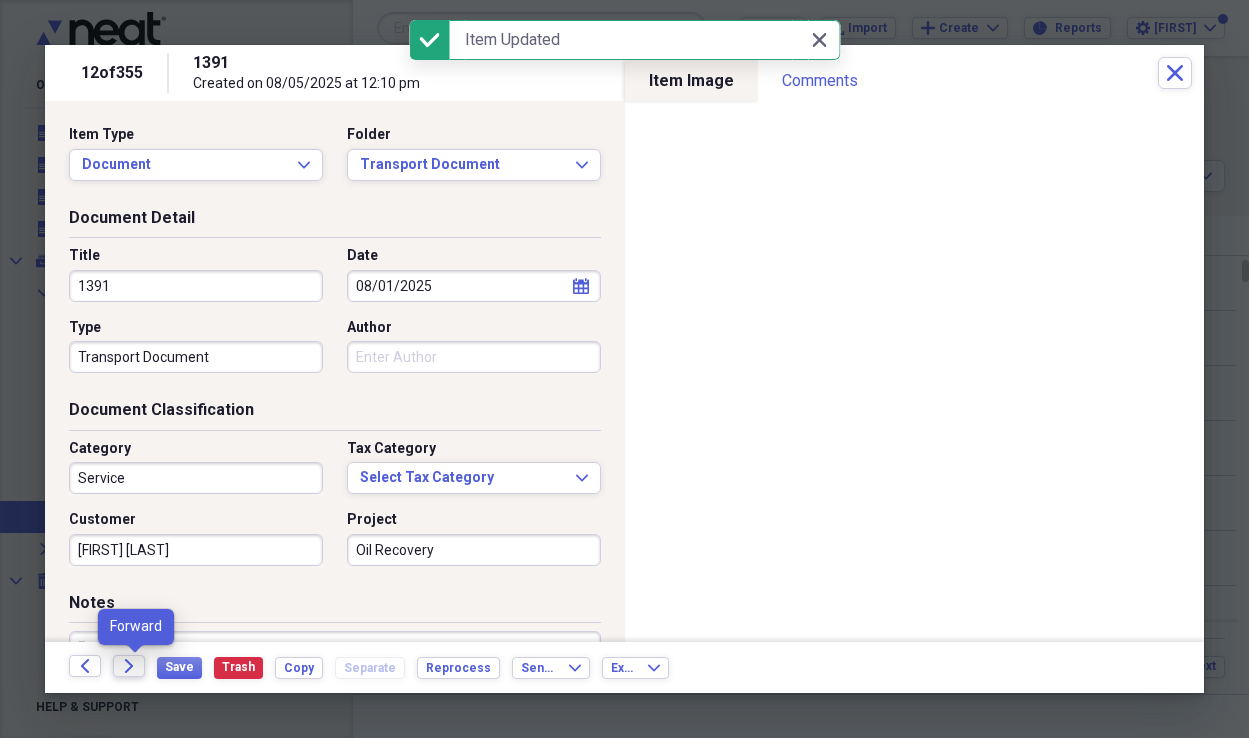 click 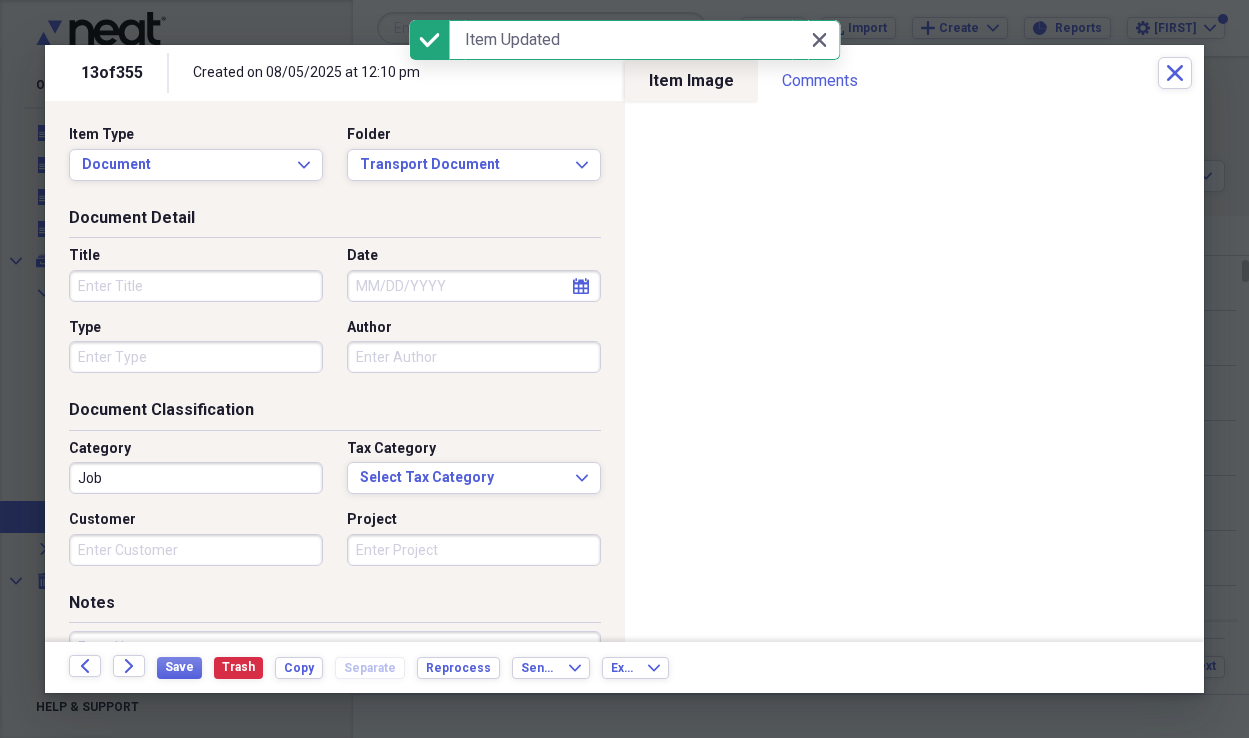 click on "Title" at bounding box center (196, 286) 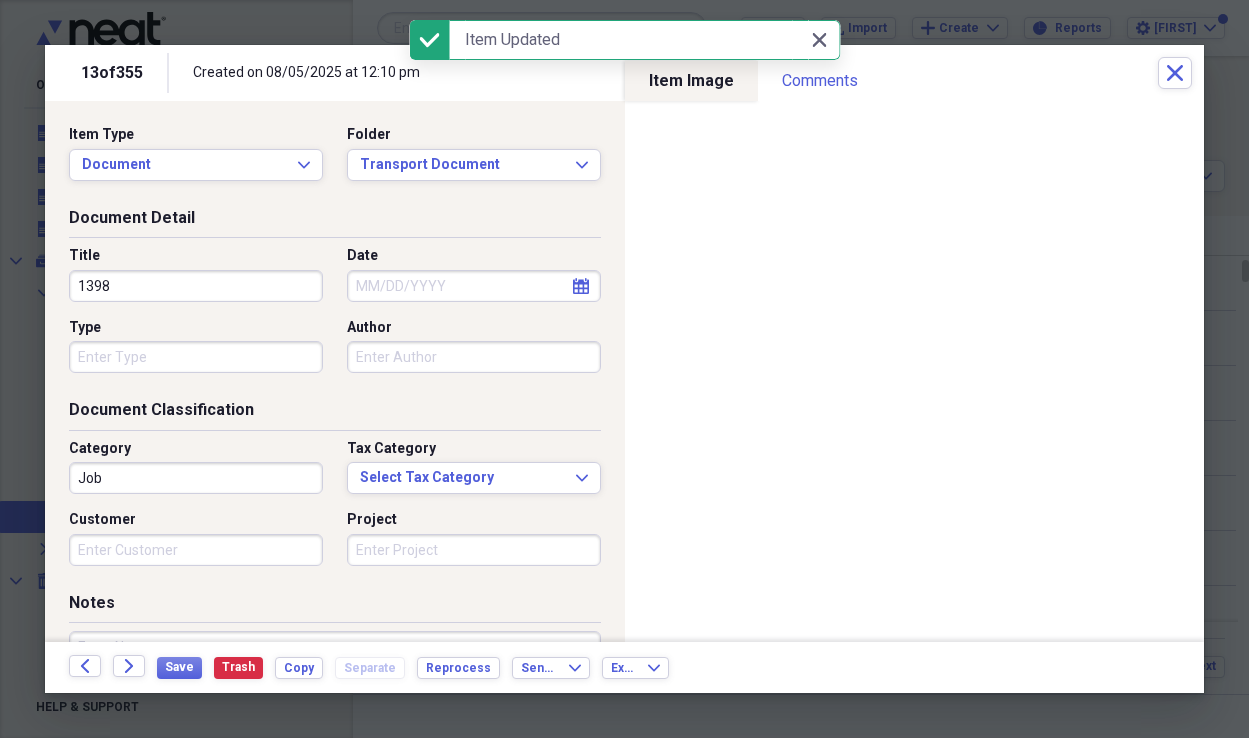 type on "1398" 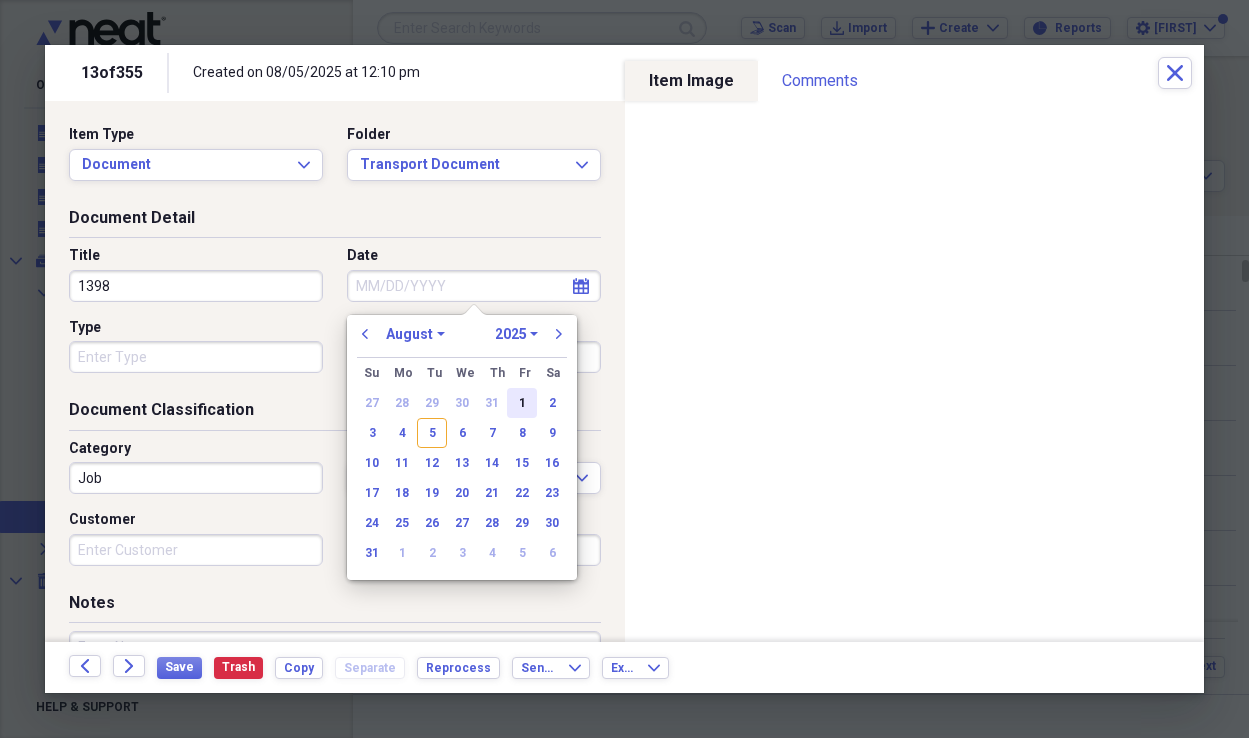 click on "1" at bounding box center [522, 403] 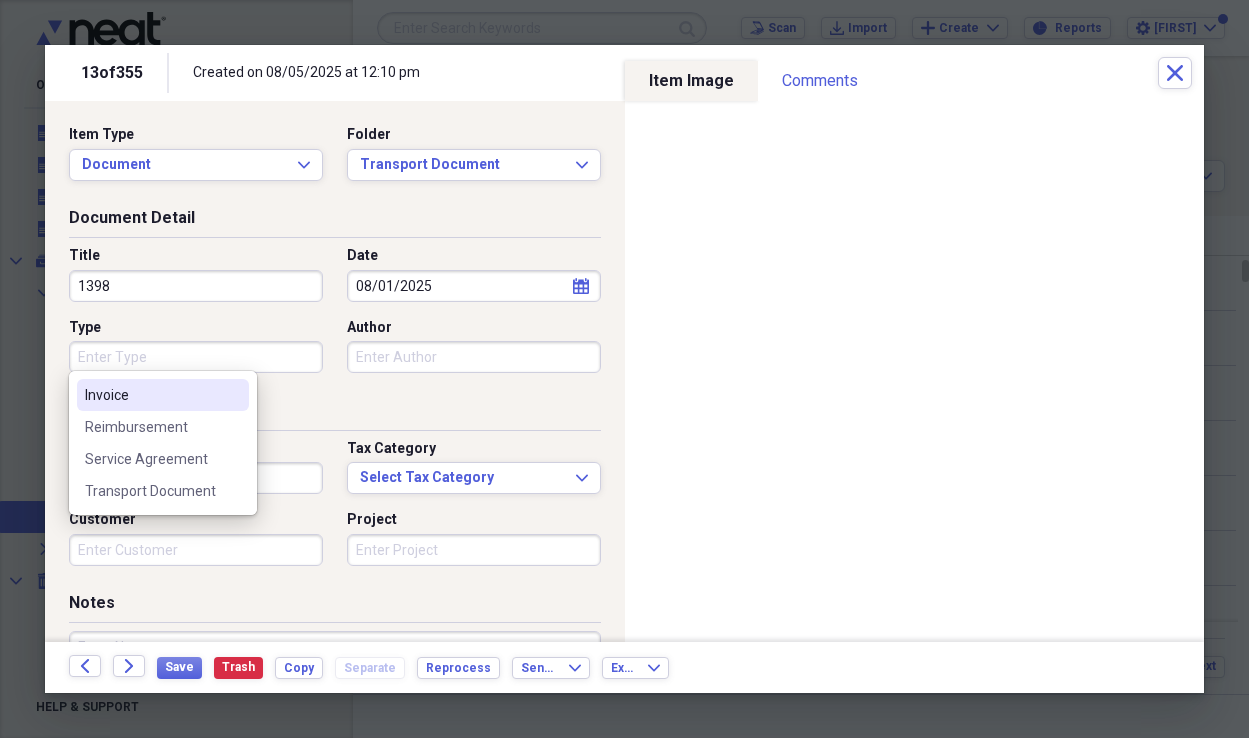 click on "Type" at bounding box center [196, 357] 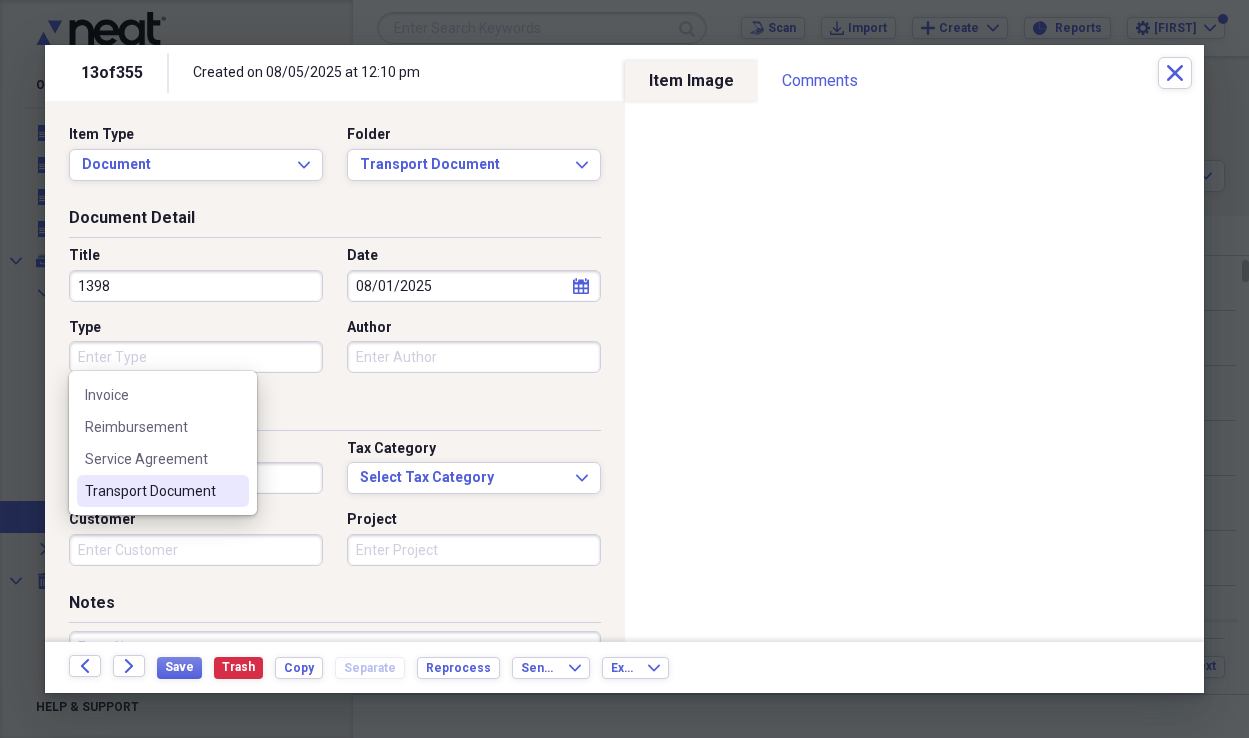 click on "Transport Document" at bounding box center (151, 491) 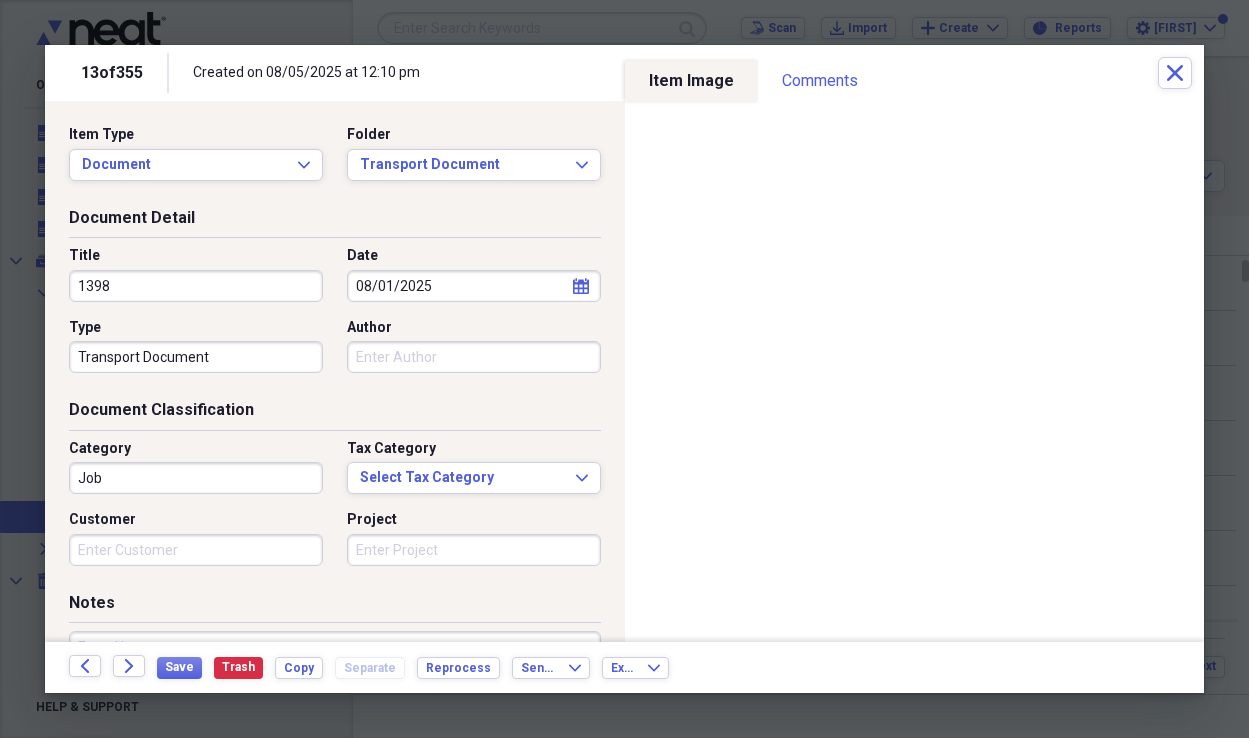 click on "Job" at bounding box center (196, 478) 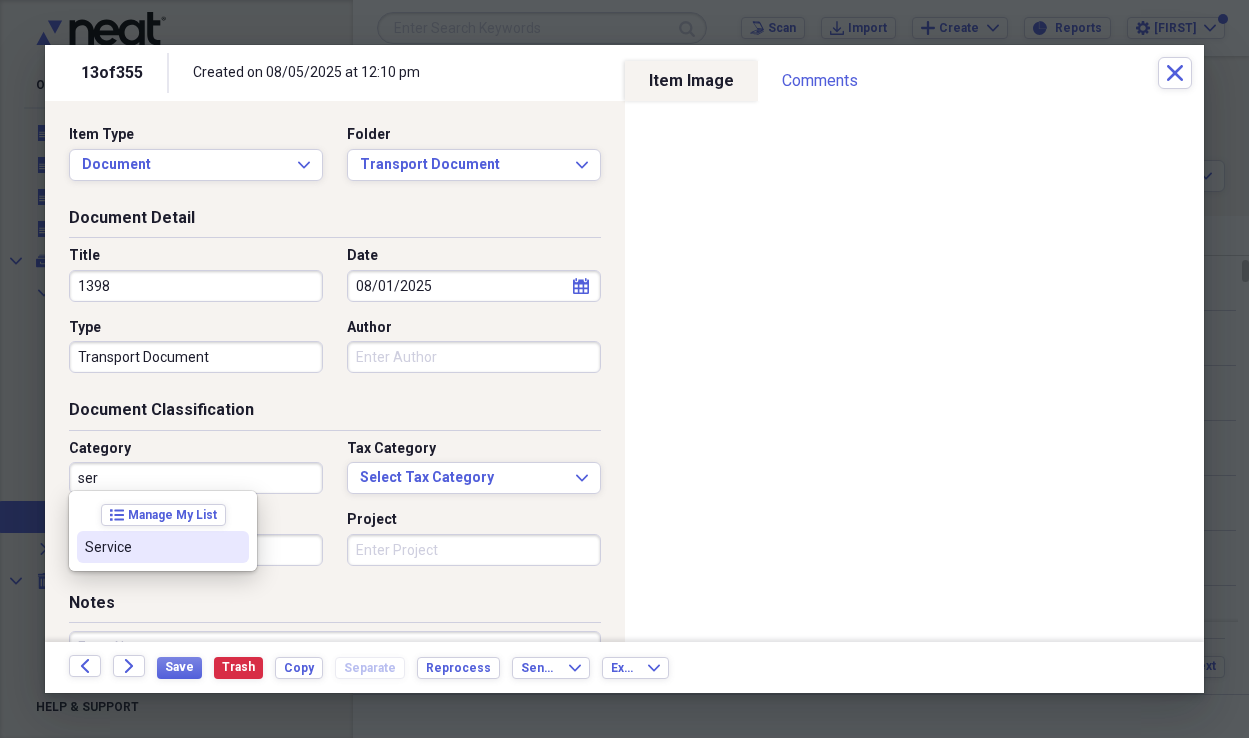 click on "Service" at bounding box center [163, 547] 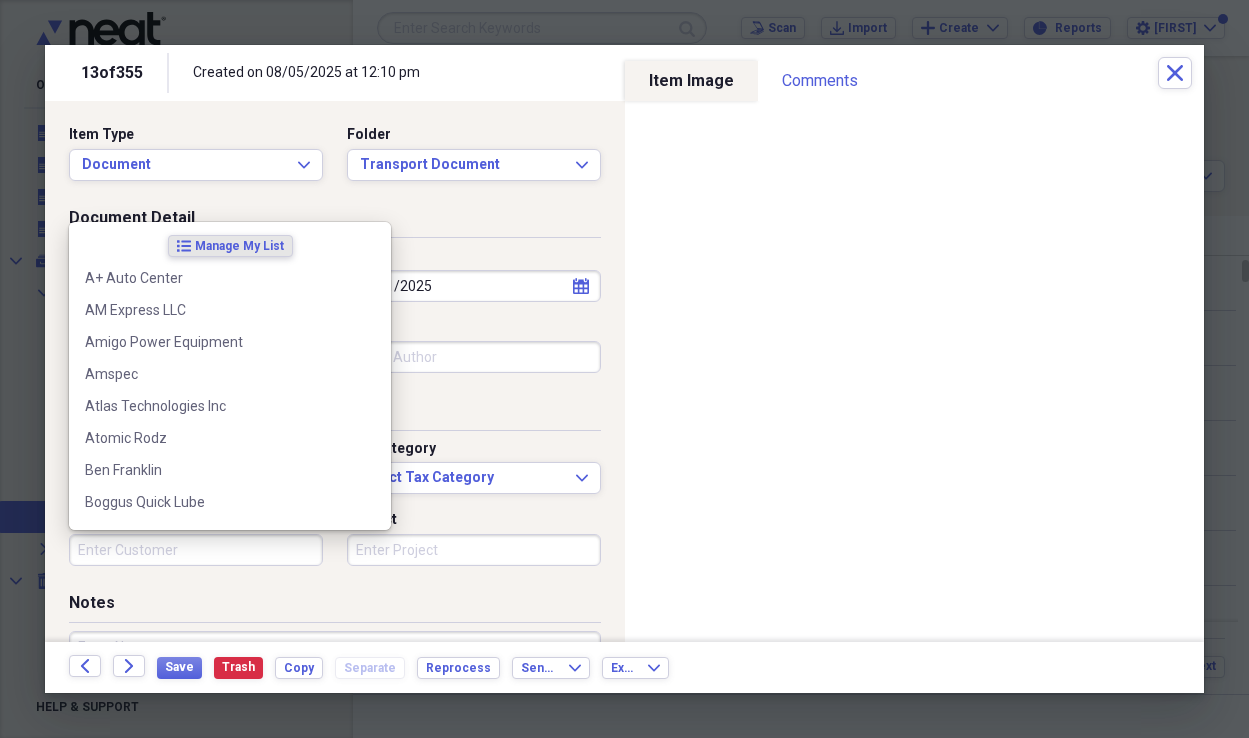 click on "Customer" at bounding box center [196, 550] 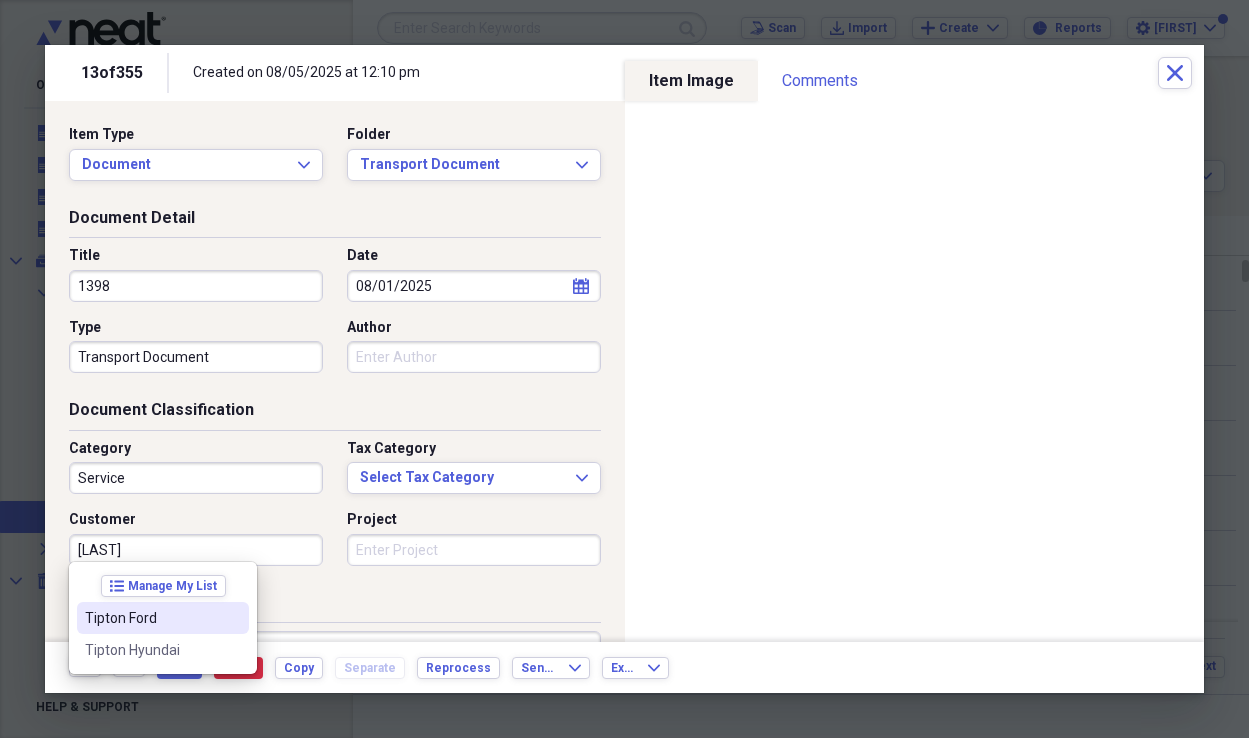 drag, startPoint x: 209, startPoint y: 615, endPoint x: 303, endPoint y: 591, distance: 97.015465 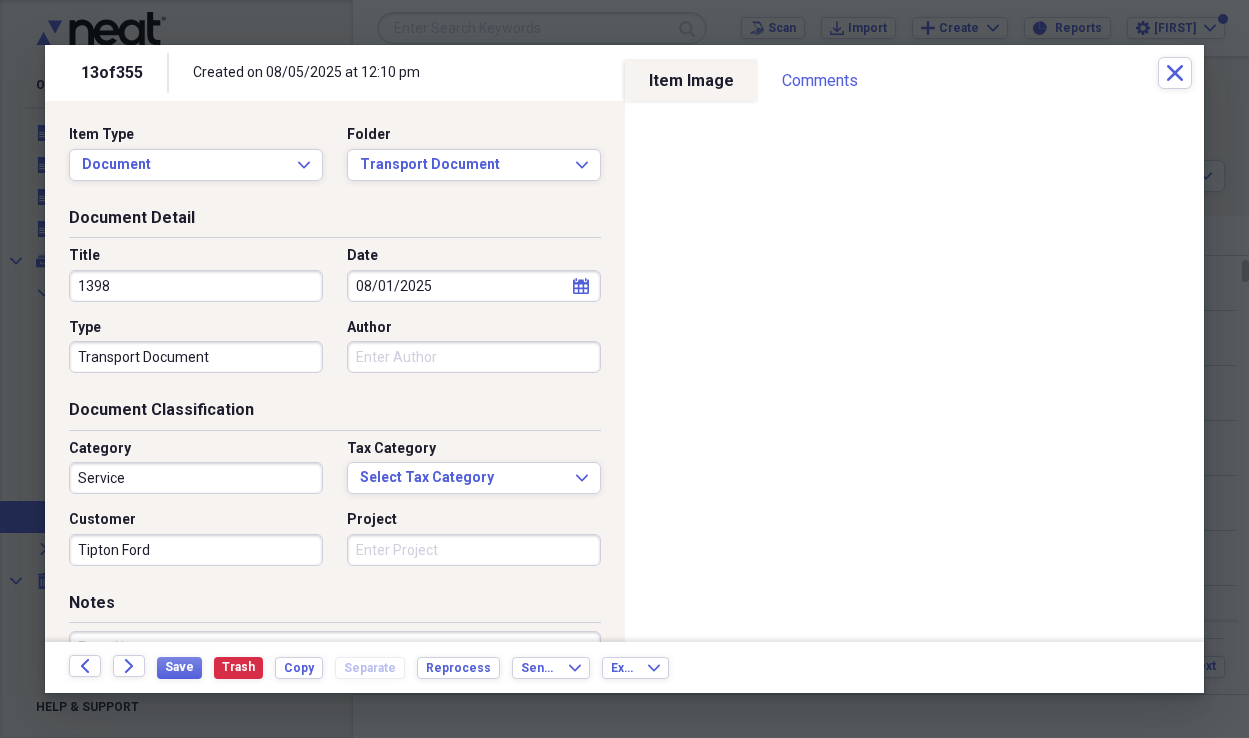 click on "Project" at bounding box center [474, 550] 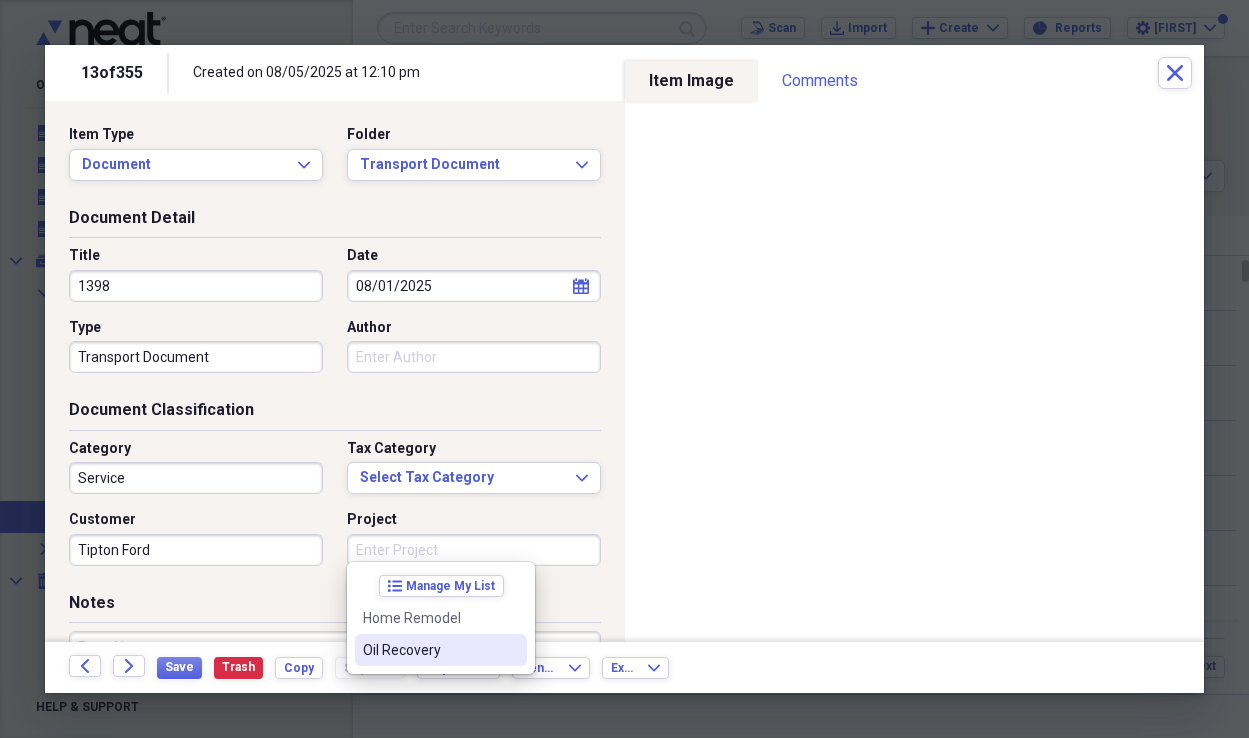 click on "Oil Recovery" at bounding box center [429, 650] 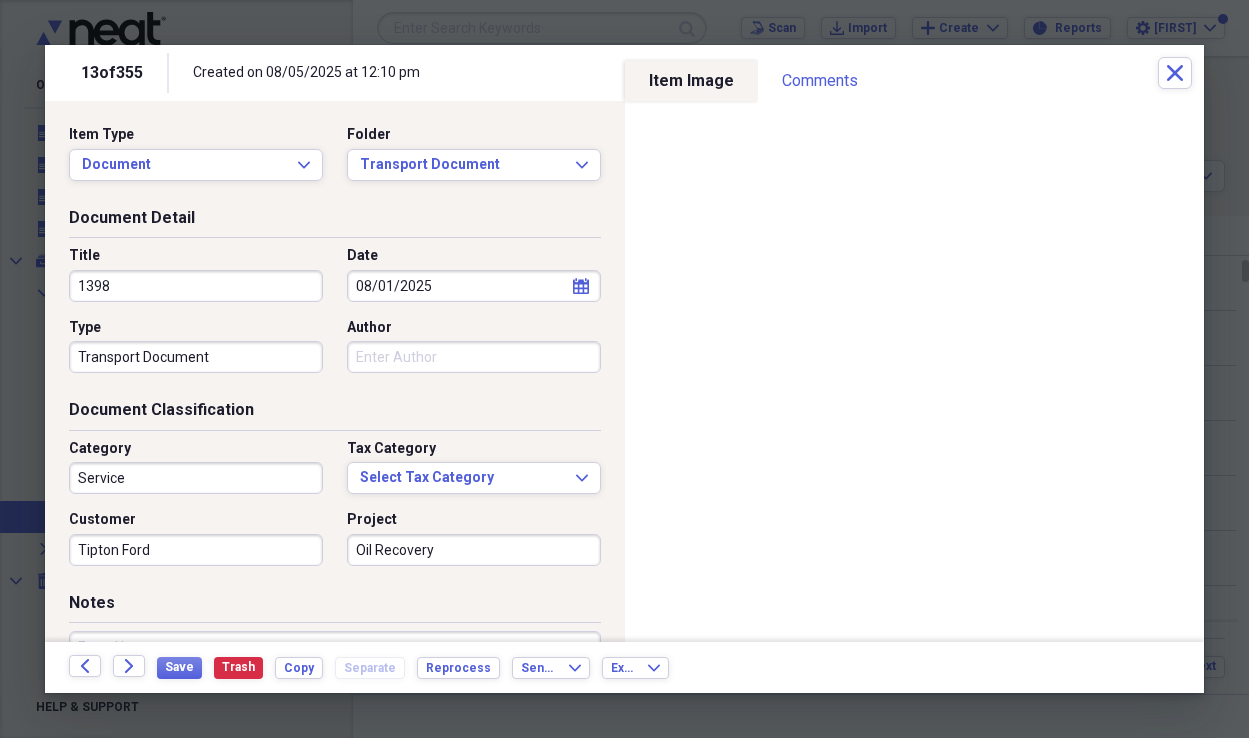 type on "Oil Recovery" 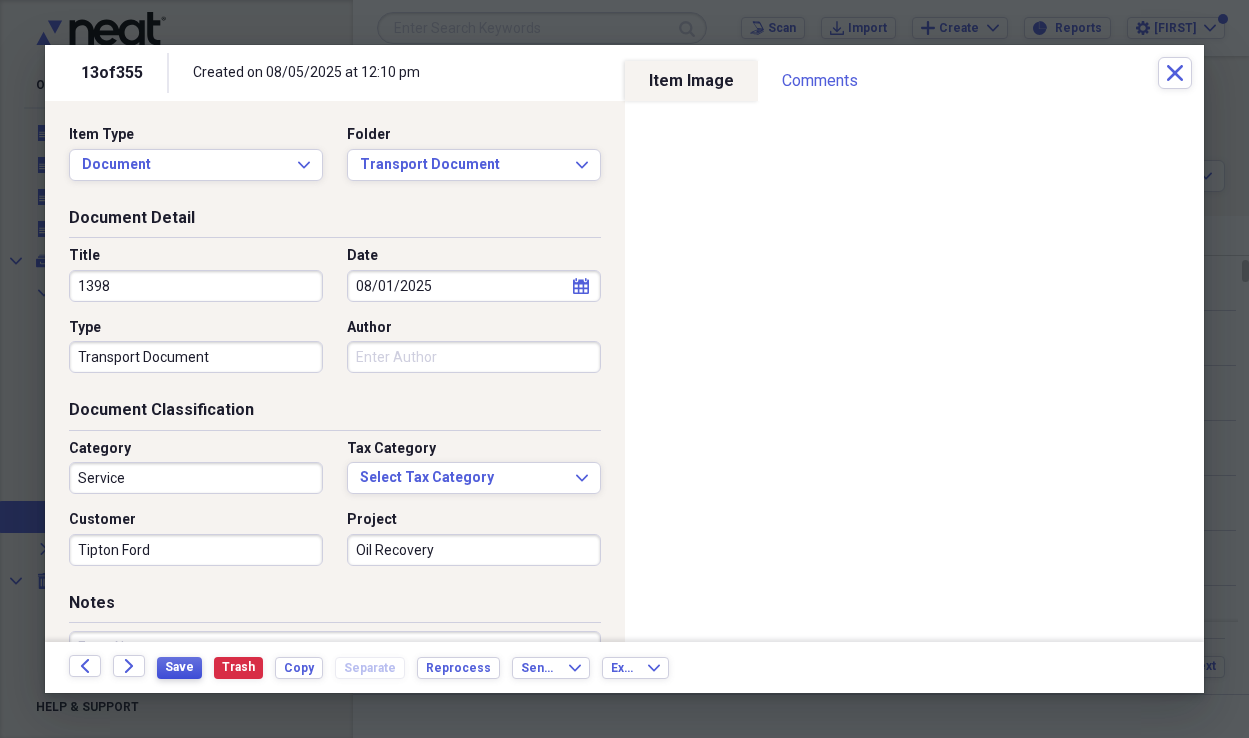 click on "Save" at bounding box center (179, 667) 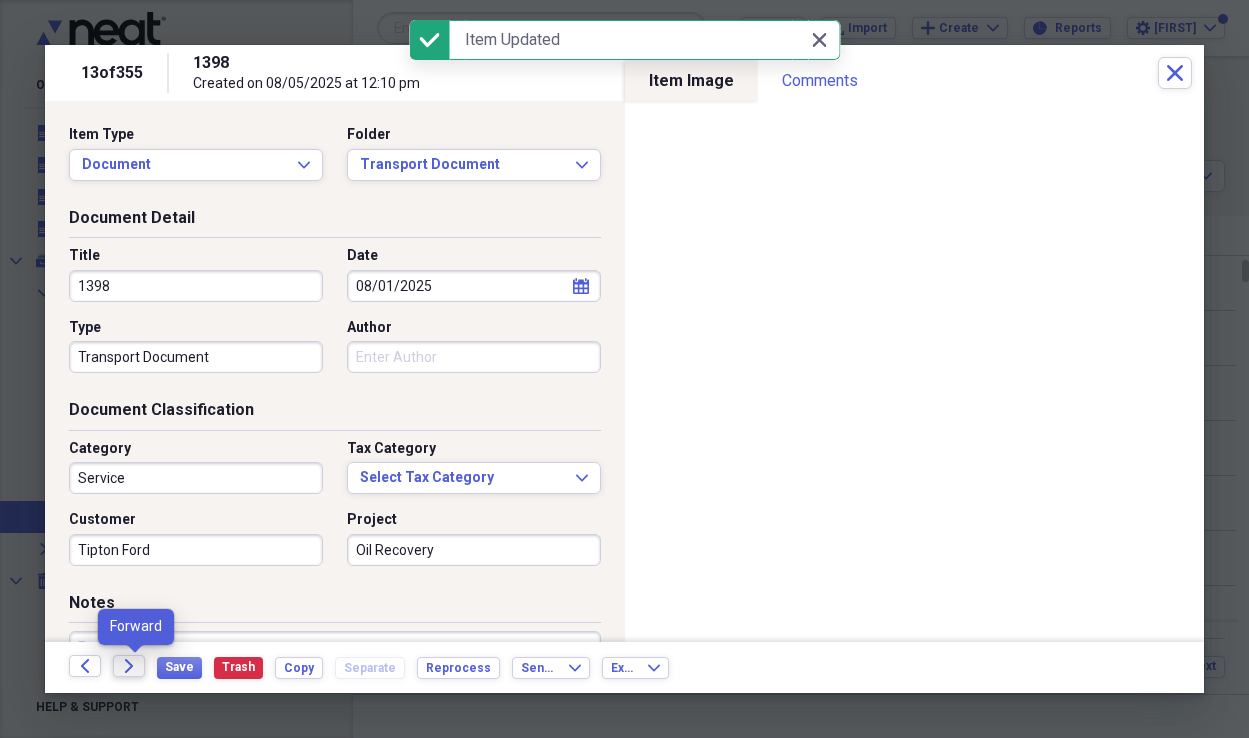 click on "Forward" at bounding box center [129, 666] 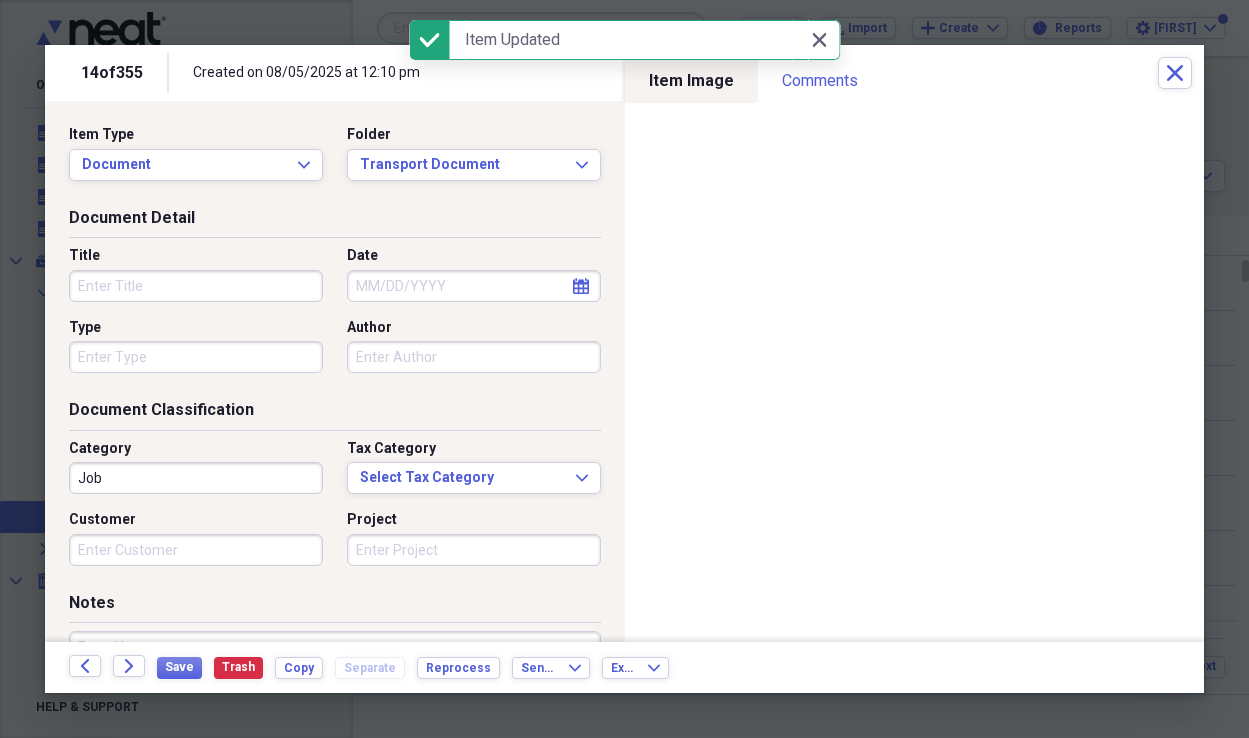 click on "Title" at bounding box center [196, 286] 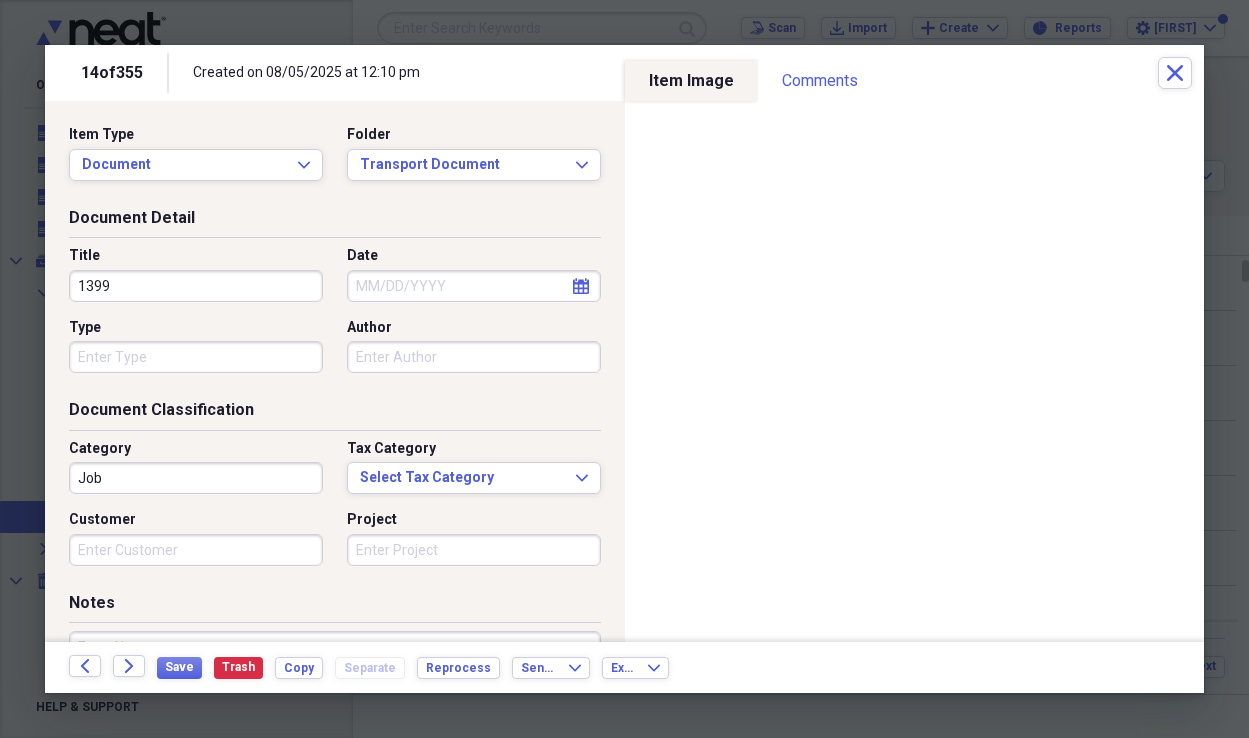 type on "1399" 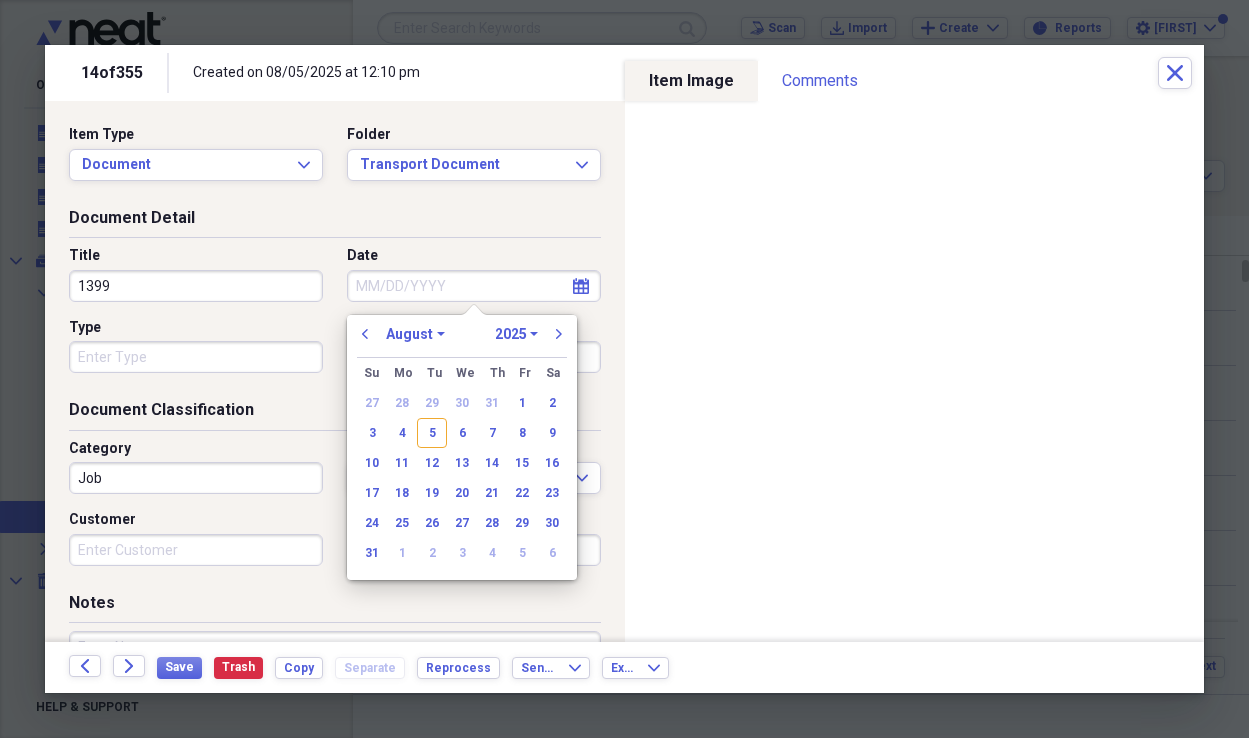 drag, startPoint x: 521, startPoint y: 403, endPoint x: 468, endPoint y: 399, distance: 53.15073 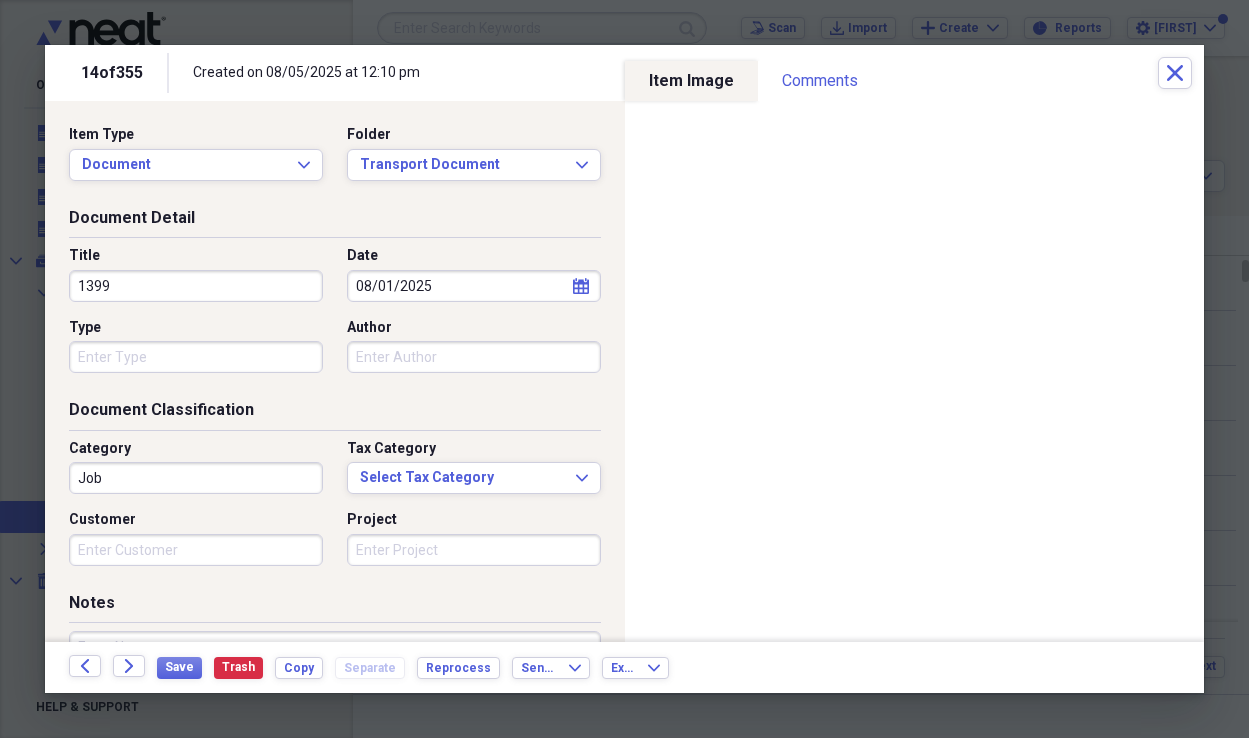 click on "Type" at bounding box center [196, 357] 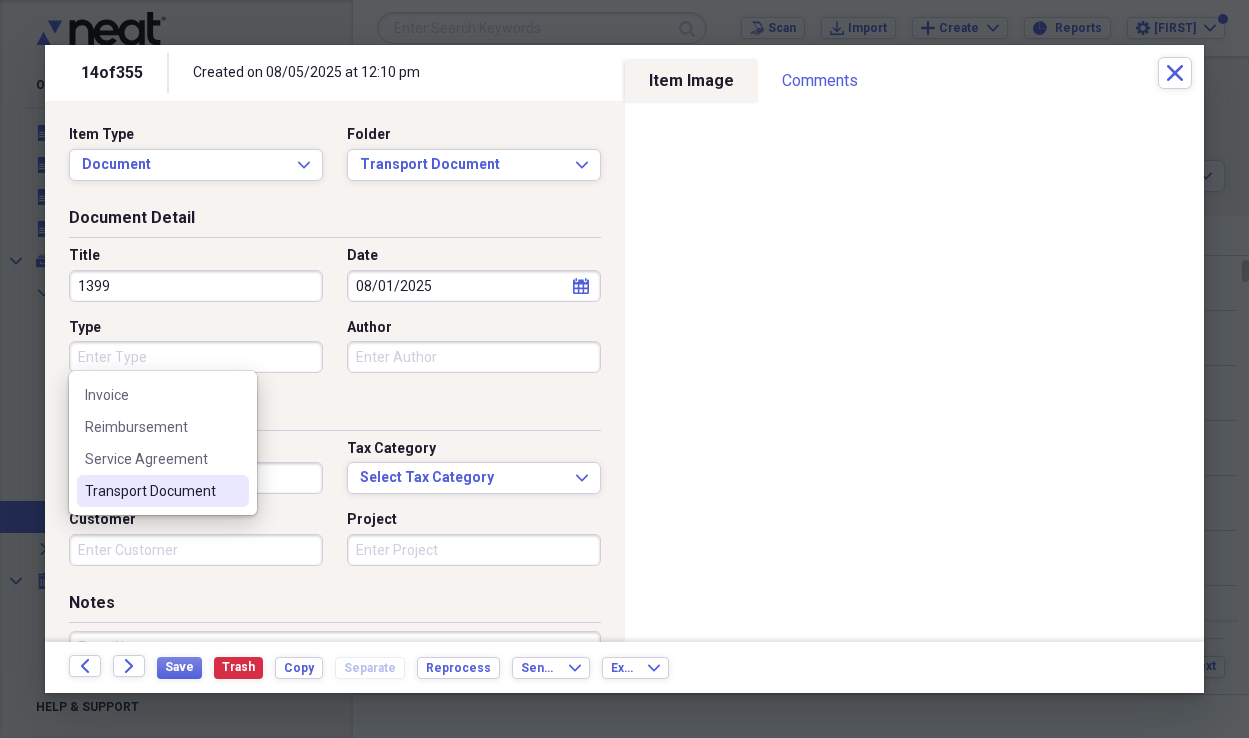 click on "Transport Document" at bounding box center (151, 491) 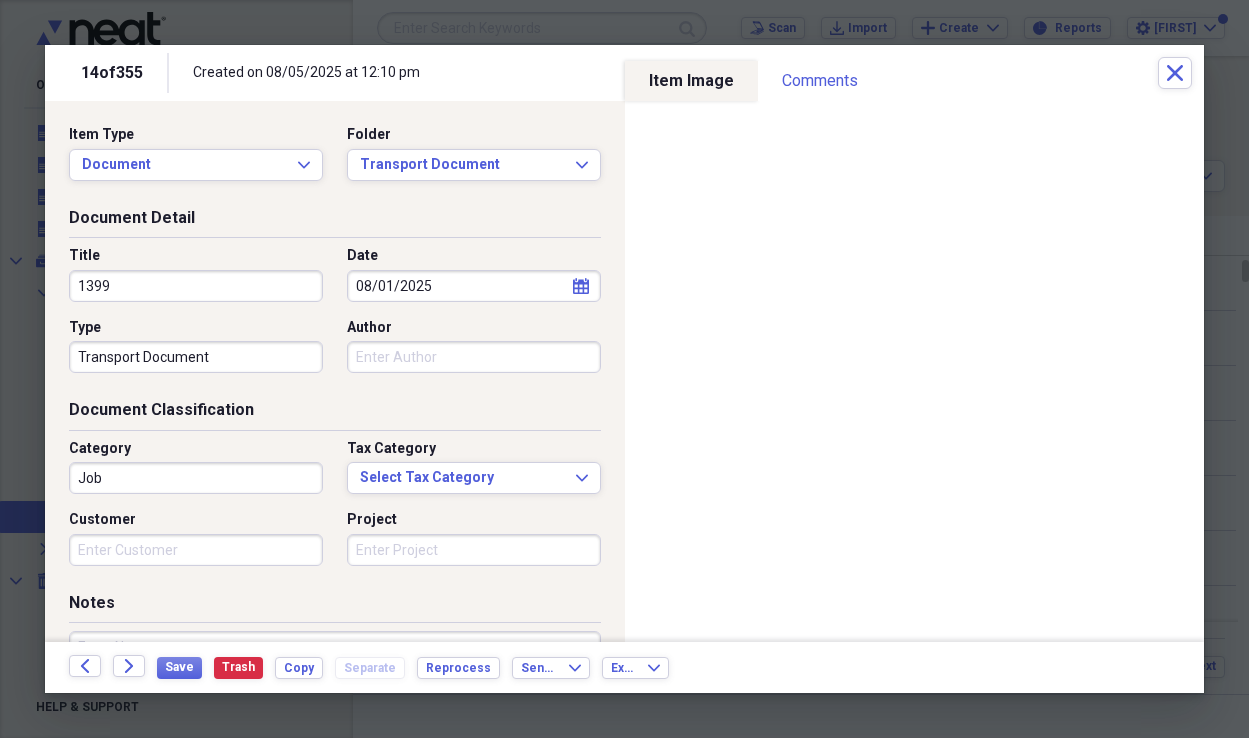 click on "Job" at bounding box center (196, 478) 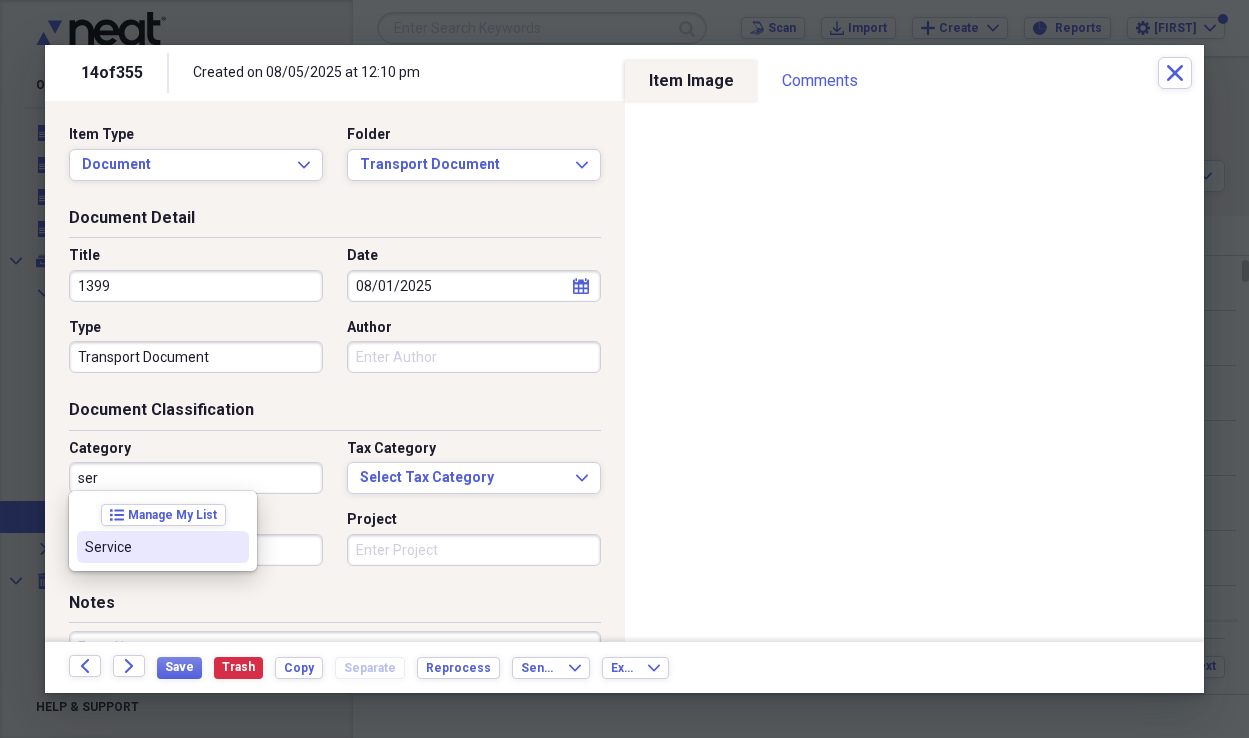 click on "Service" at bounding box center (163, 547) 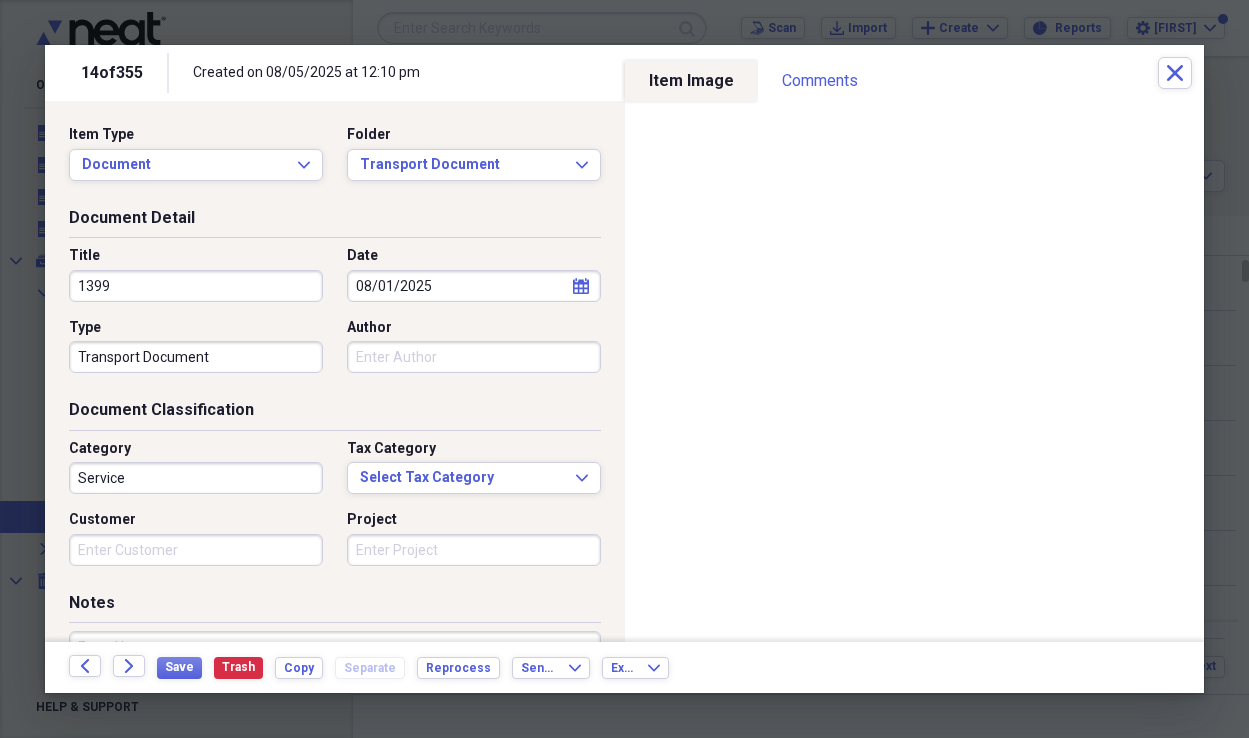 click on "Customer" at bounding box center (196, 550) 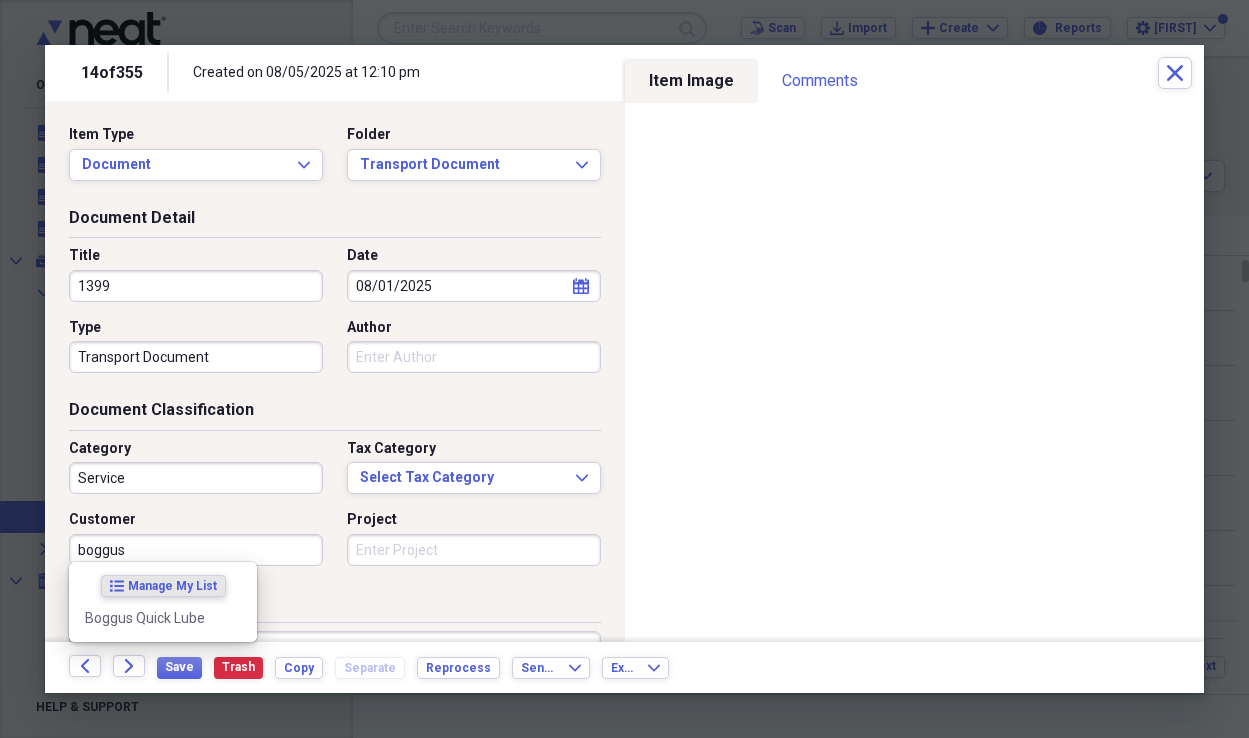 drag, startPoint x: 163, startPoint y: 546, endPoint x: 20, endPoint y: 543, distance: 143.03146 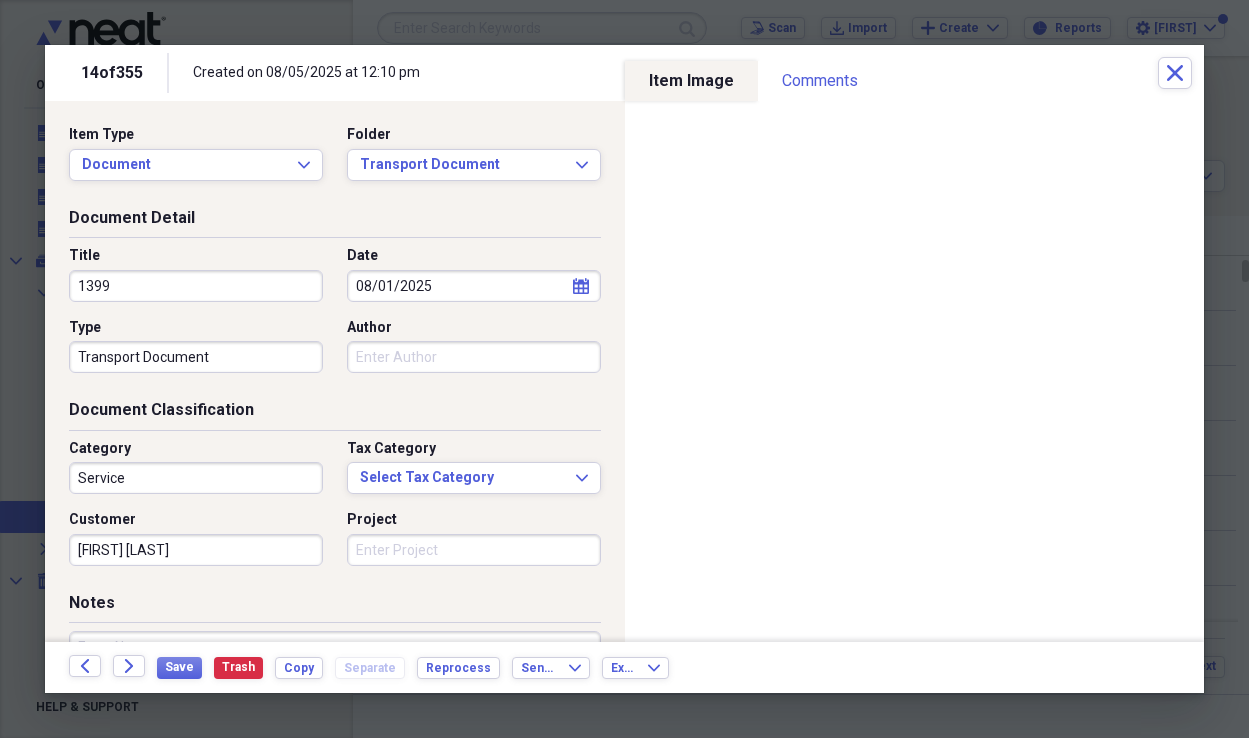 type on "[FIRST] [LAST]" 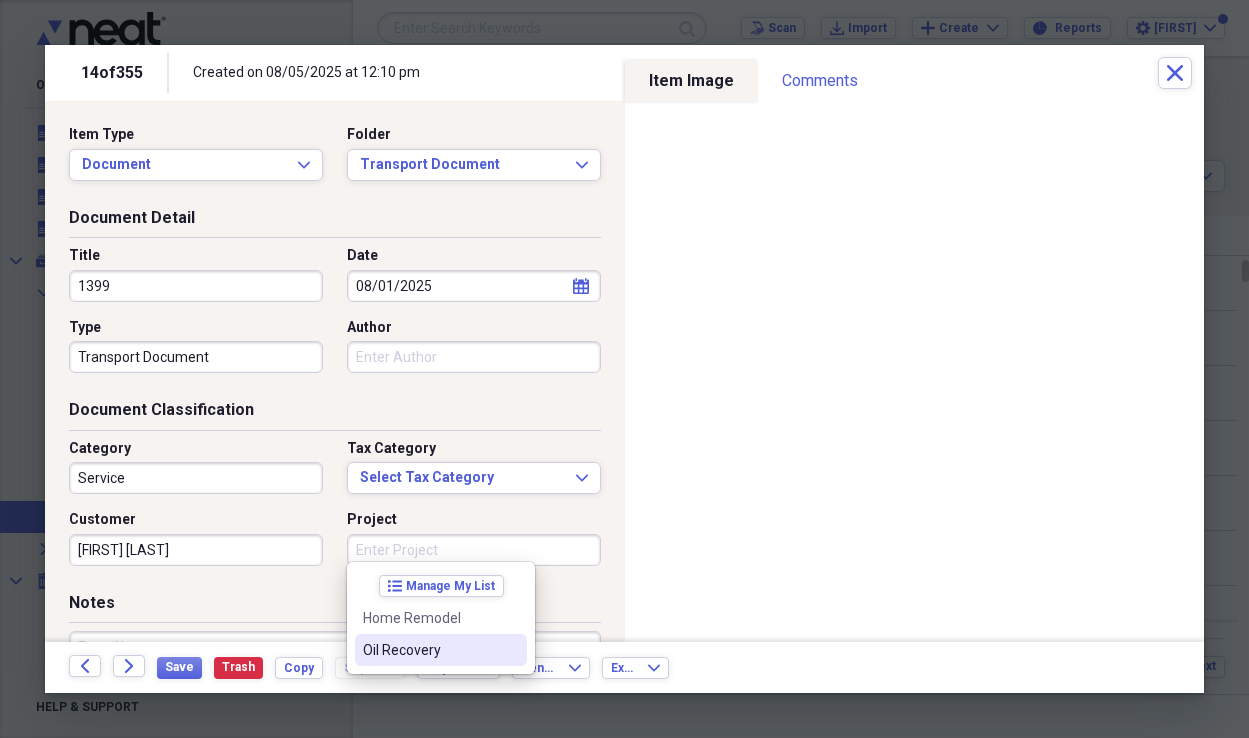 click on "Oil Recovery" at bounding box center [429, 650] 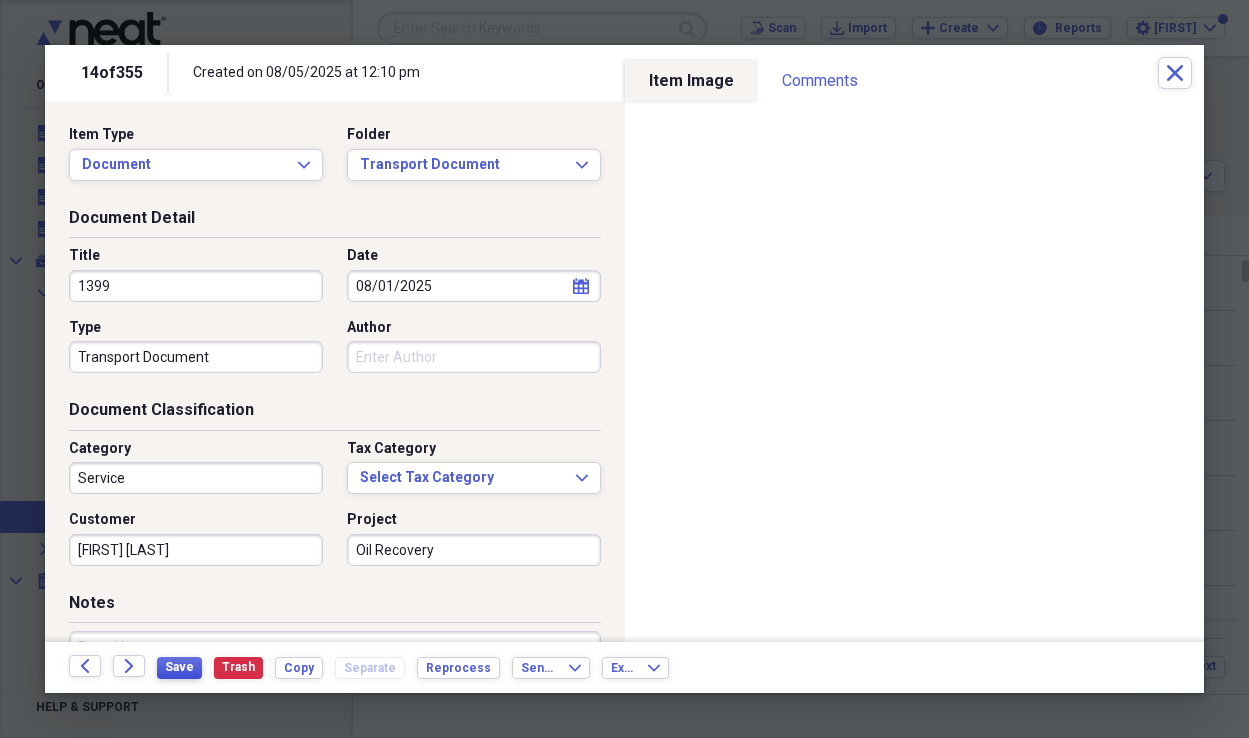 click on "Save" at bounding box center (179, 667) 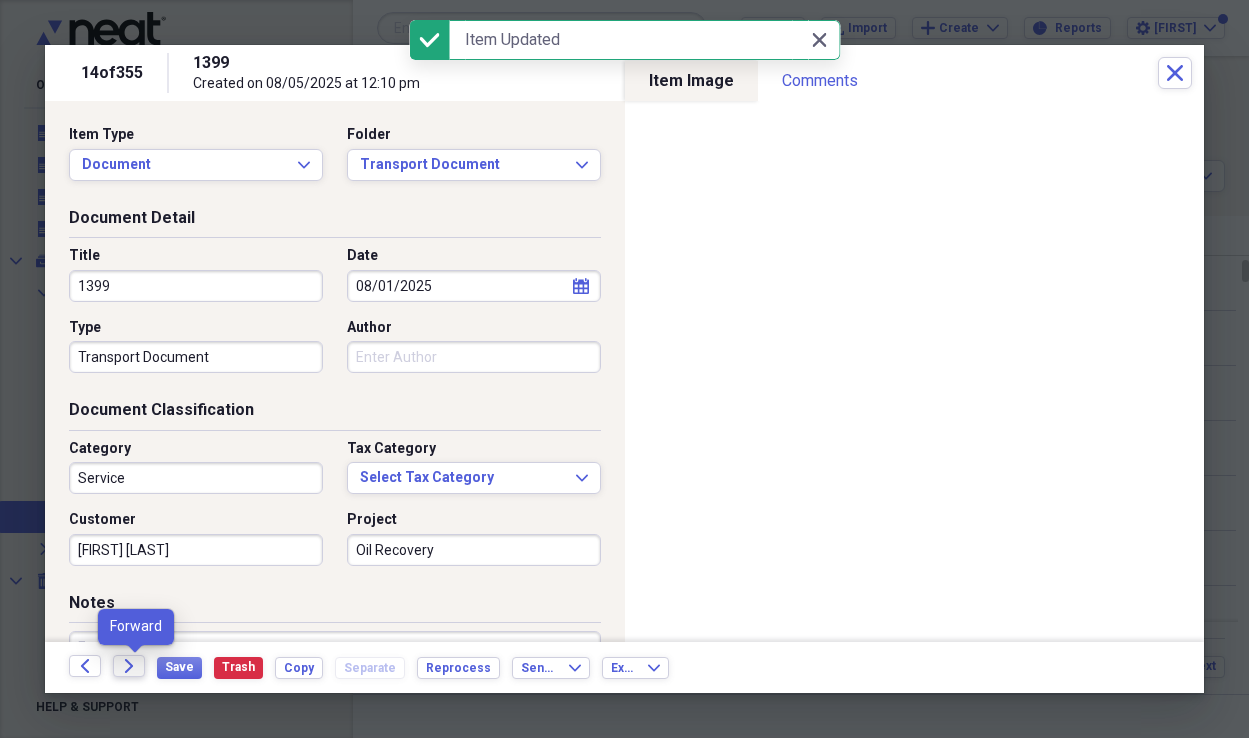 click on "Forward" at bounding box center [129, 666] 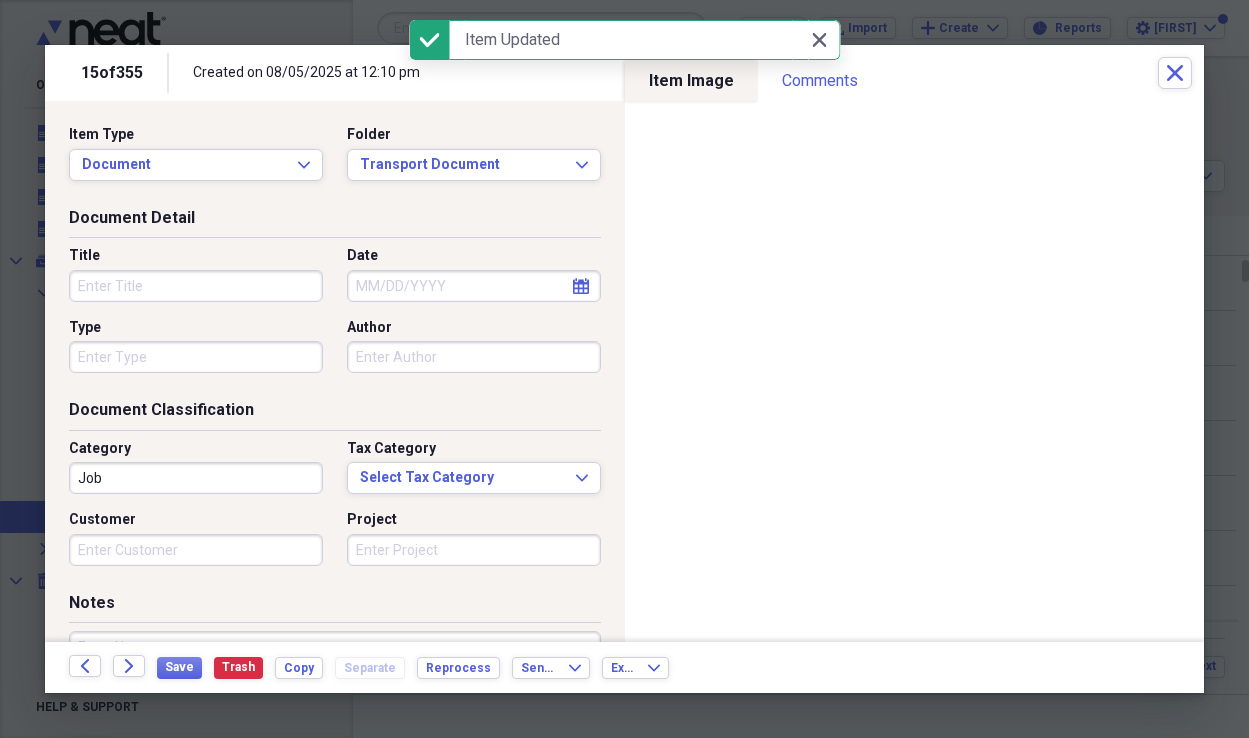 click on "Title" at bounding box center [196, 286] 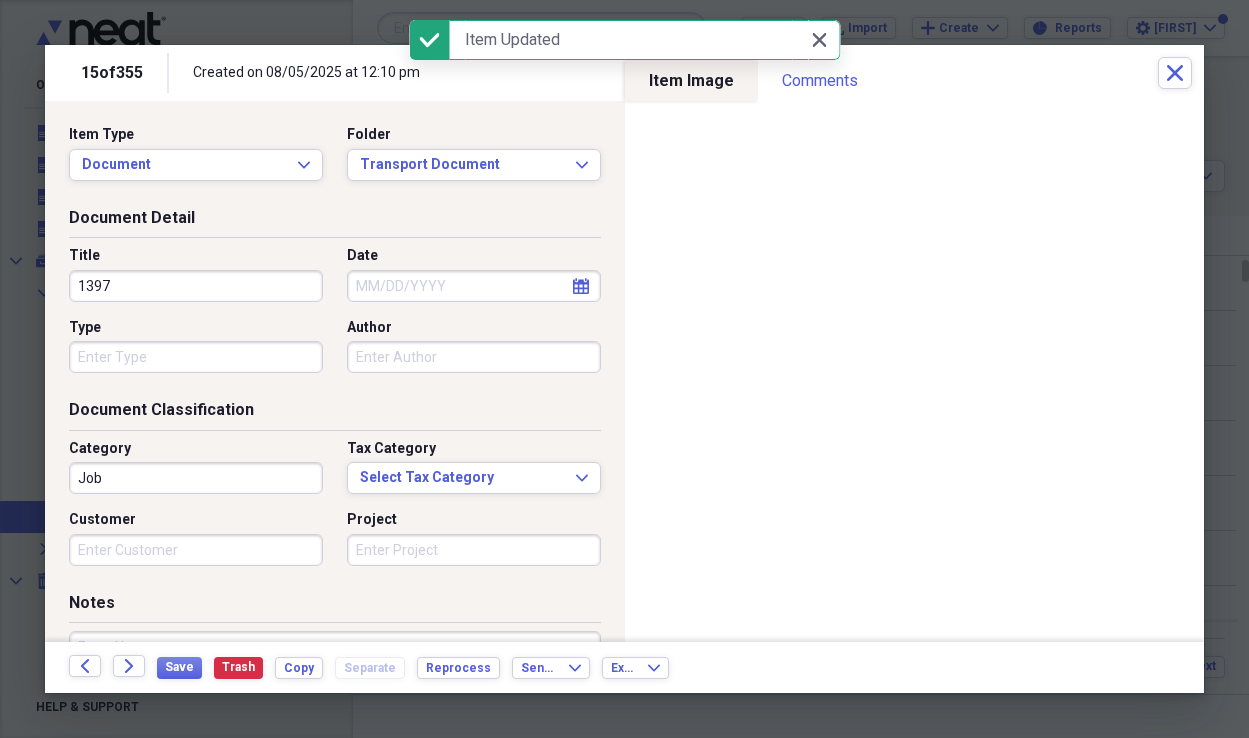 type on "1397" 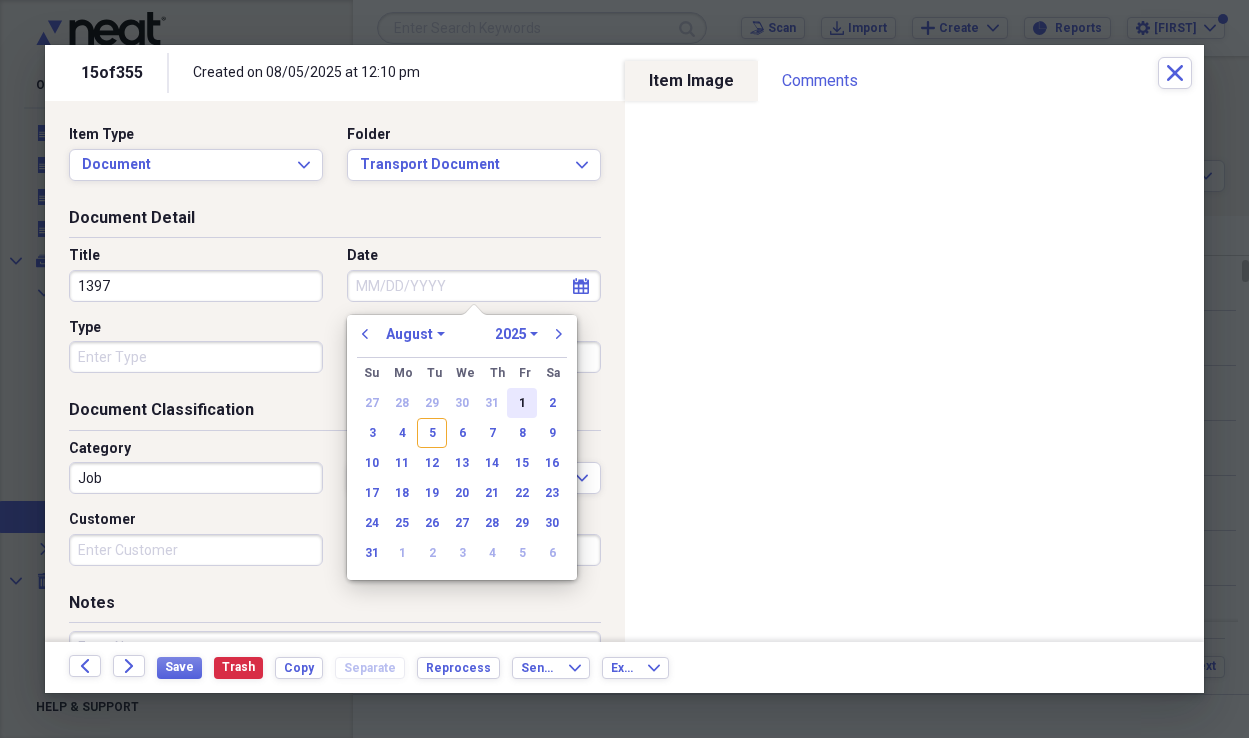 click on "1" at bounding box center (522, 403) 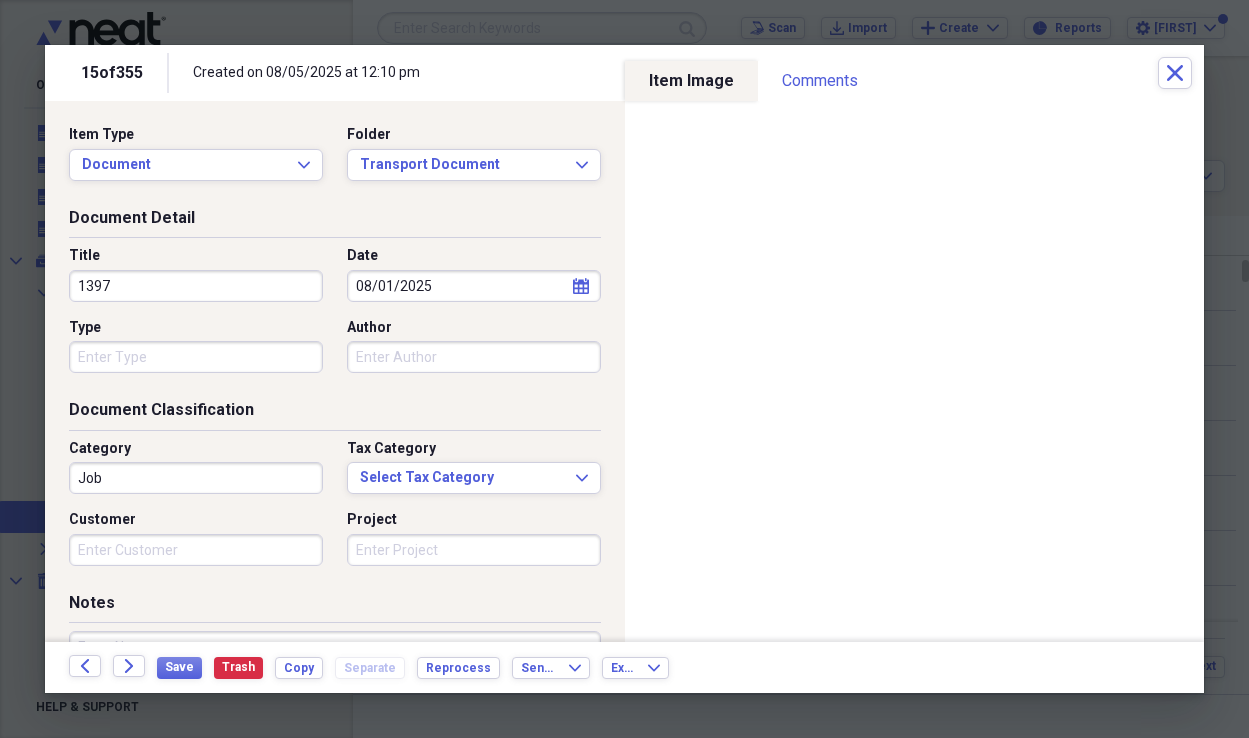 click on "Type" at bounding box center (196, 357) 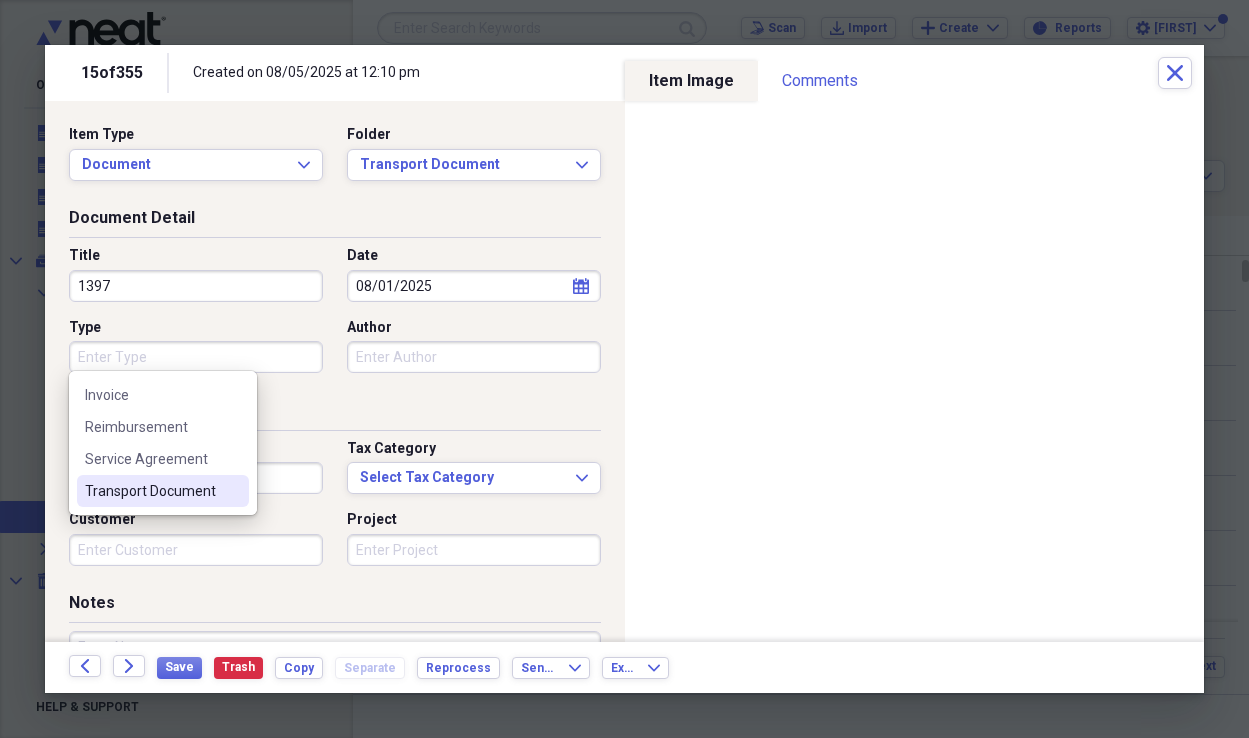 click on "Transport Document" at bounding box center [151, 491] 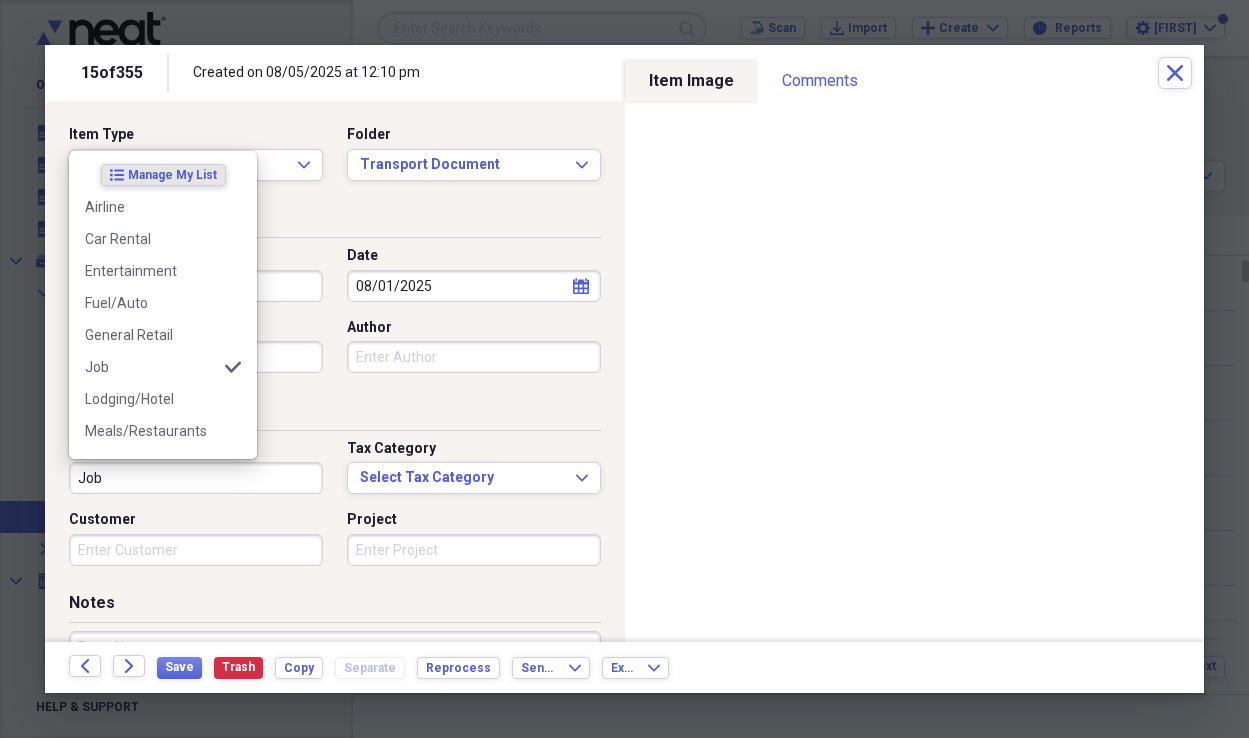 click on "Job" at bounding box center (196, 478) 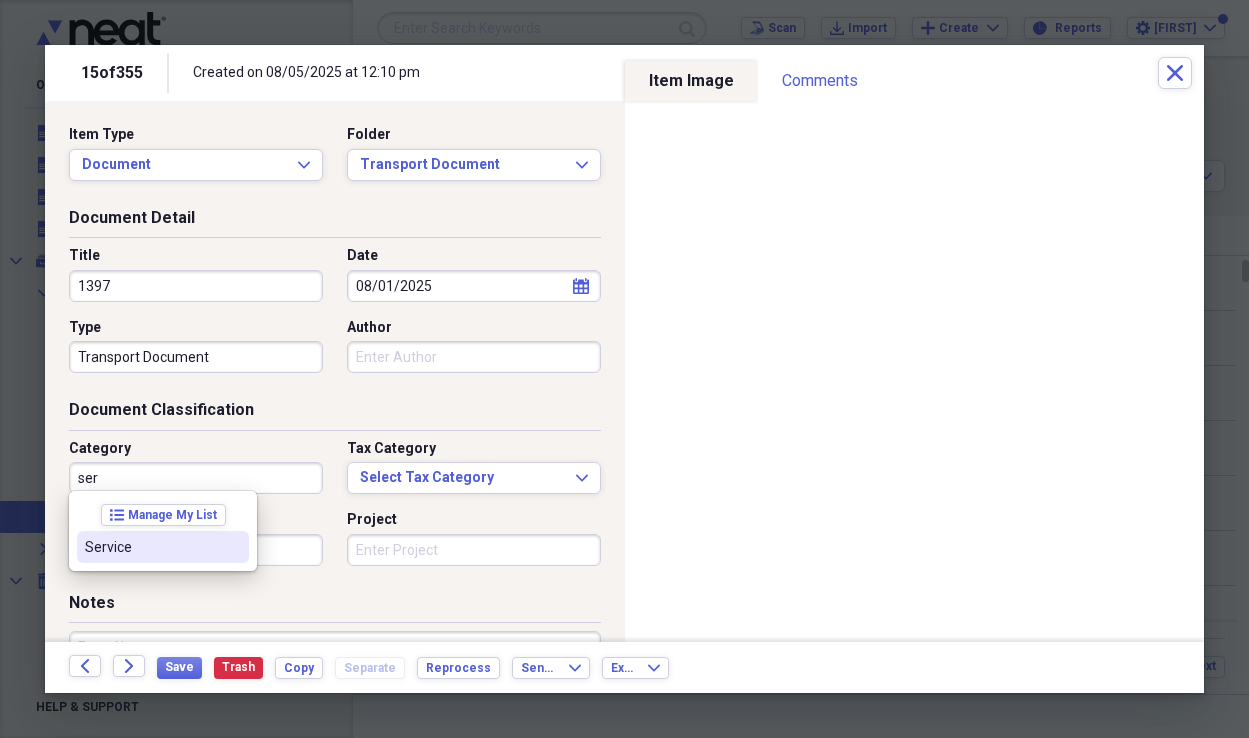 drag, startPoint x: 212, startPoint y: 542, endPoint x: 260, endPoint y: 546, distance: 48.166378 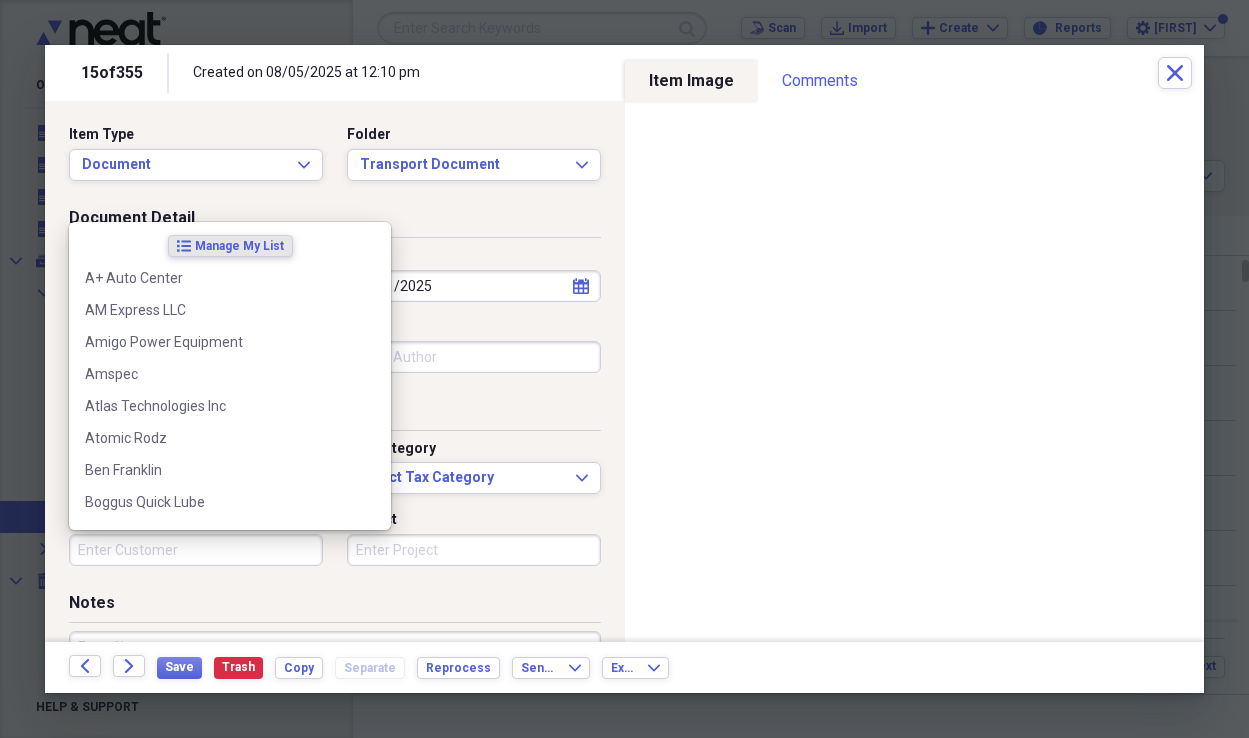 click on "Customer" at bounding box center (196, 550) 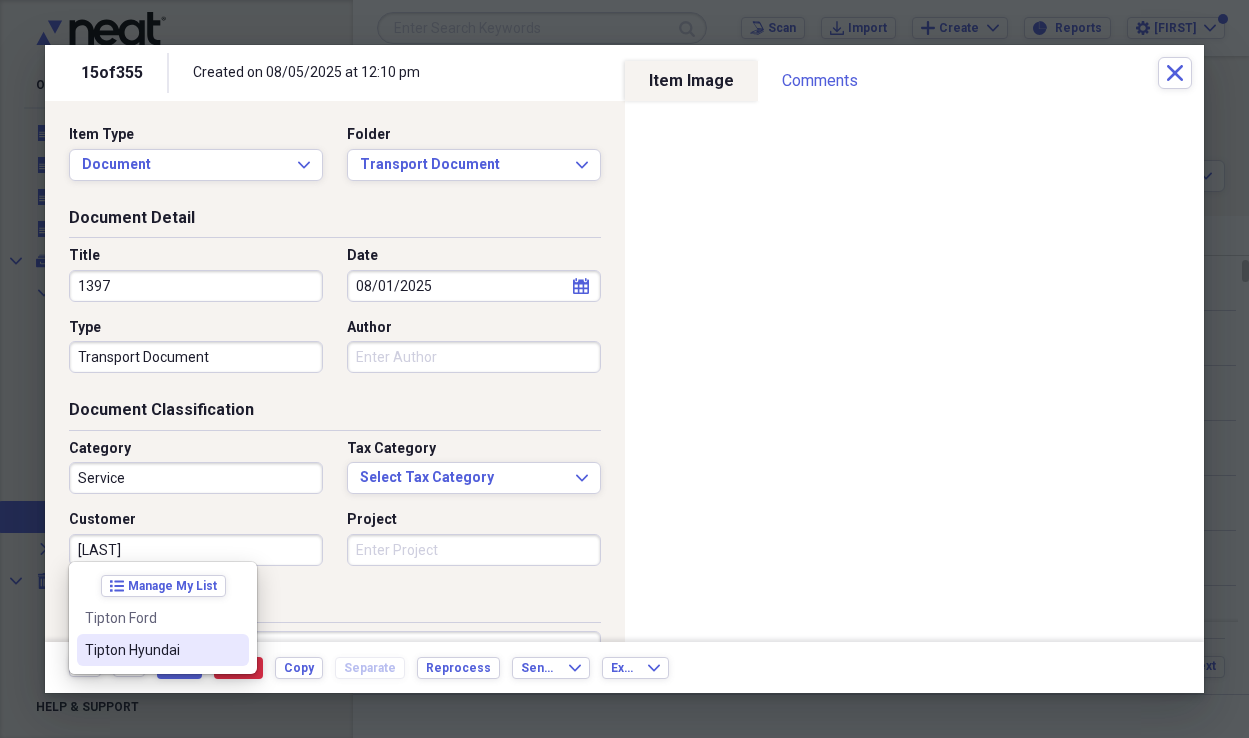 click on "Tipton Hyundai" at bounding box center (163, 650) 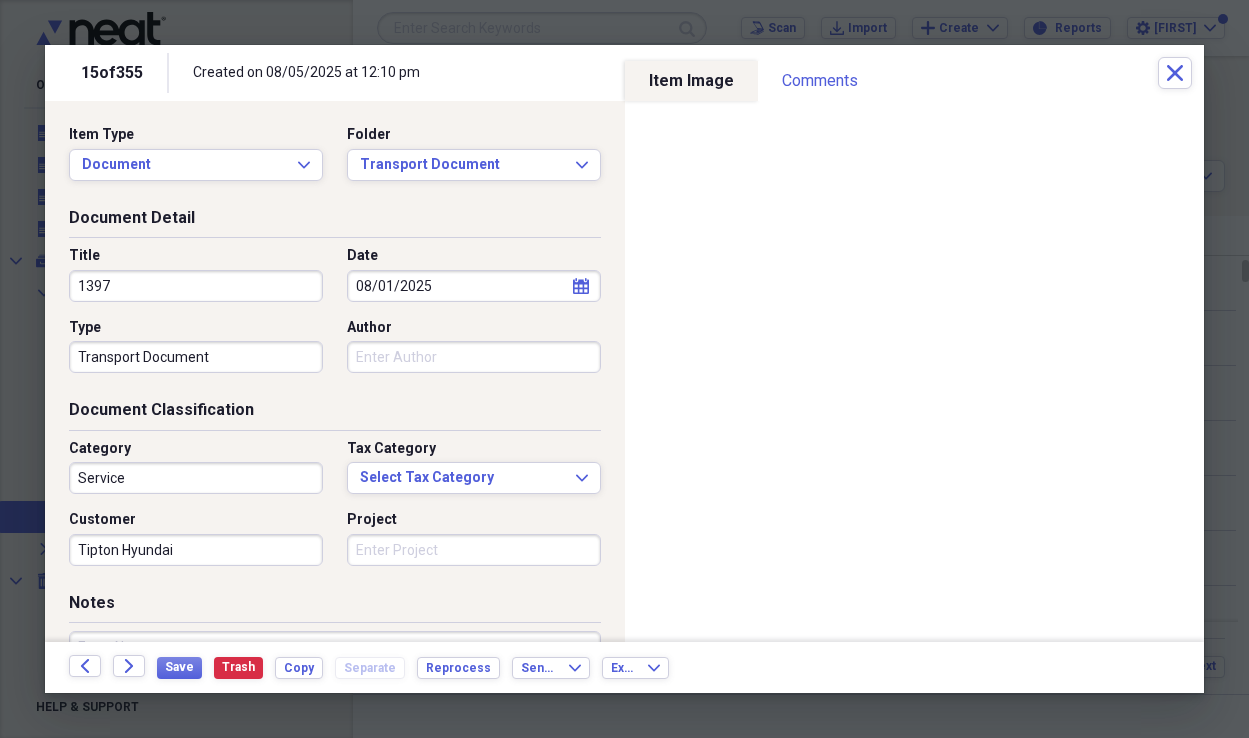 click on "Project" at bounding box center (474, 550) 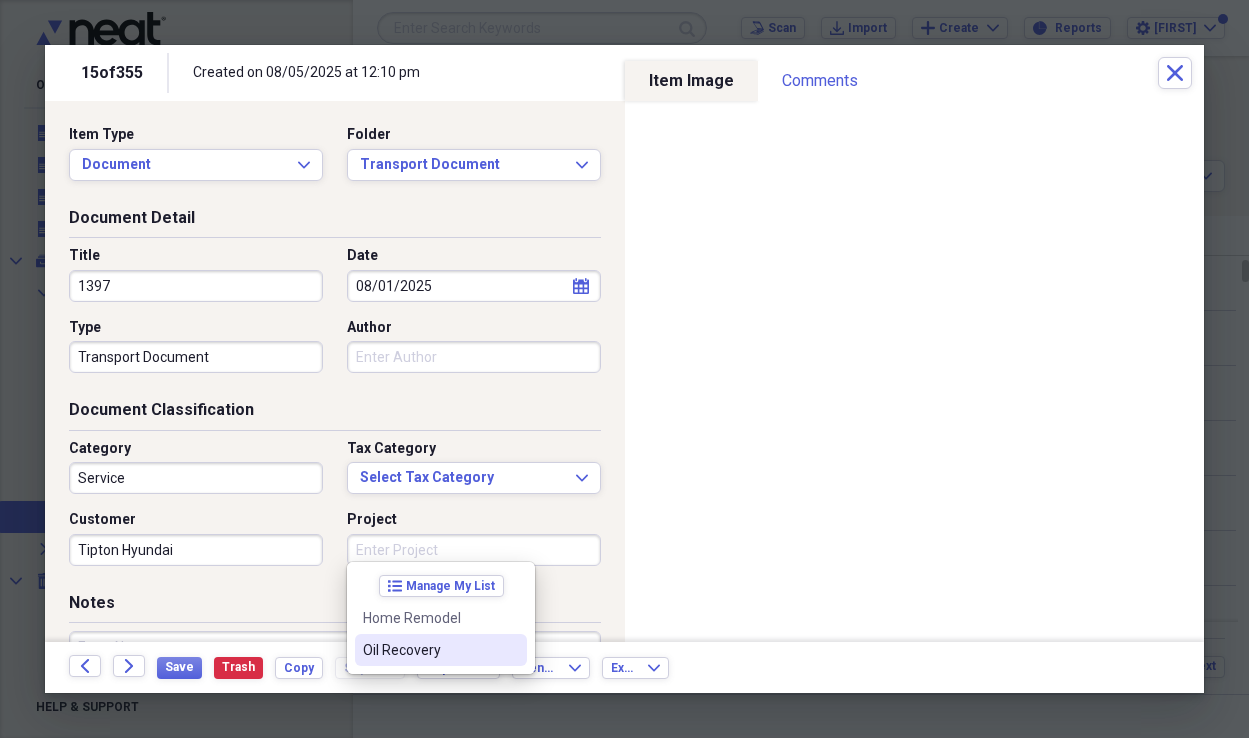 drag, startPoint x: 416, startPoint y: 653, endPoint x: 375, endPoint y: 654, distance: 41.01219 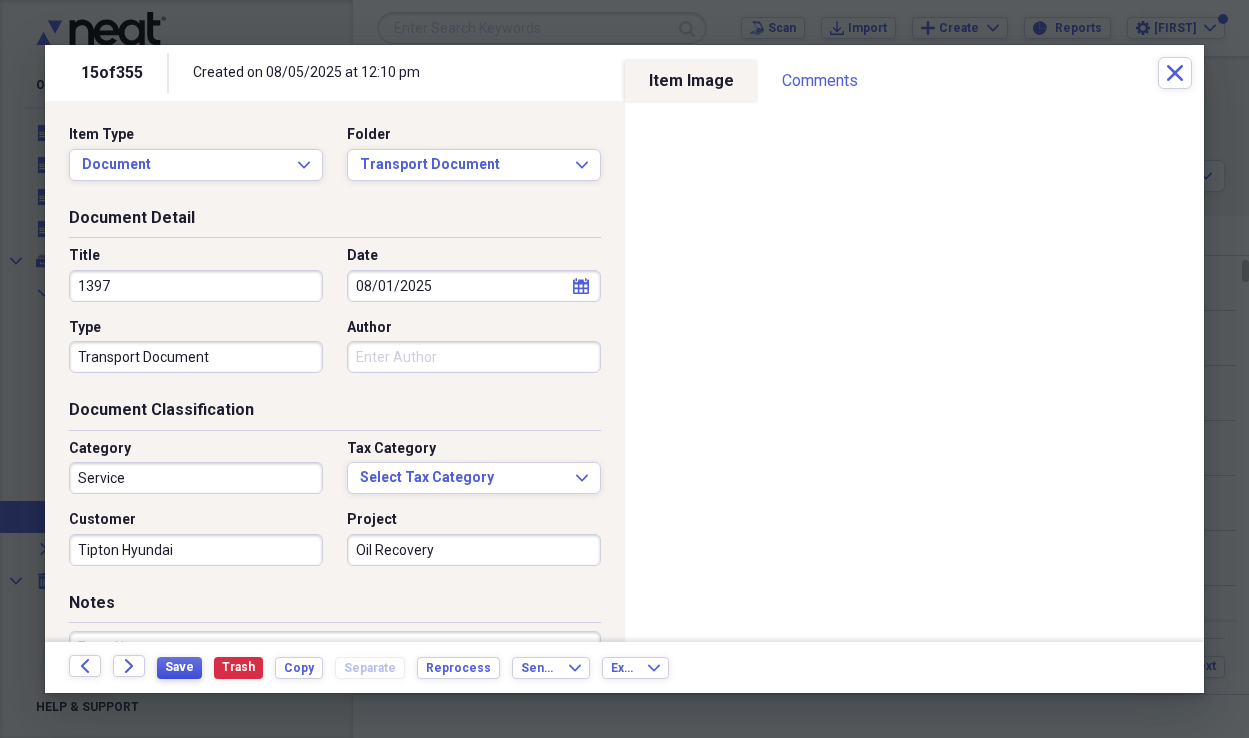 click on "Save" at bounding box center (179, 667) 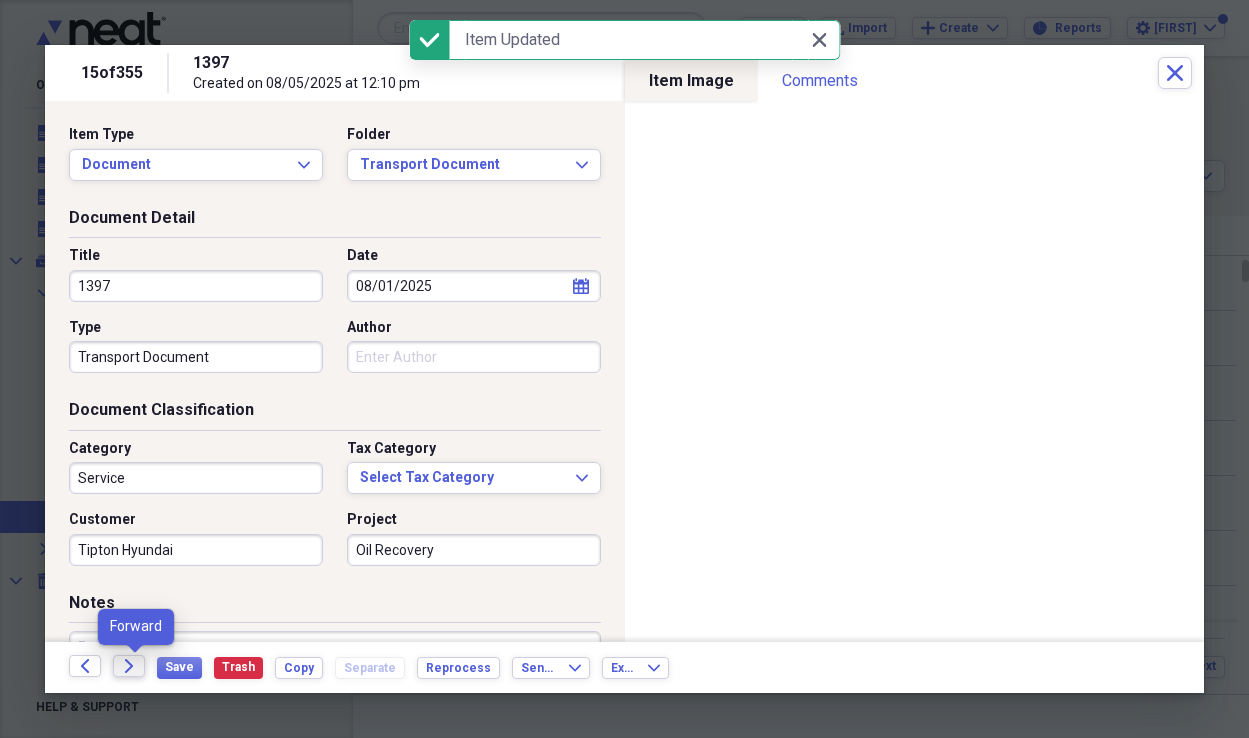 click on "Forward" at bounding box center [129, 666] 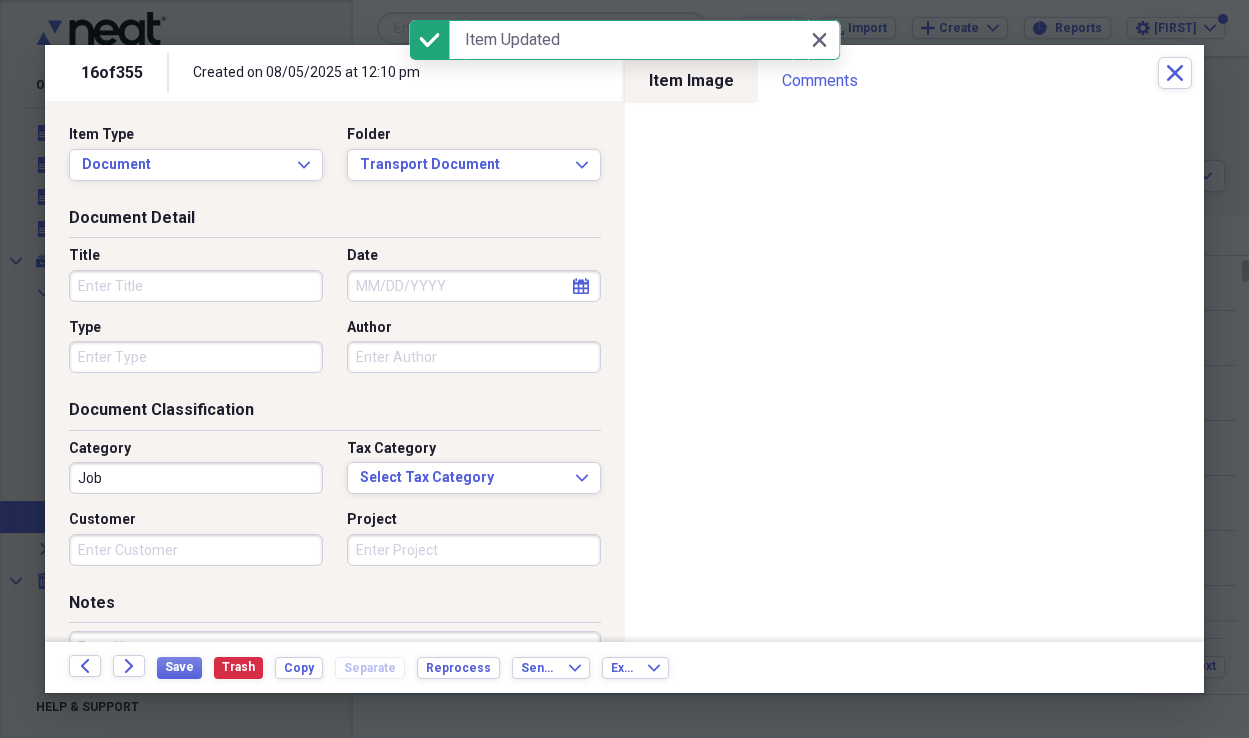 click on "Title" at bounding box center (196, 286) 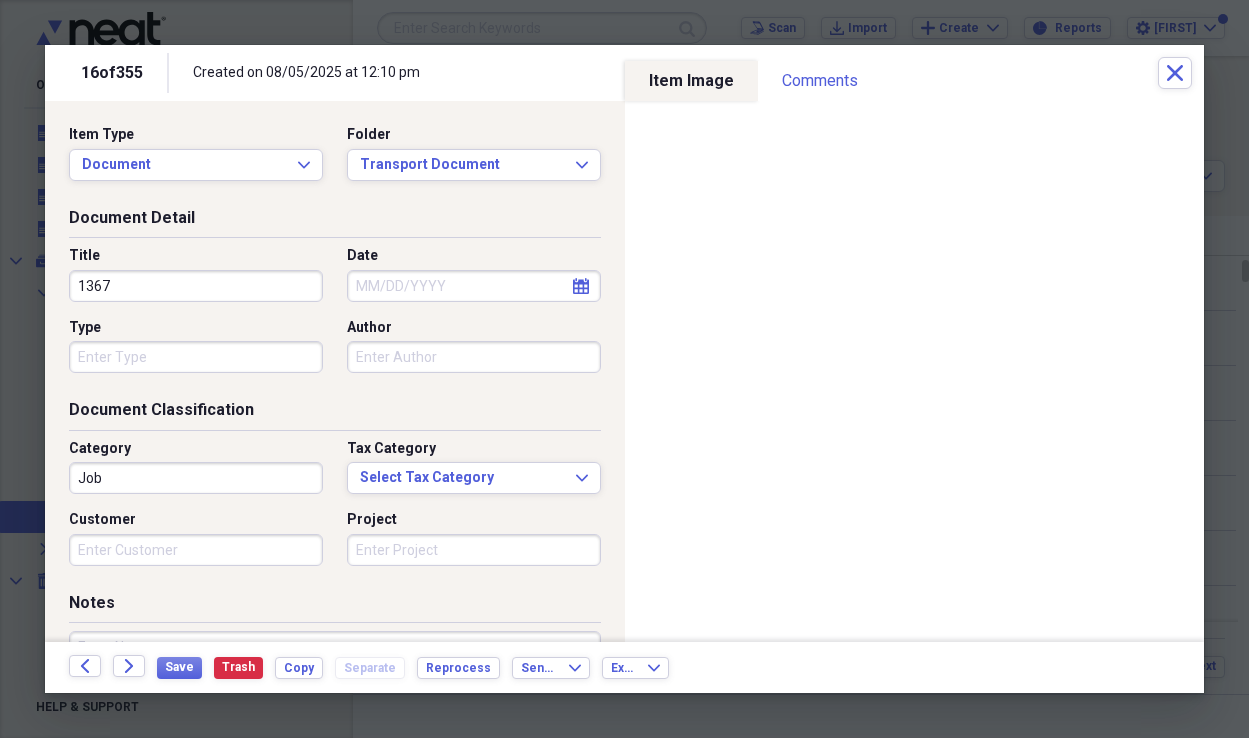 type on "1367" 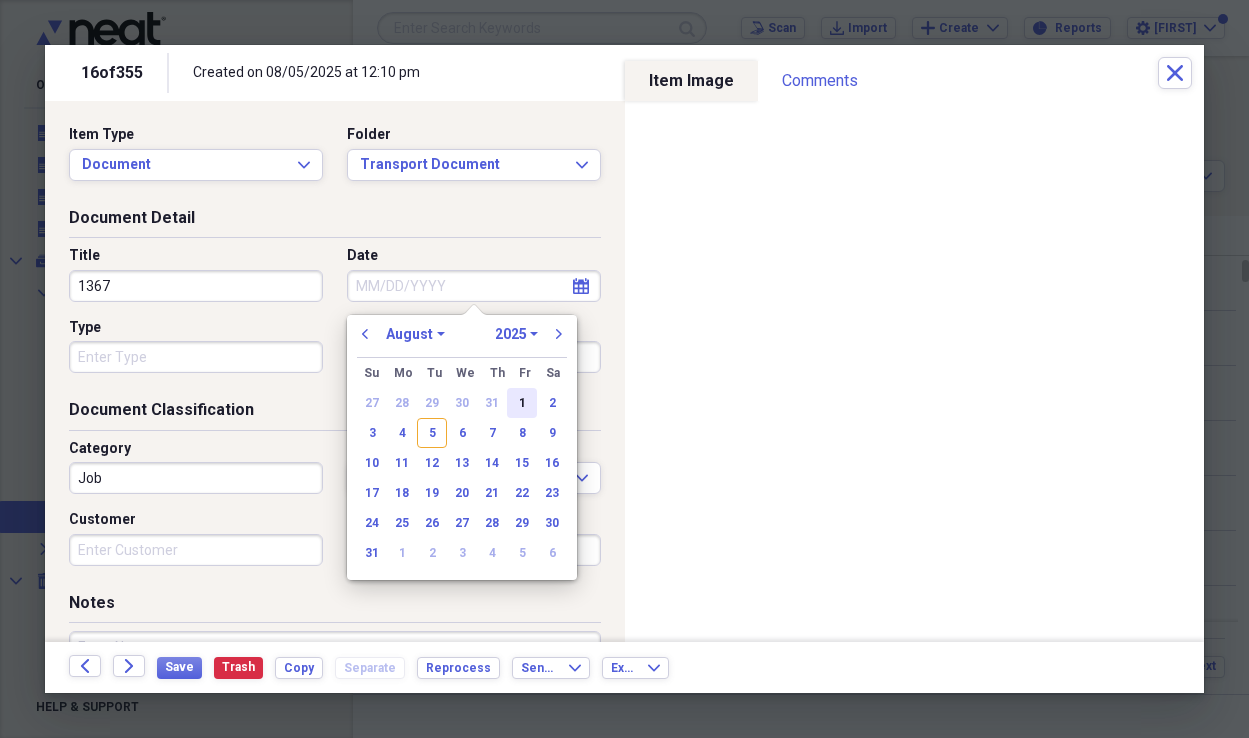 click on "1" at bounding box center (522, 403) 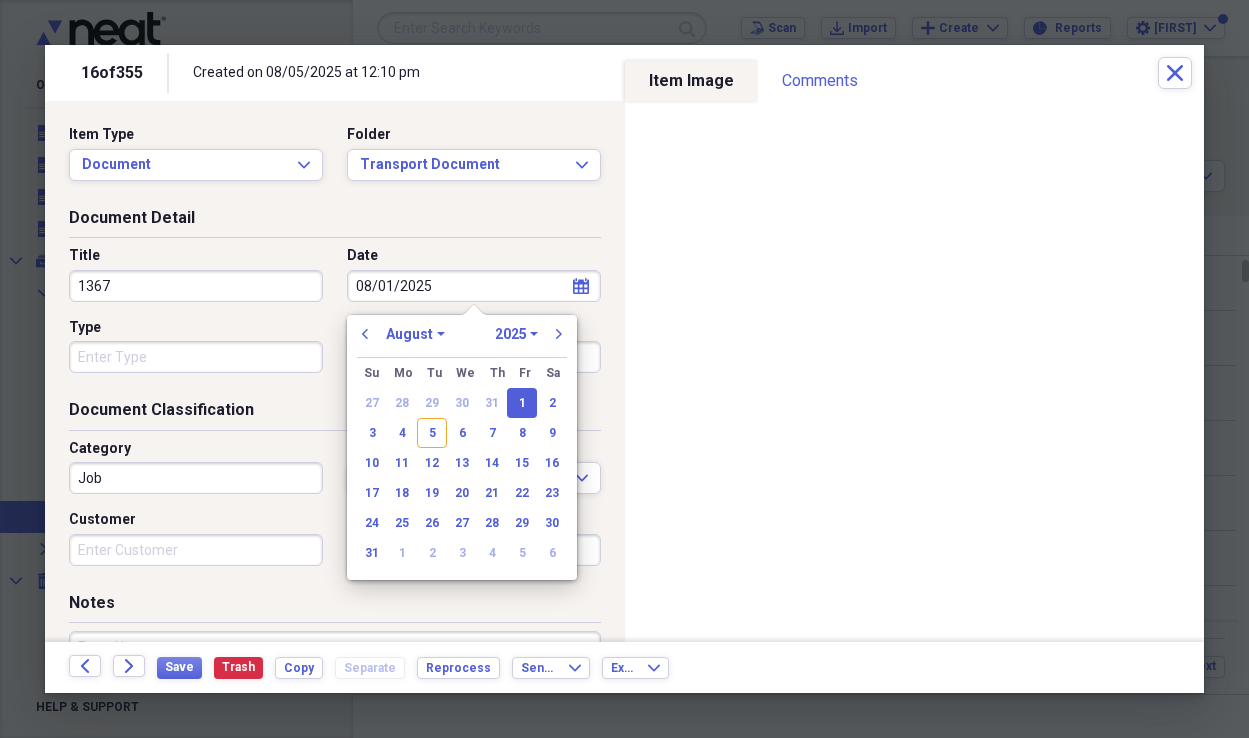 type on "08/01/2025" 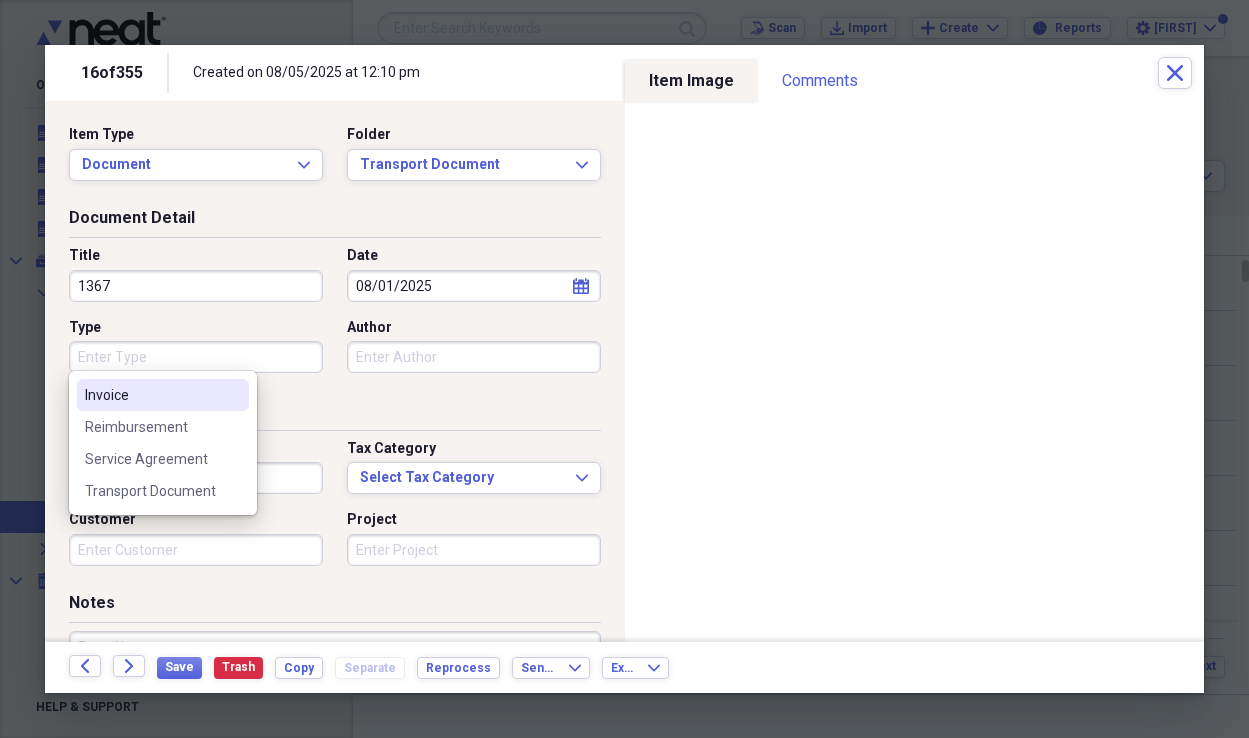 click on "Type" at bounding box center (196, 357) 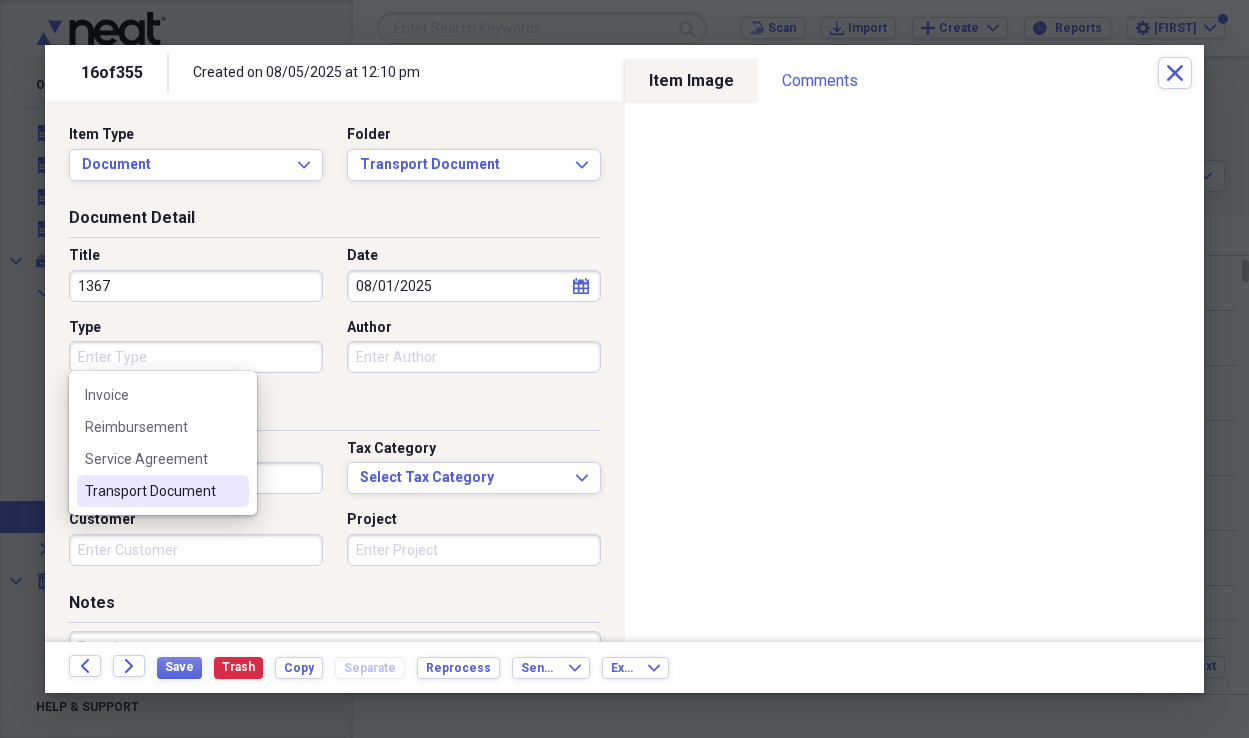click on "Transport Document" at bounding box center (163, 491) 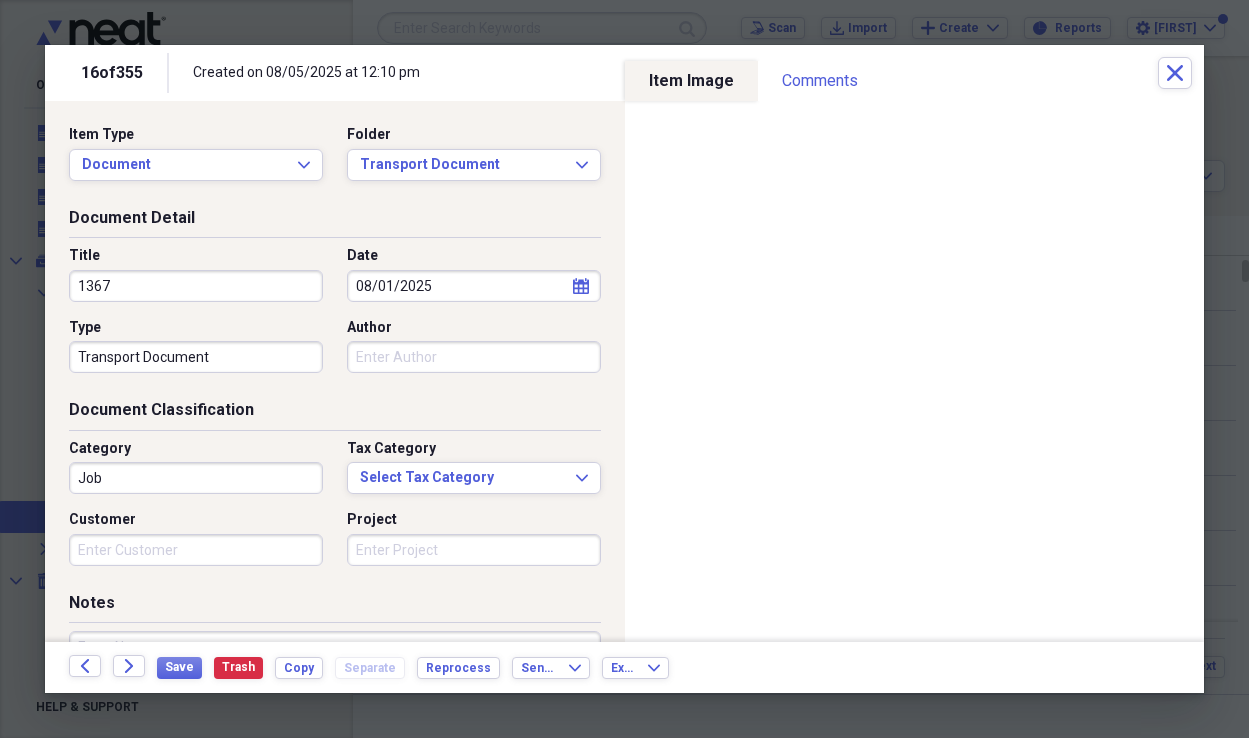 click on "Job" at bounding box center [196, 478] 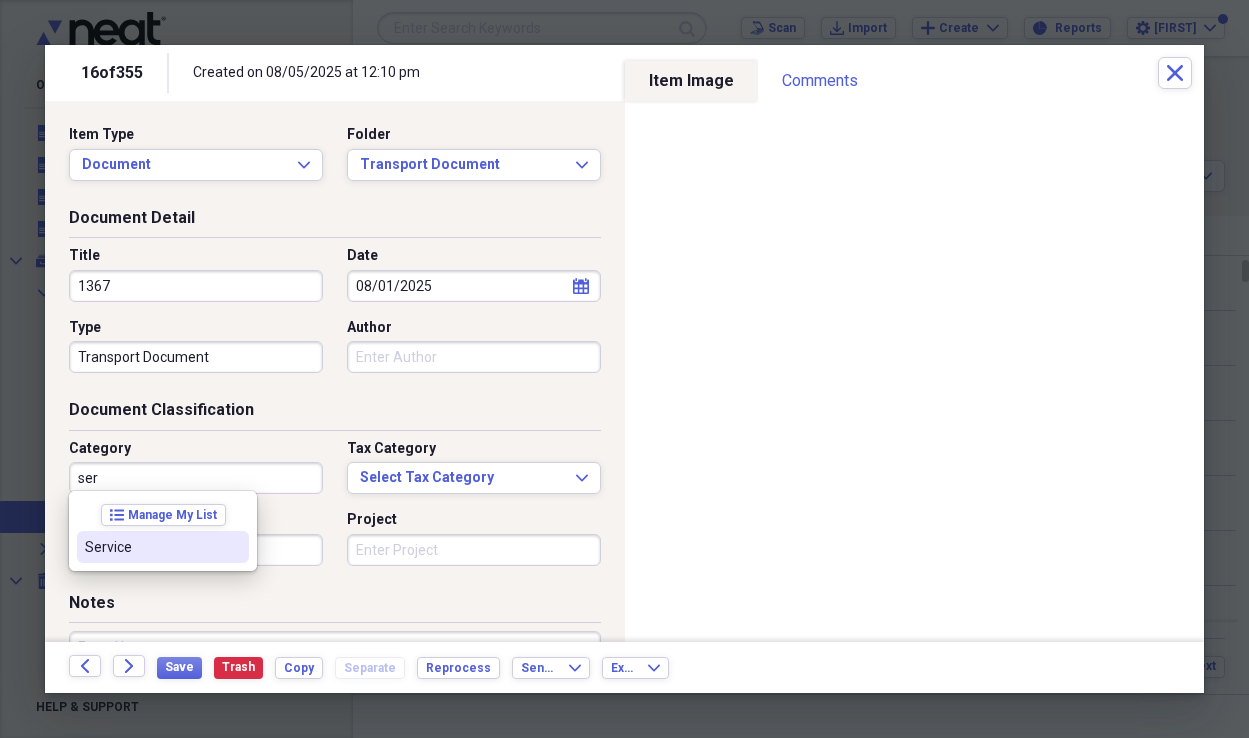 click on "Service" at bounding box center [163, 547] 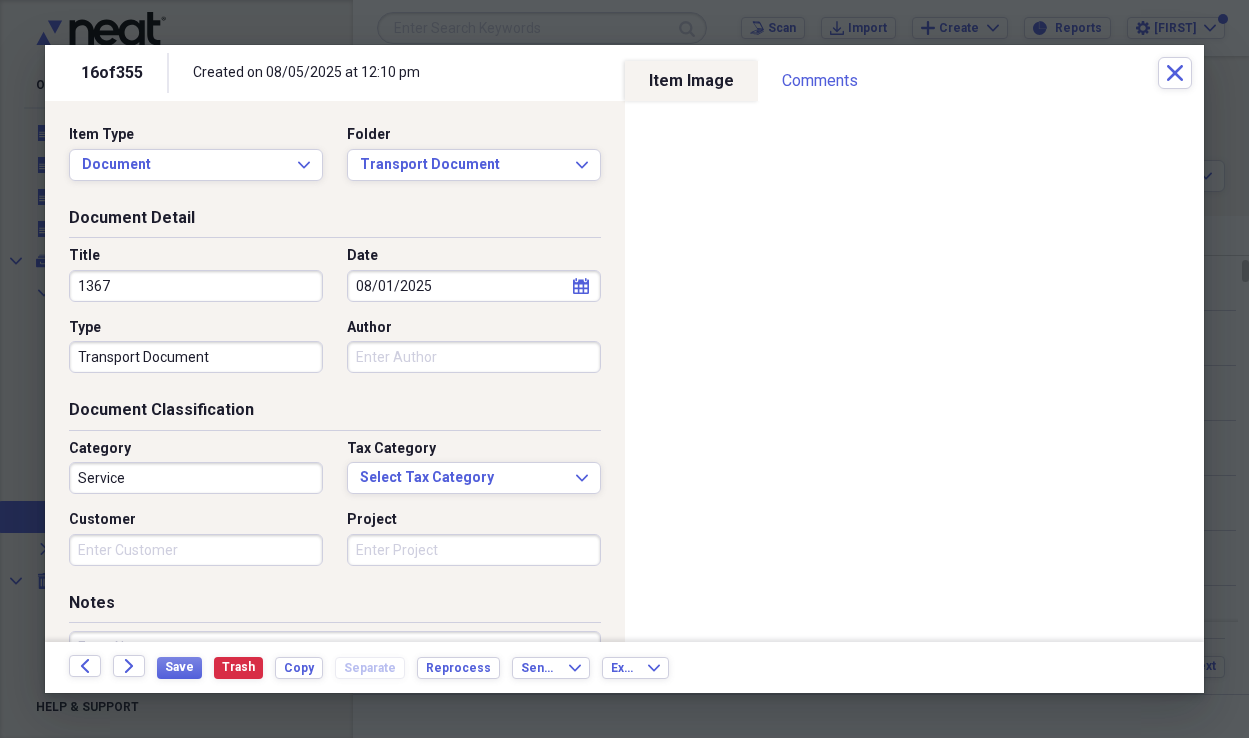 click on "Customer" at bounding box center [196, 550] 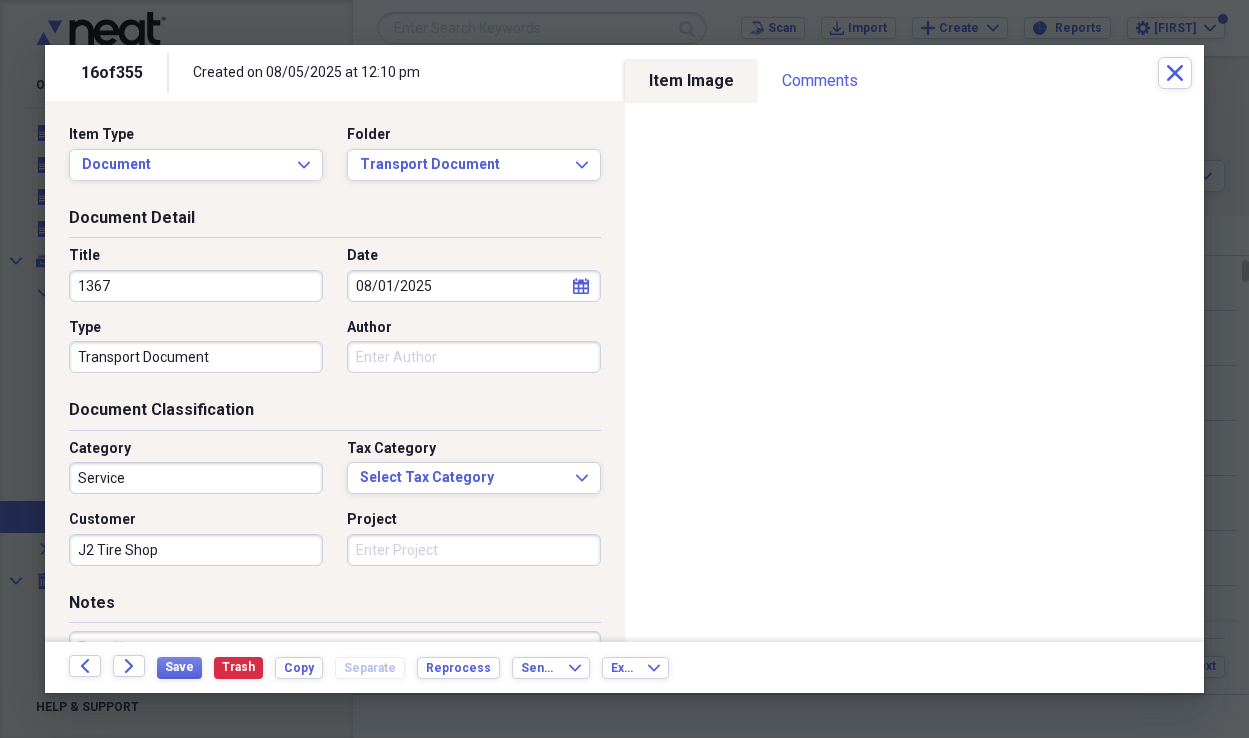 type on "J2 Tire Shop" 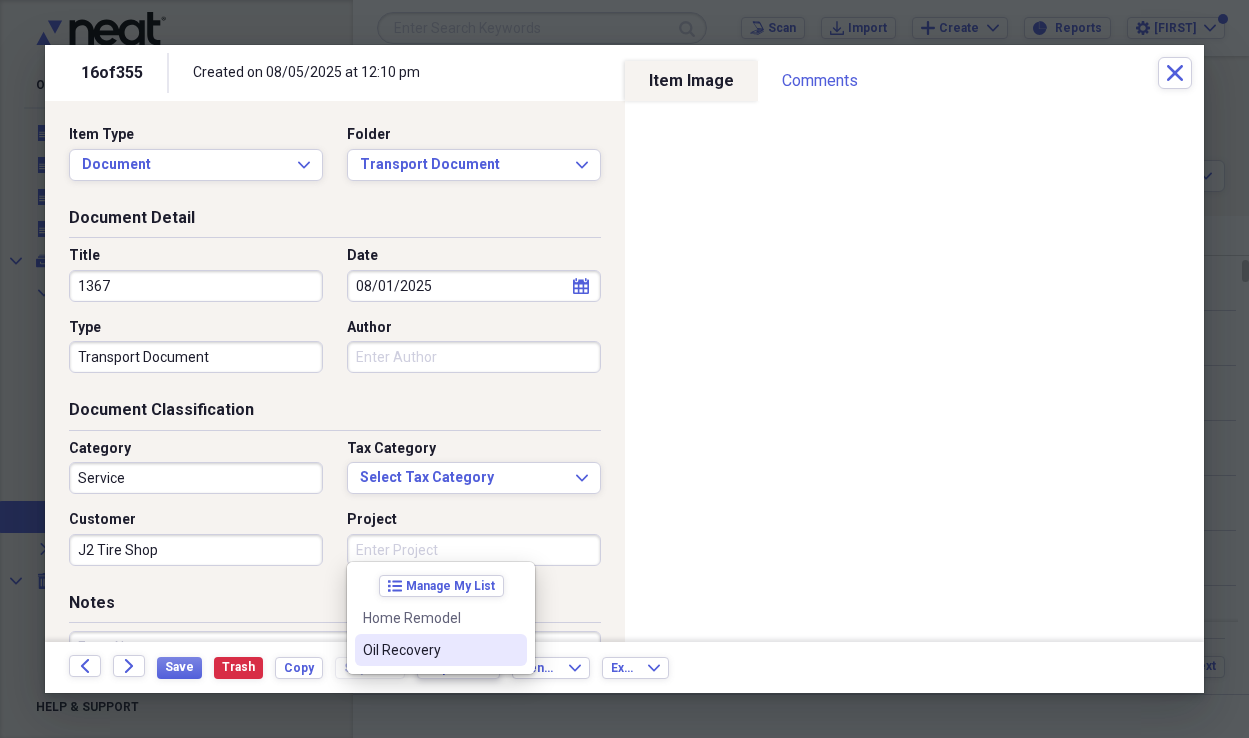 drag, startPoint x: 479, startPoint y: 655, endPoint x: 416, endPoint y: 657, distance: 63.03174 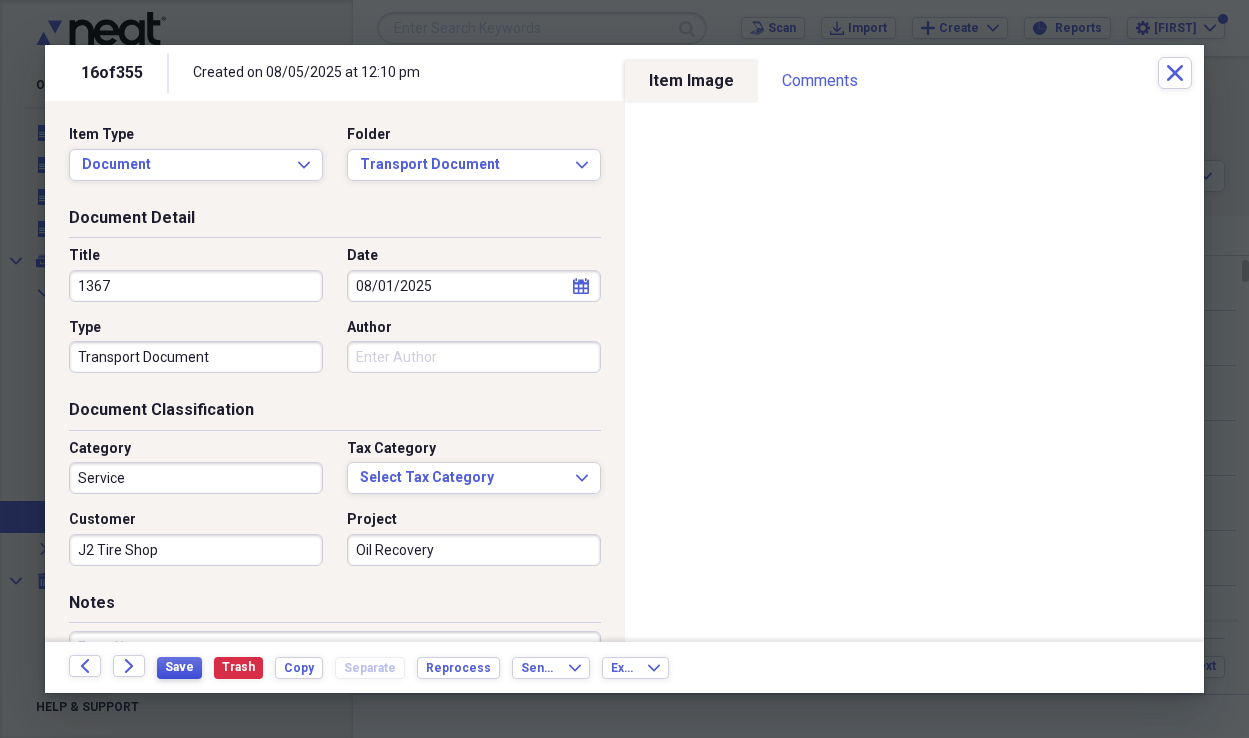 click on "Save" at bounding box center (179, 667) 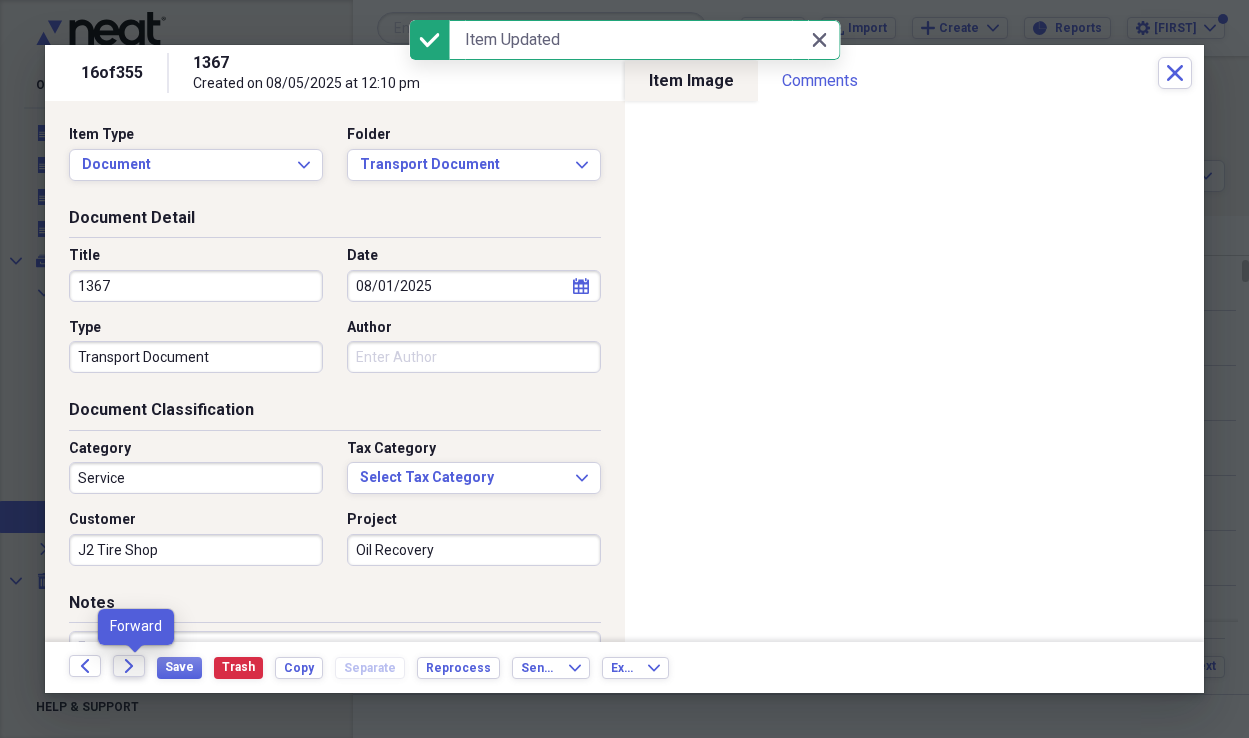 click 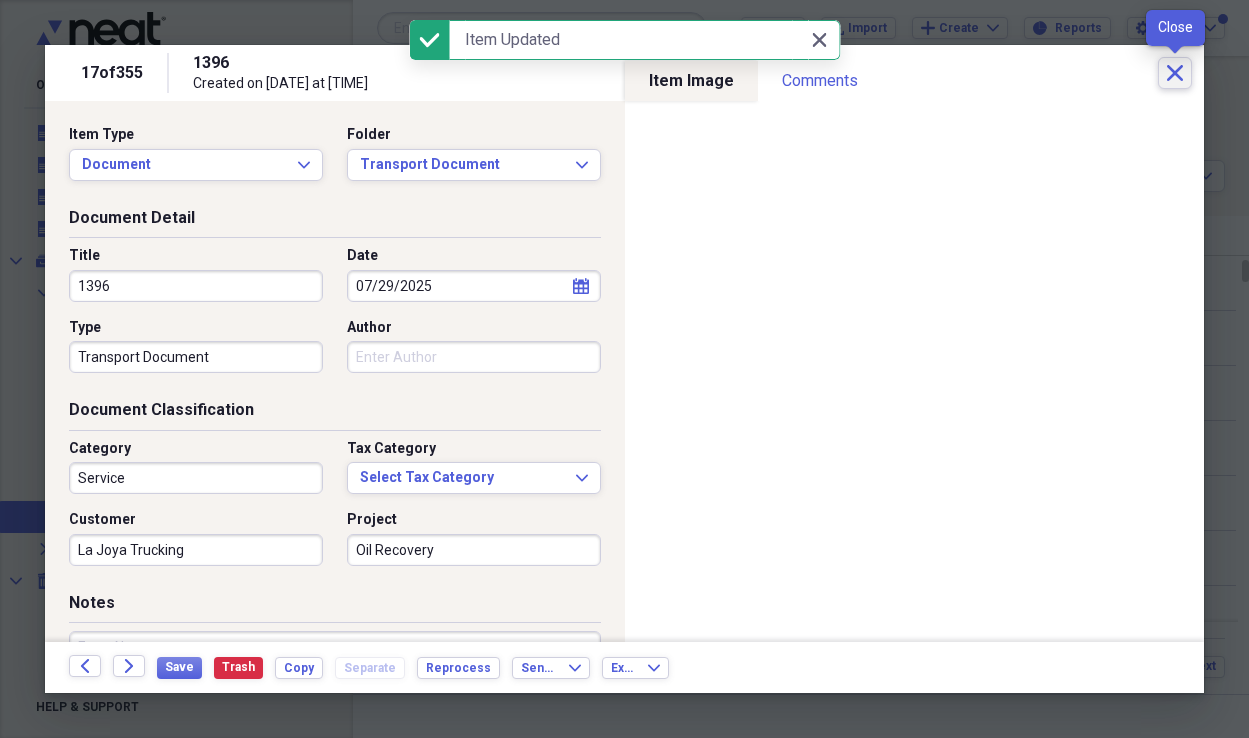 click on "Close" at bounding box center (1175, 73) 